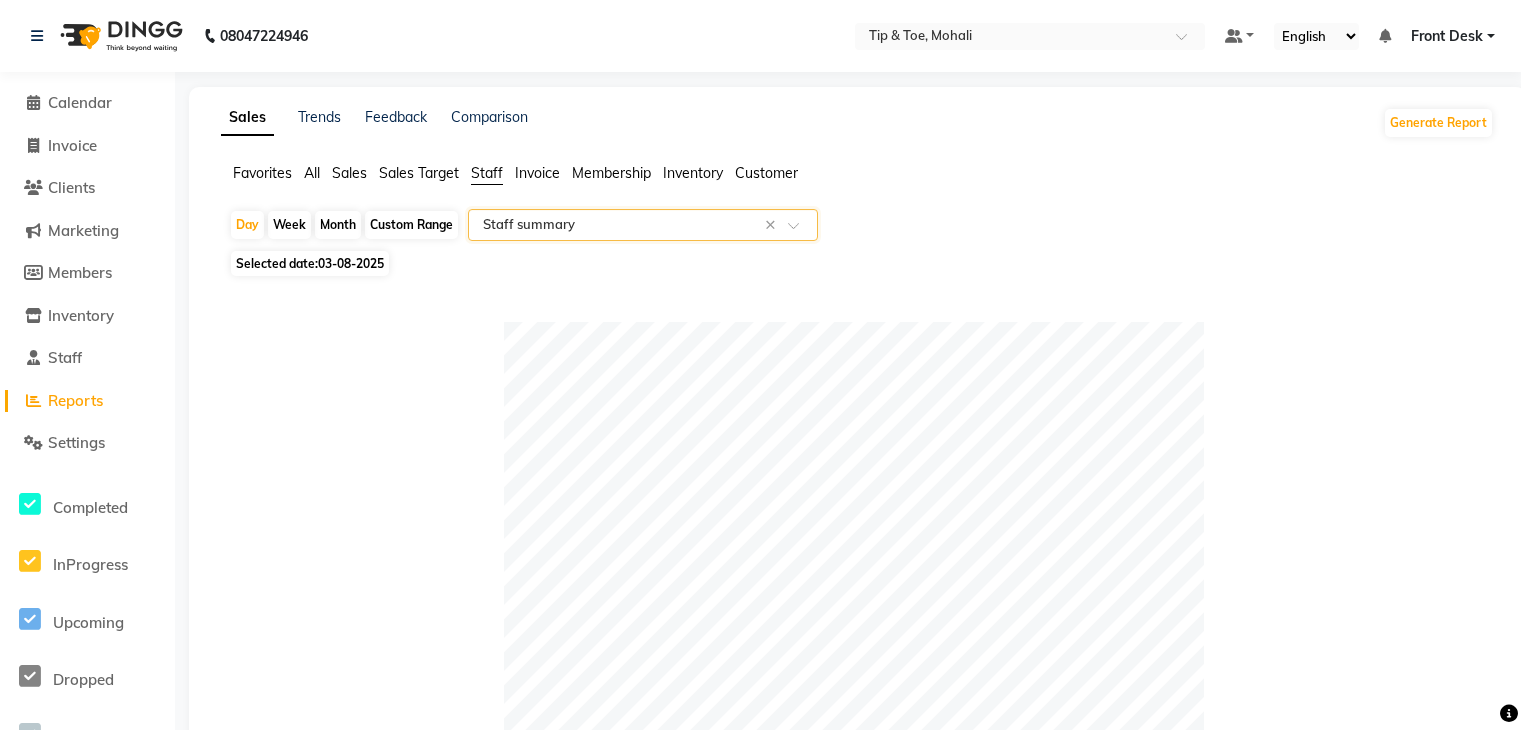 select on "full_report" 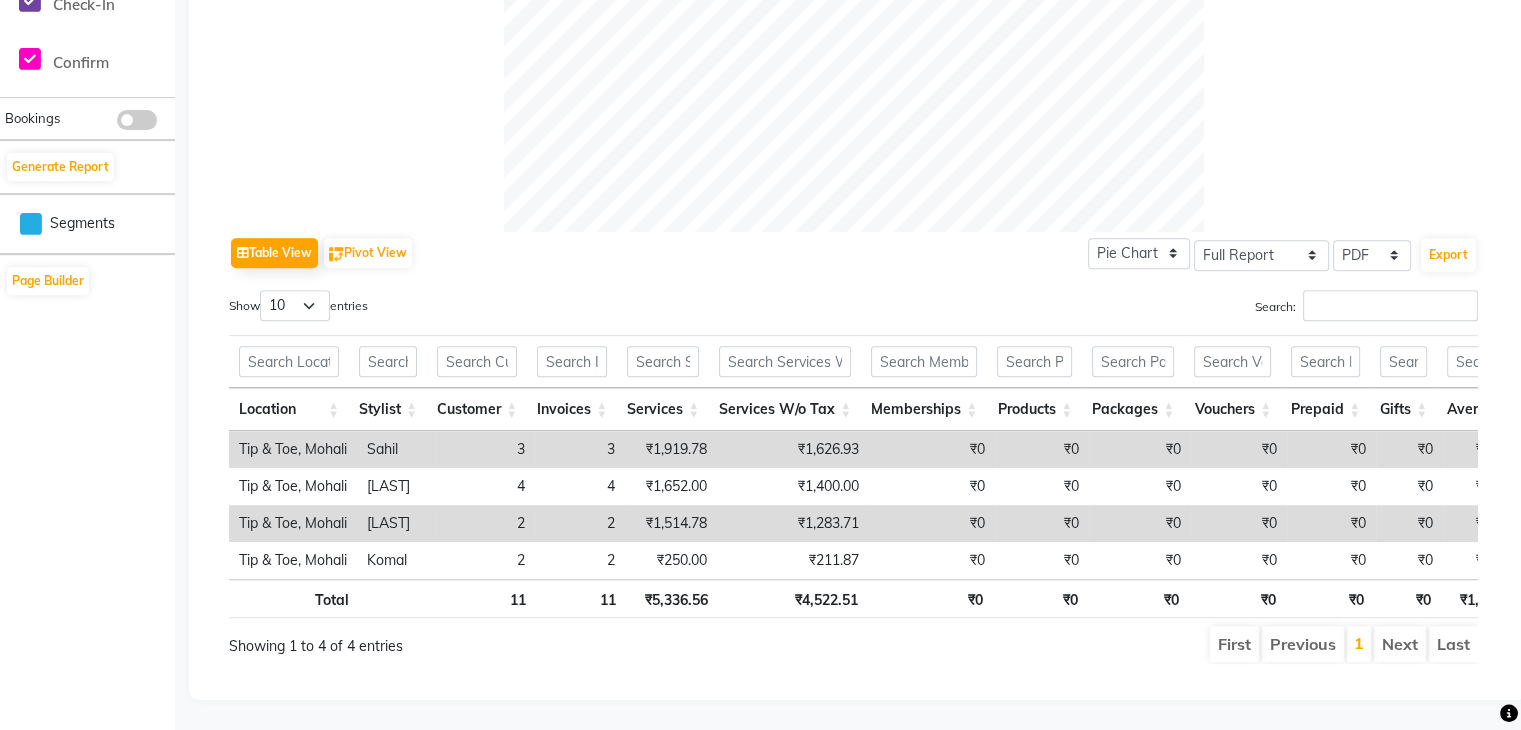 scroll, scrollTop: 0, scrollLeft: 0, axis: both 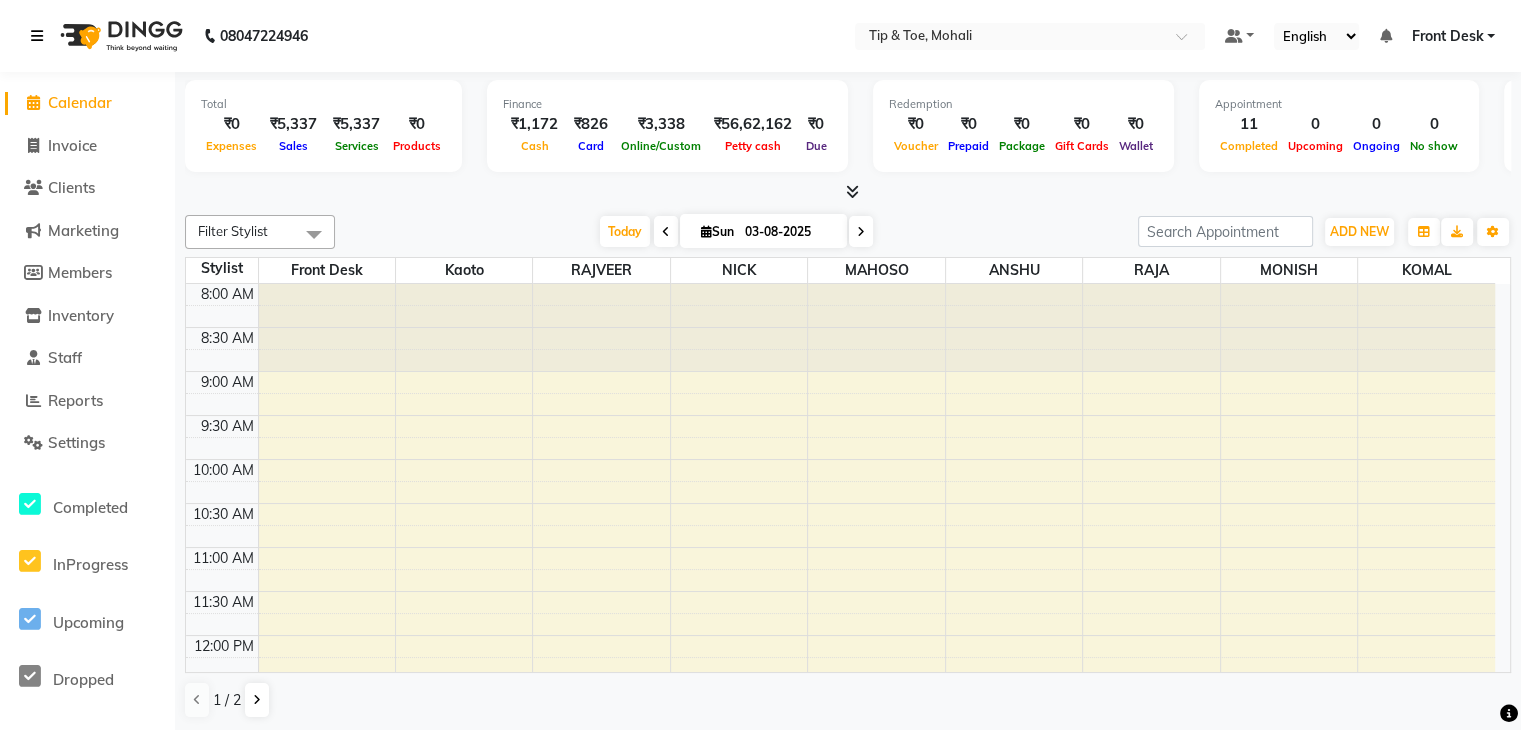 click at bounding box center [37, 36] 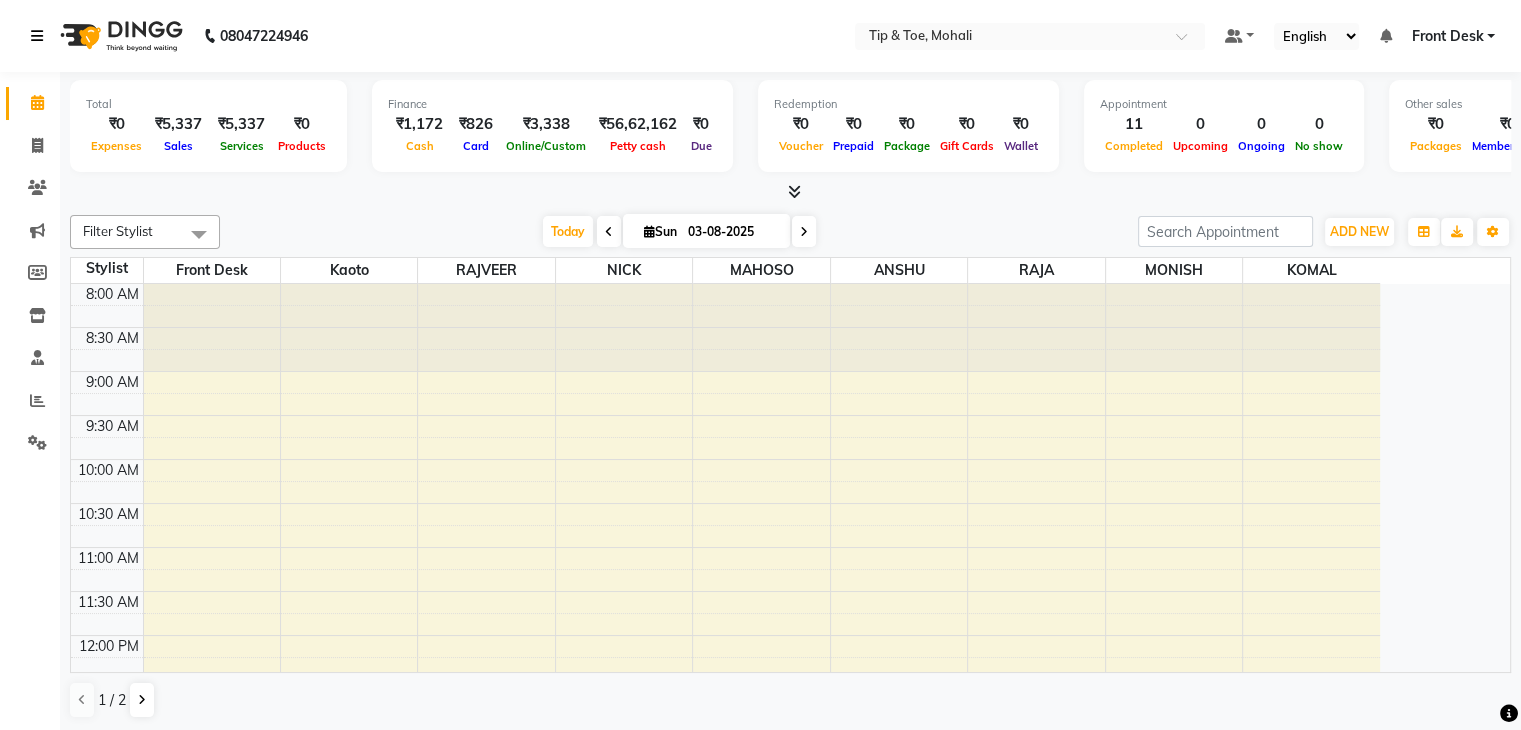 click at bounding box center [37, 36] 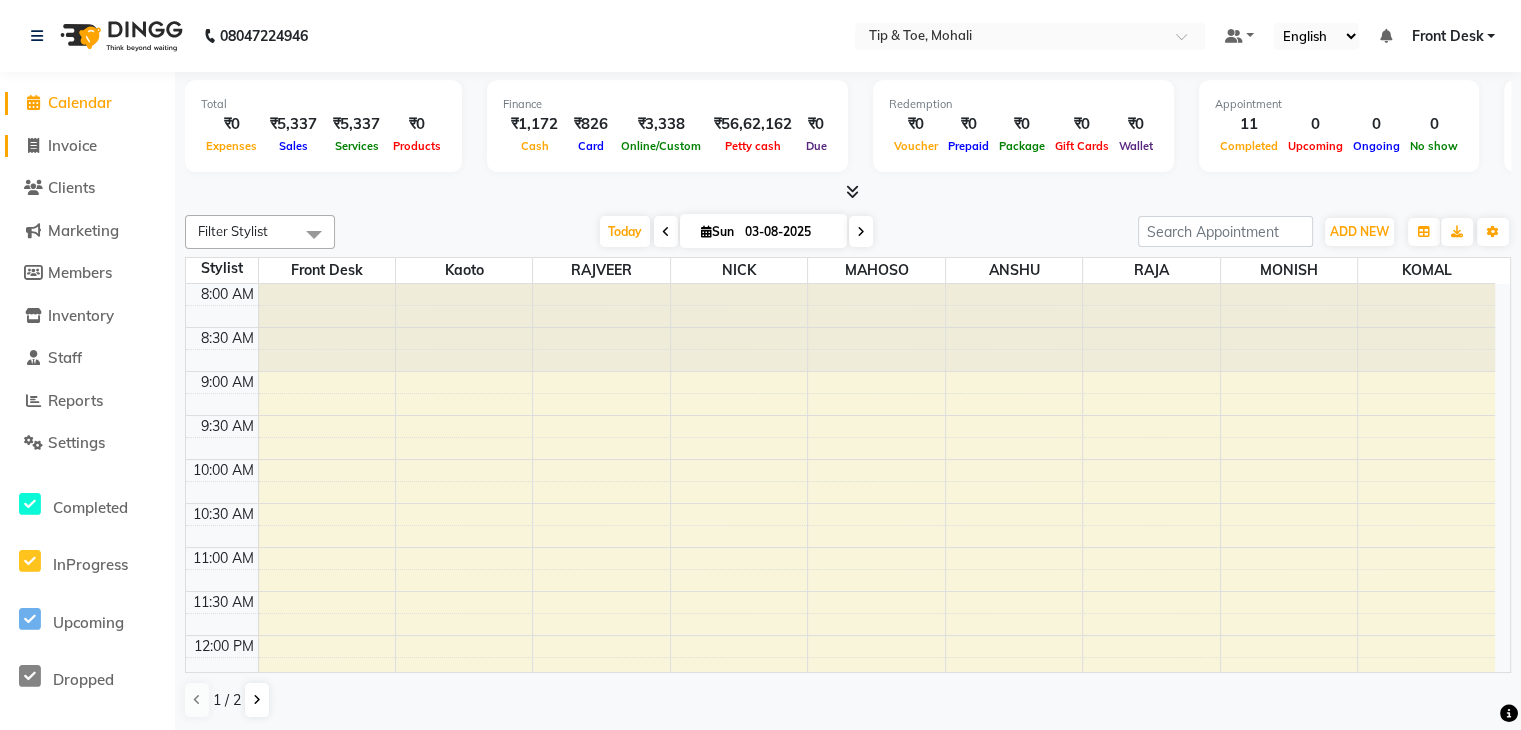 click on "Invoice" 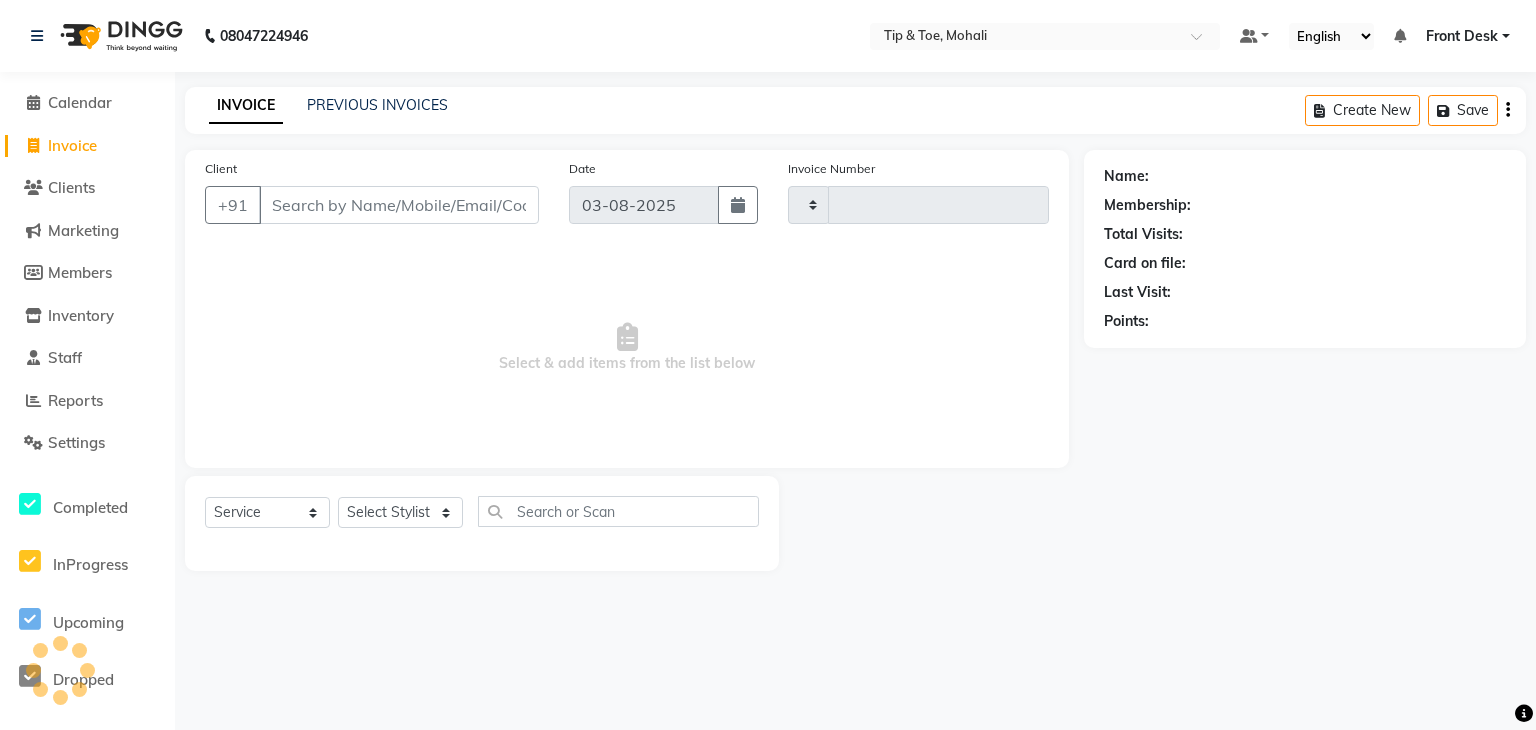type on "0591" 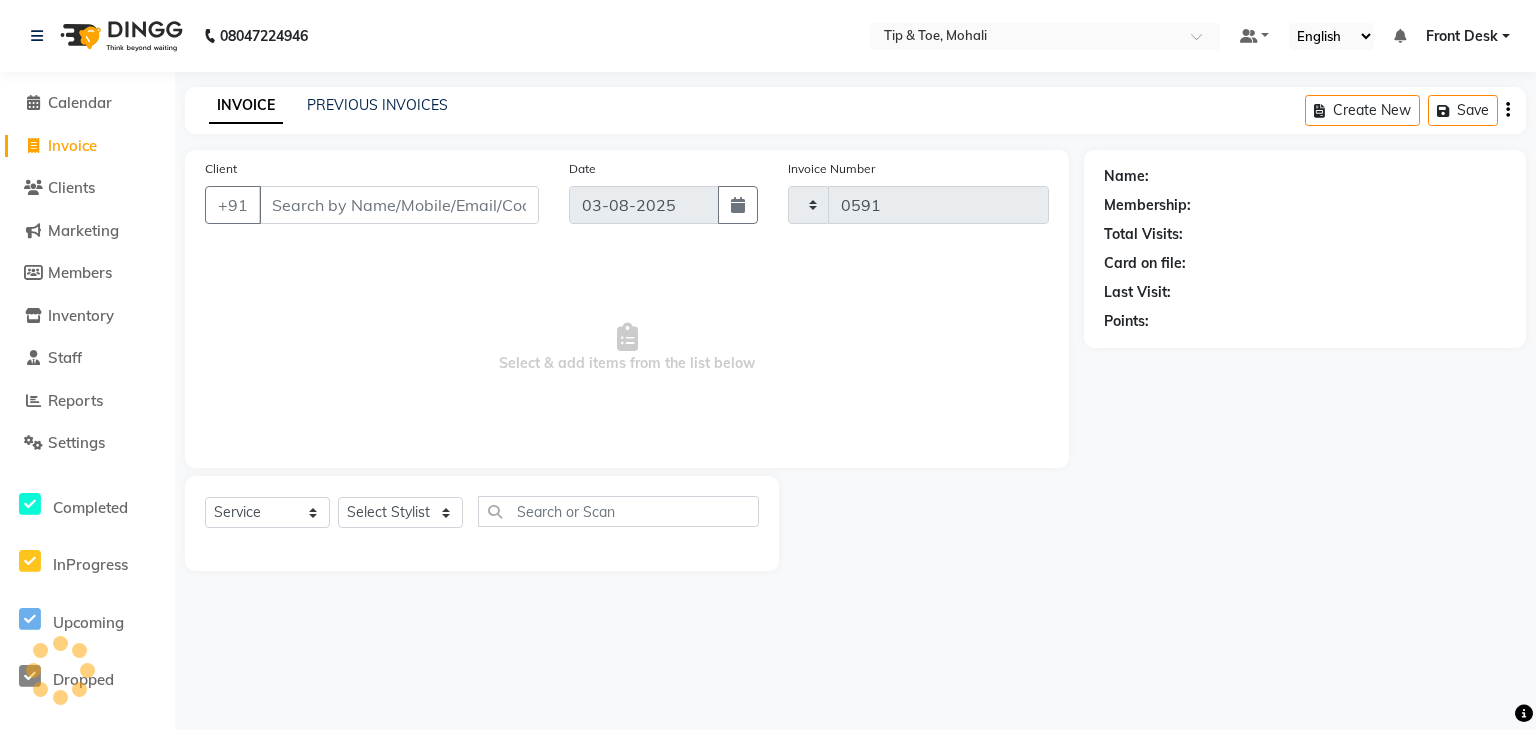 select on "5835" 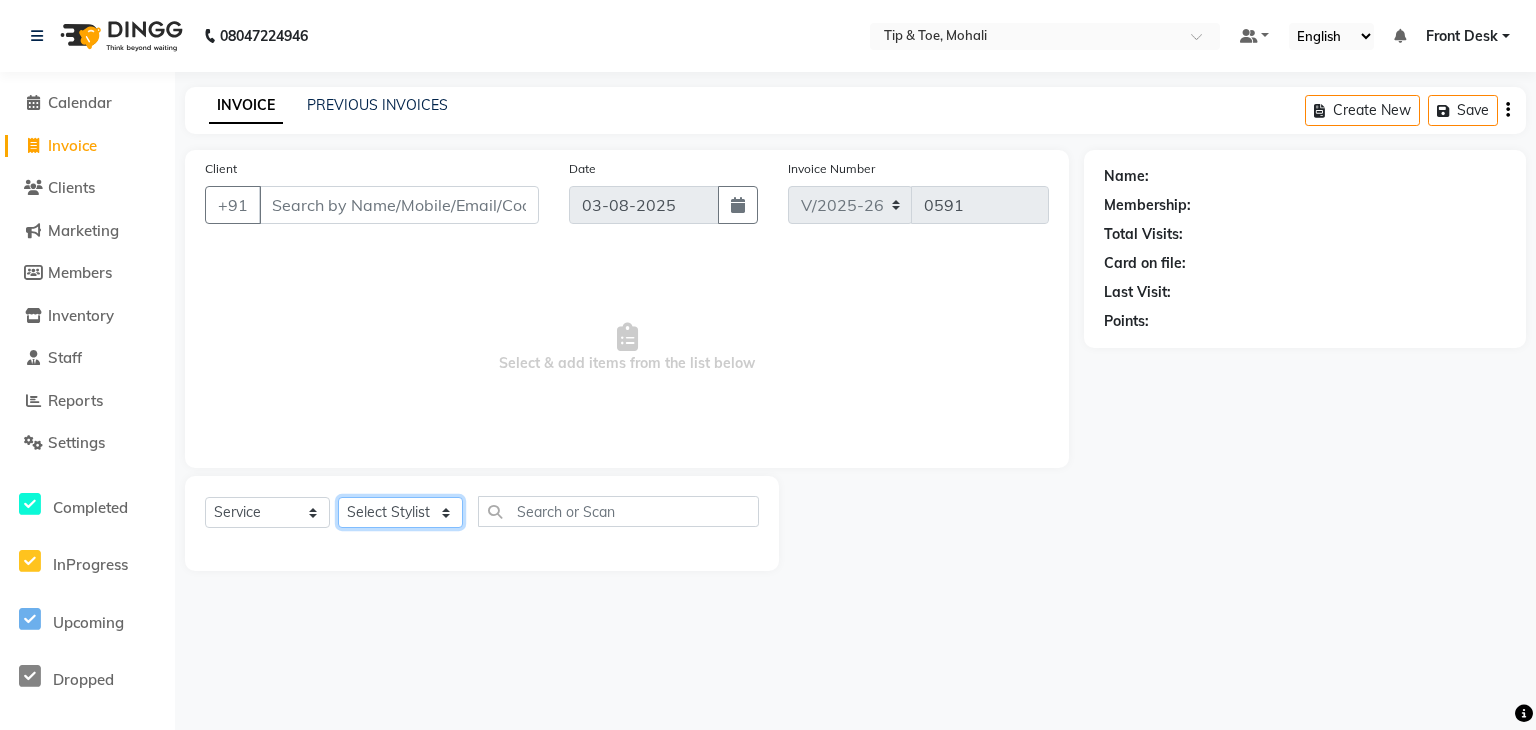 click on "Select Stylist" 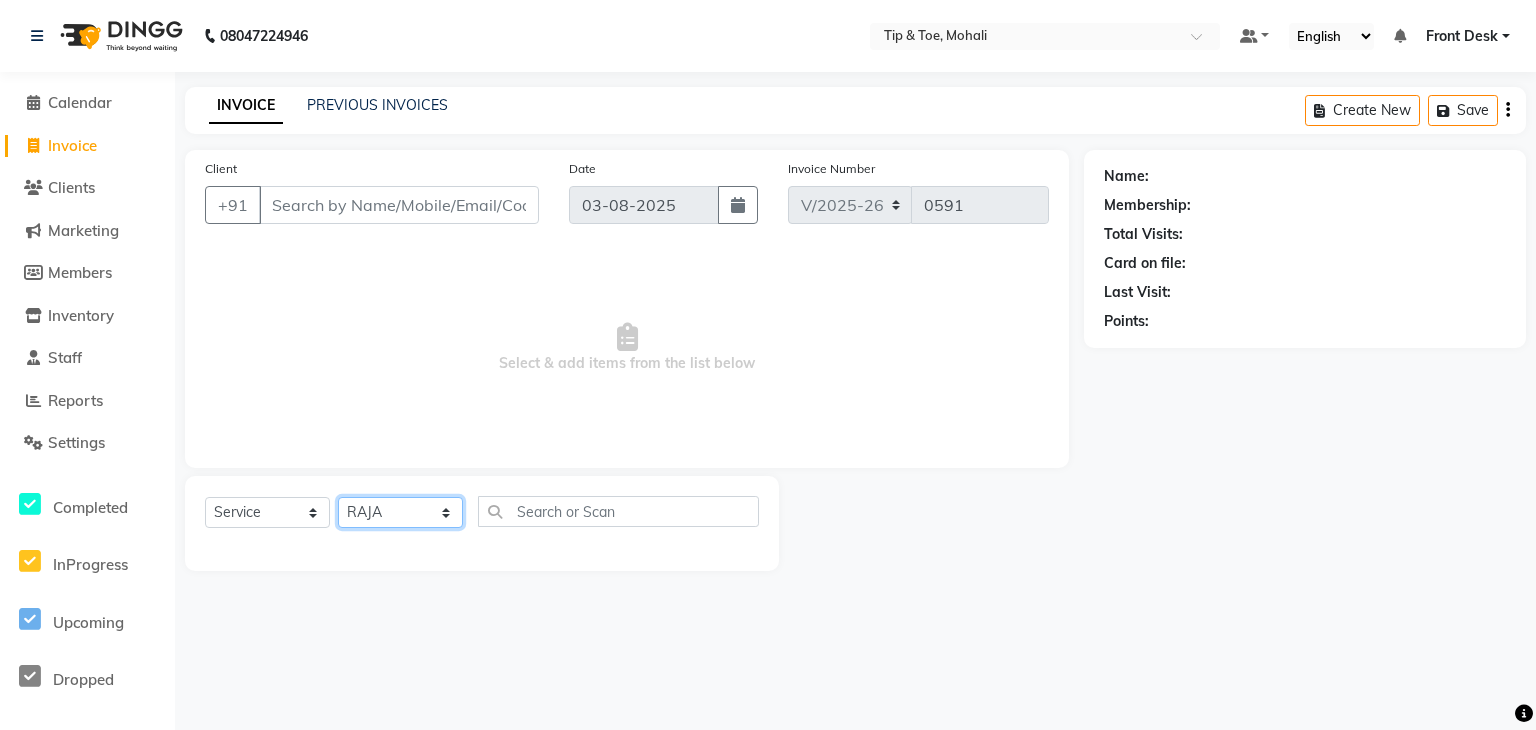 click on "Select Stylist ANSHU Front Desk Kaoto KOMAL MAHOSO MONISH NICK RAJA RAJVEER RANGINA SACHIN SAHIL" 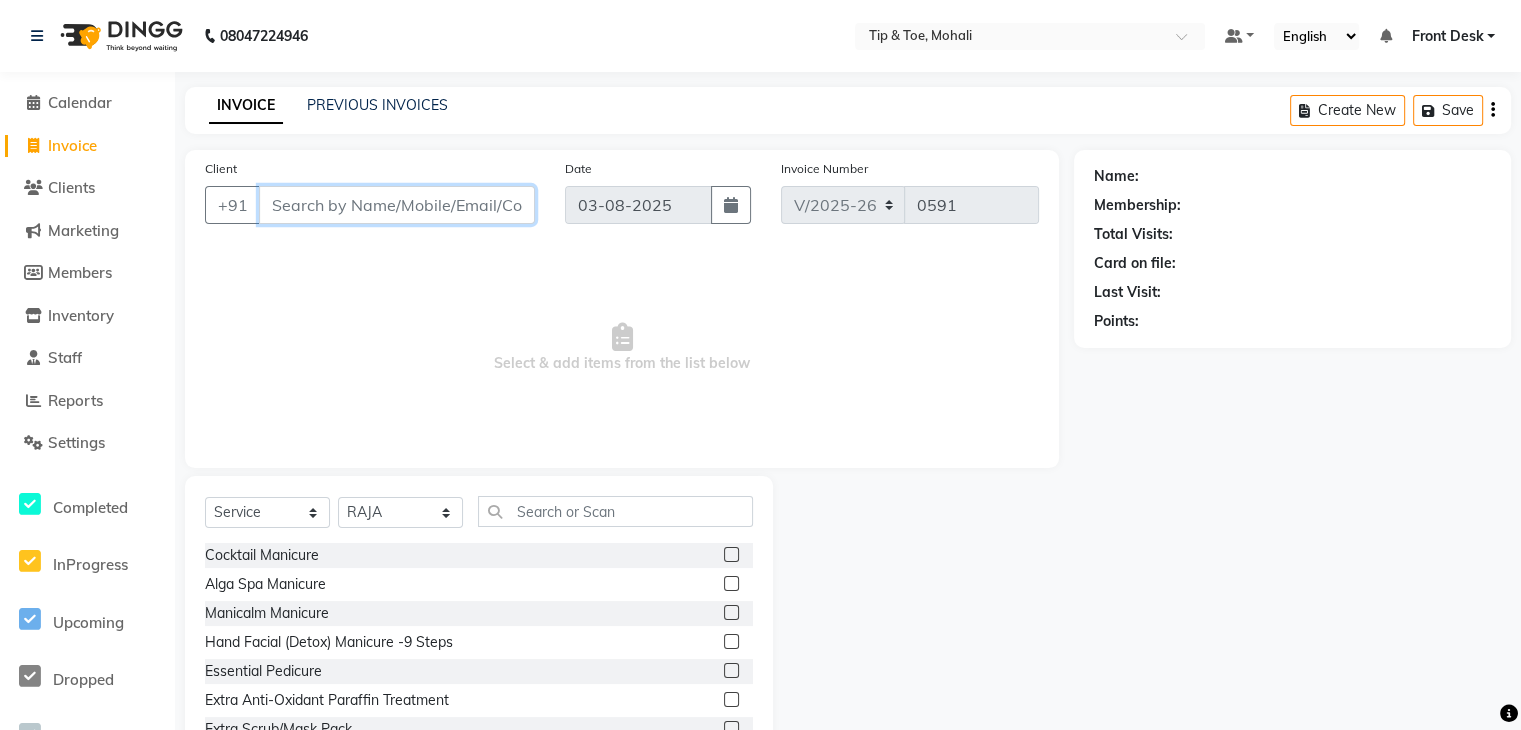 click on "Client" at bounding box center (397, 205) 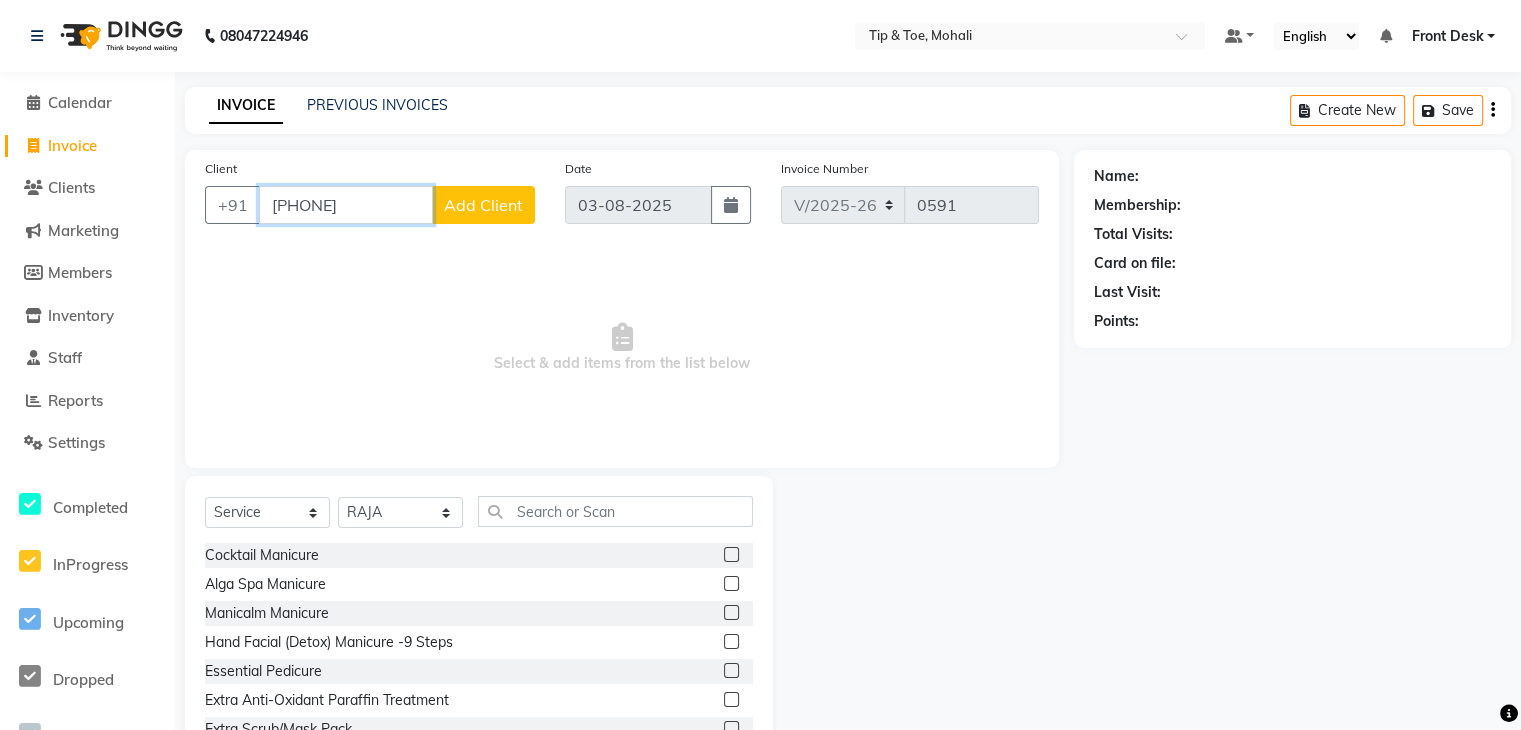 type on "[PHONE]" 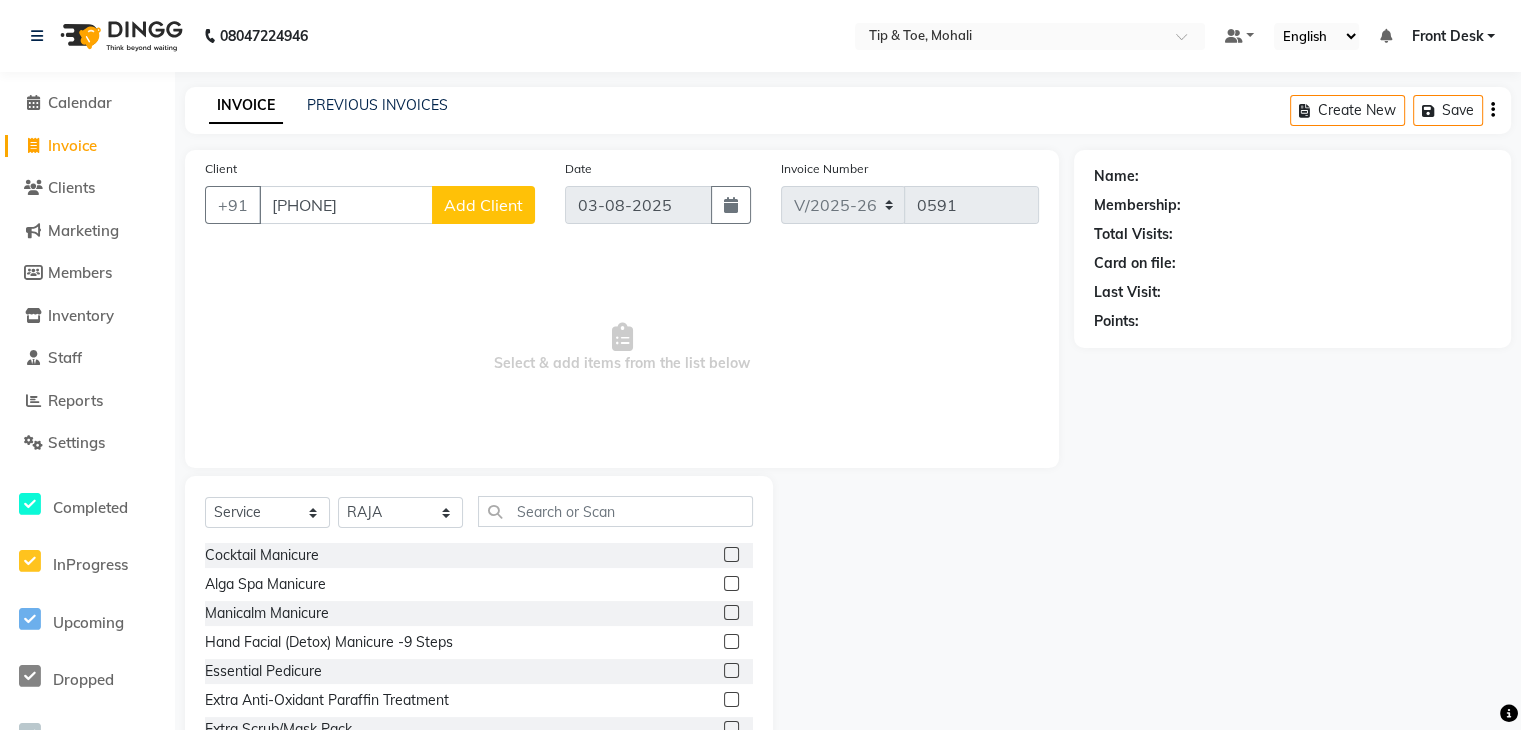 click on "Add Client" 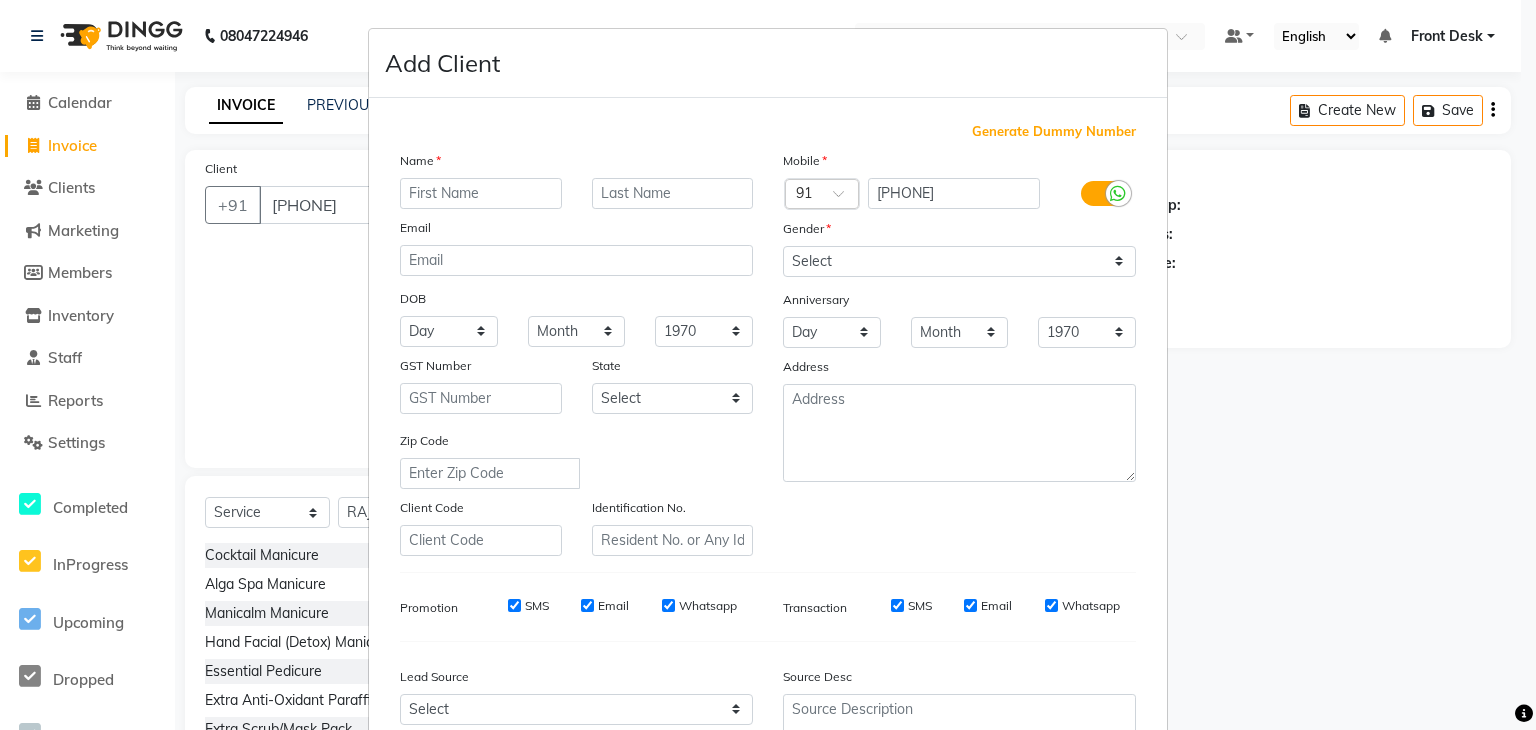 type on "W" 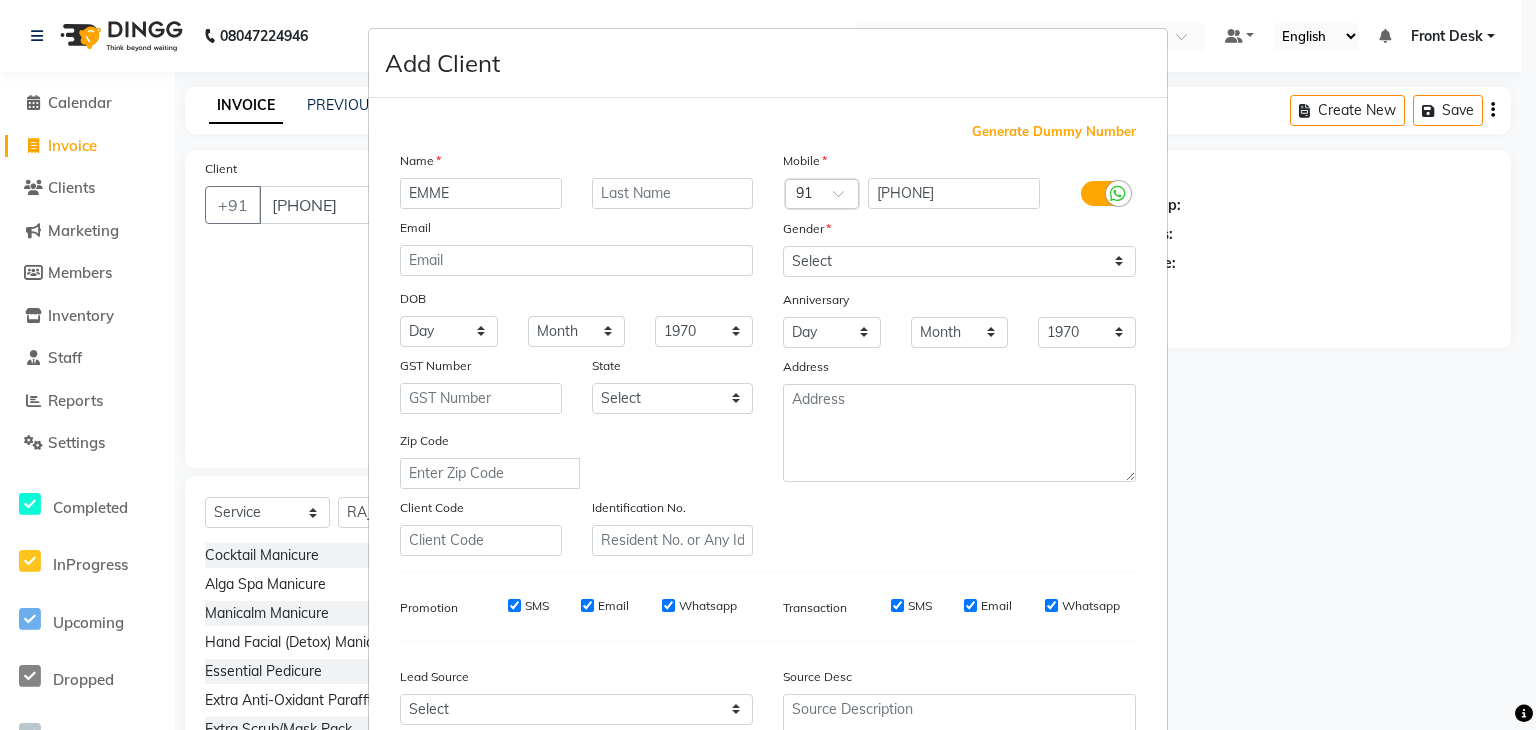 type on "EMME" 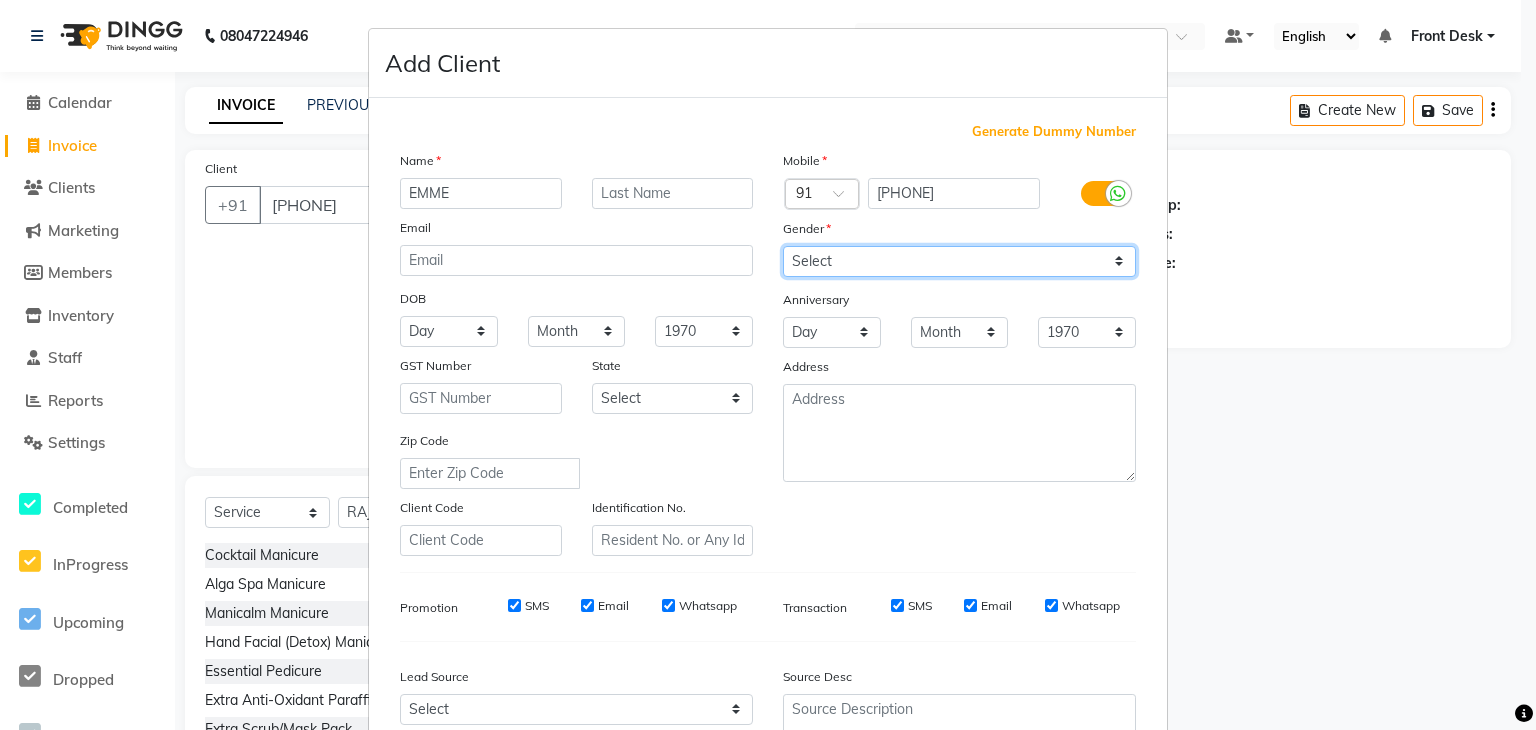 click on "Select Male Female Other Prefer Not To Say" at bounding box center (959, 261) 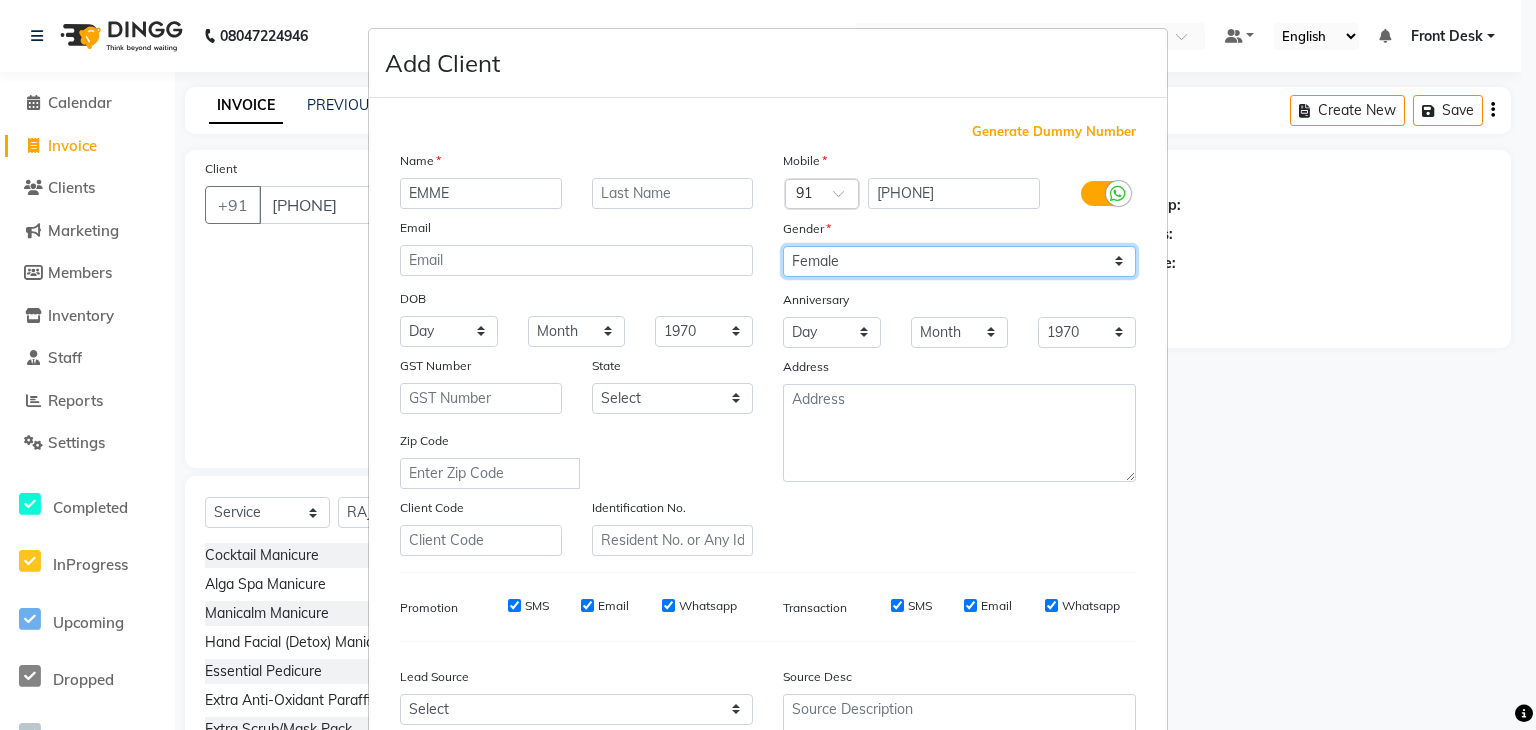 click on "Select Male Female Other Prefer Not To Say" at bounding box center (959, 261) 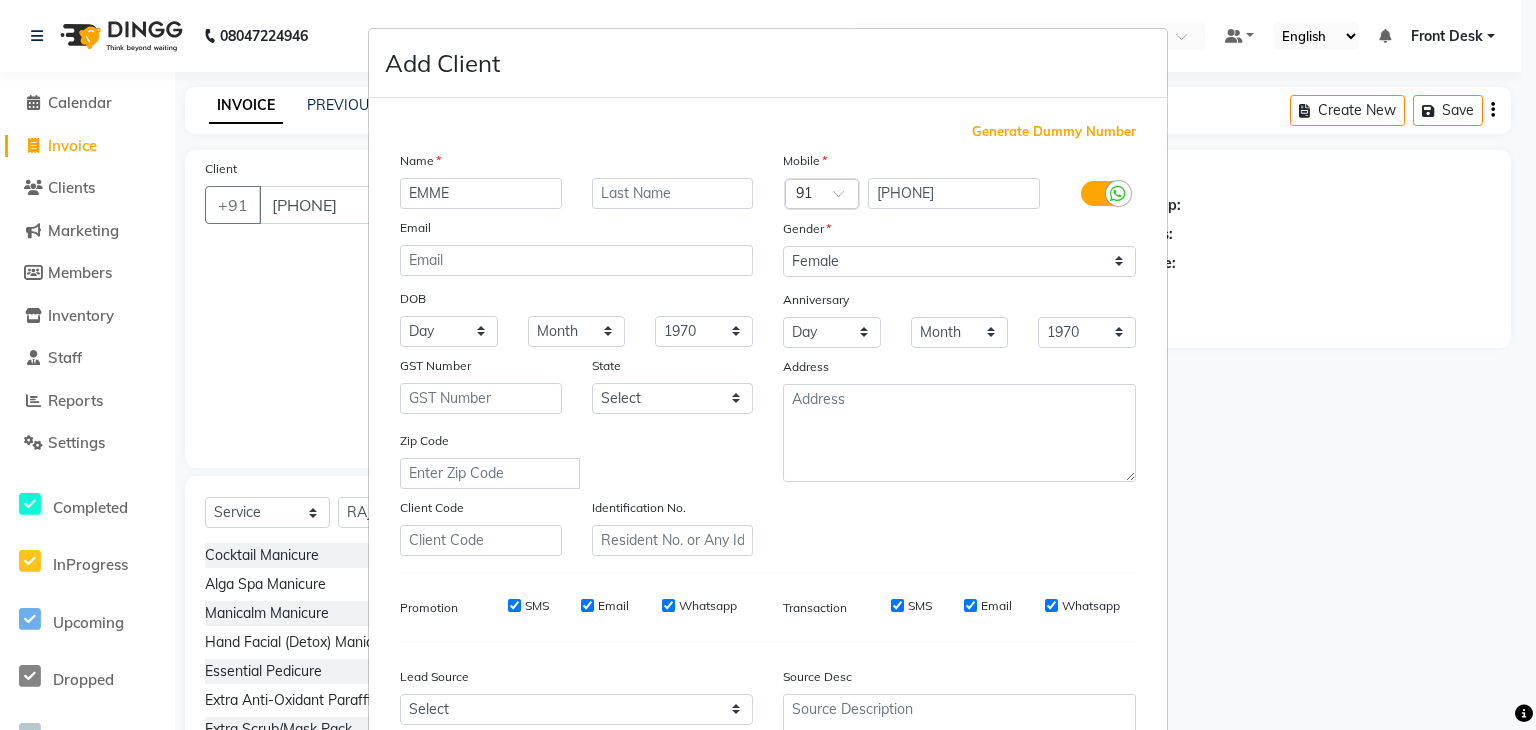 click on "SMS" at bounding box center (514, 605) 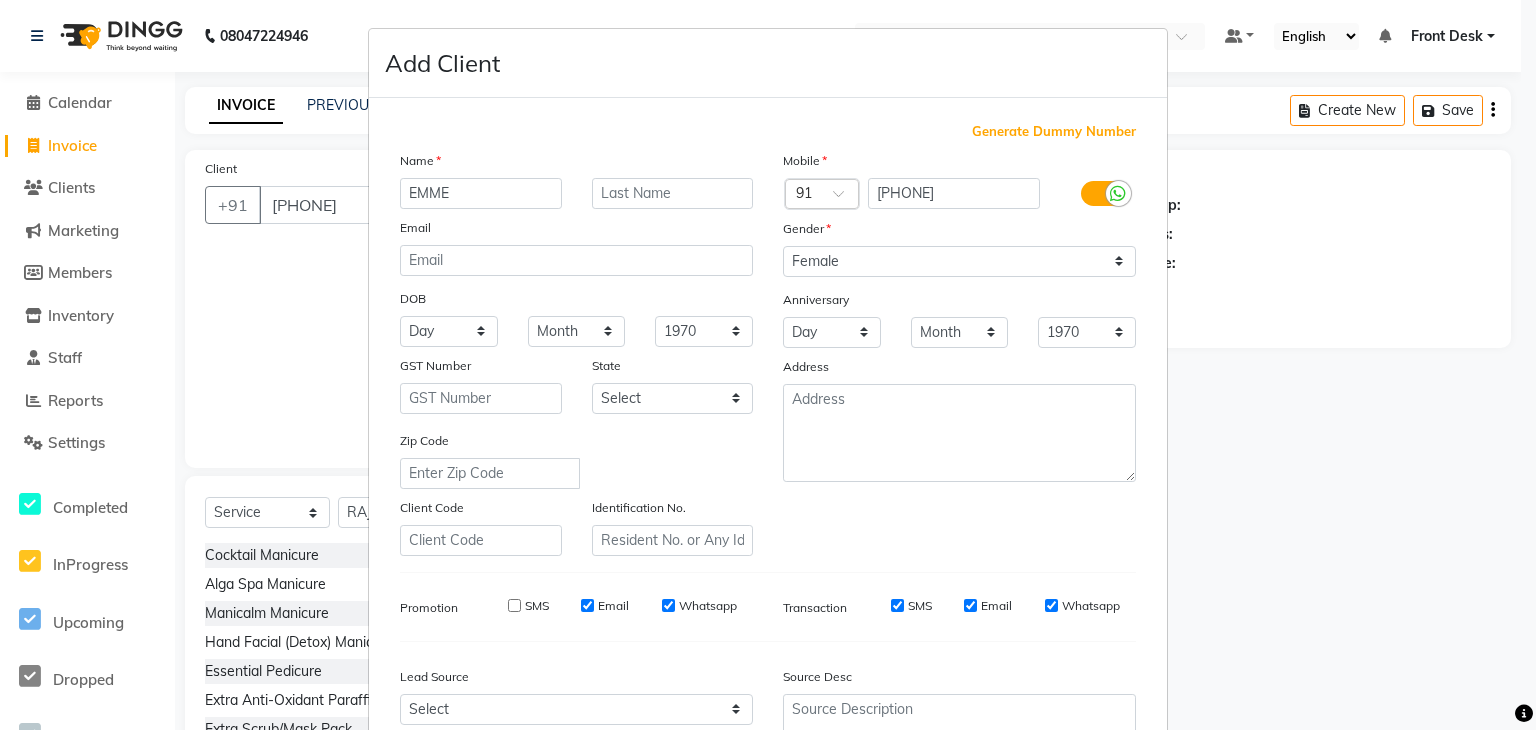 click on "Email" at bounding box center (587, 605) 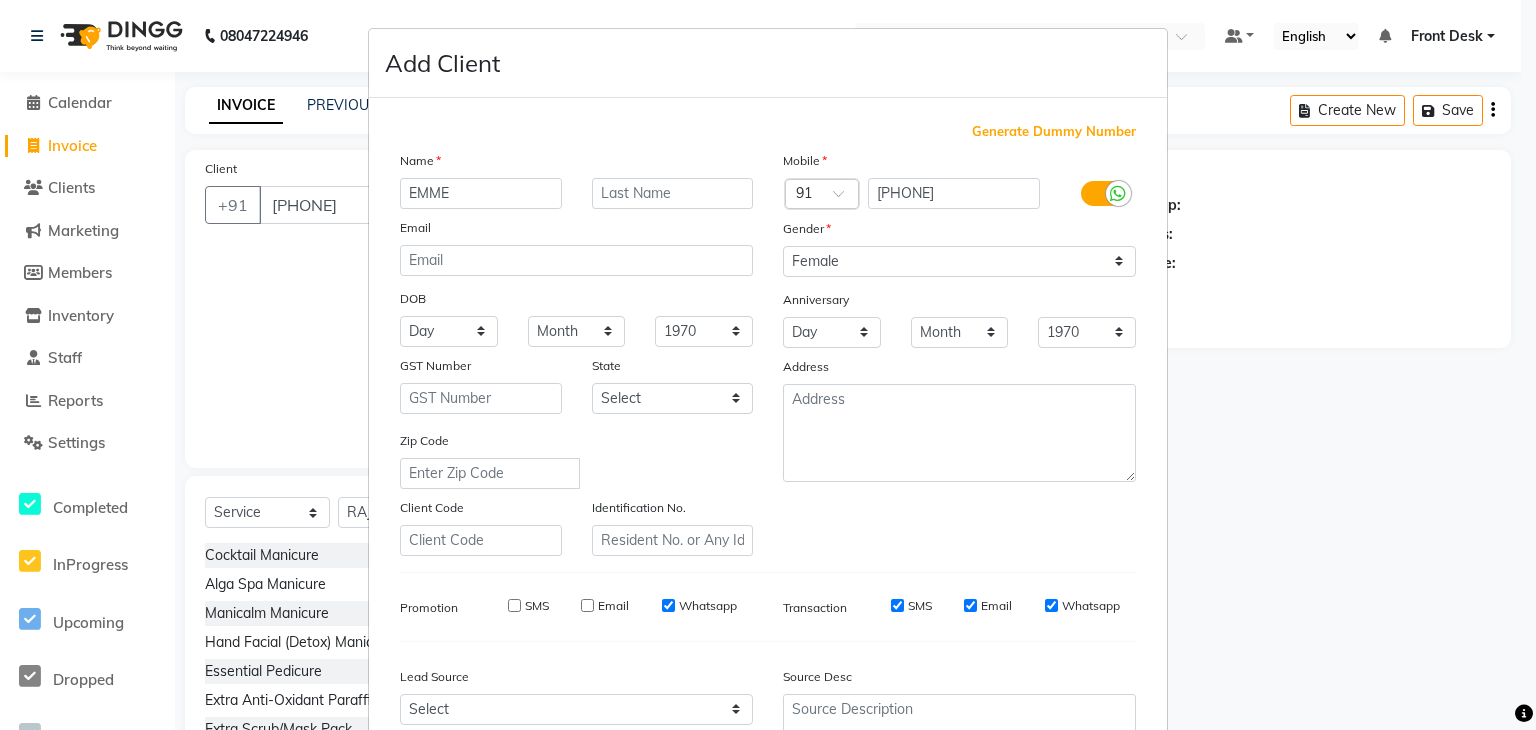 click on "SMS" at bounding box center (897, 605) 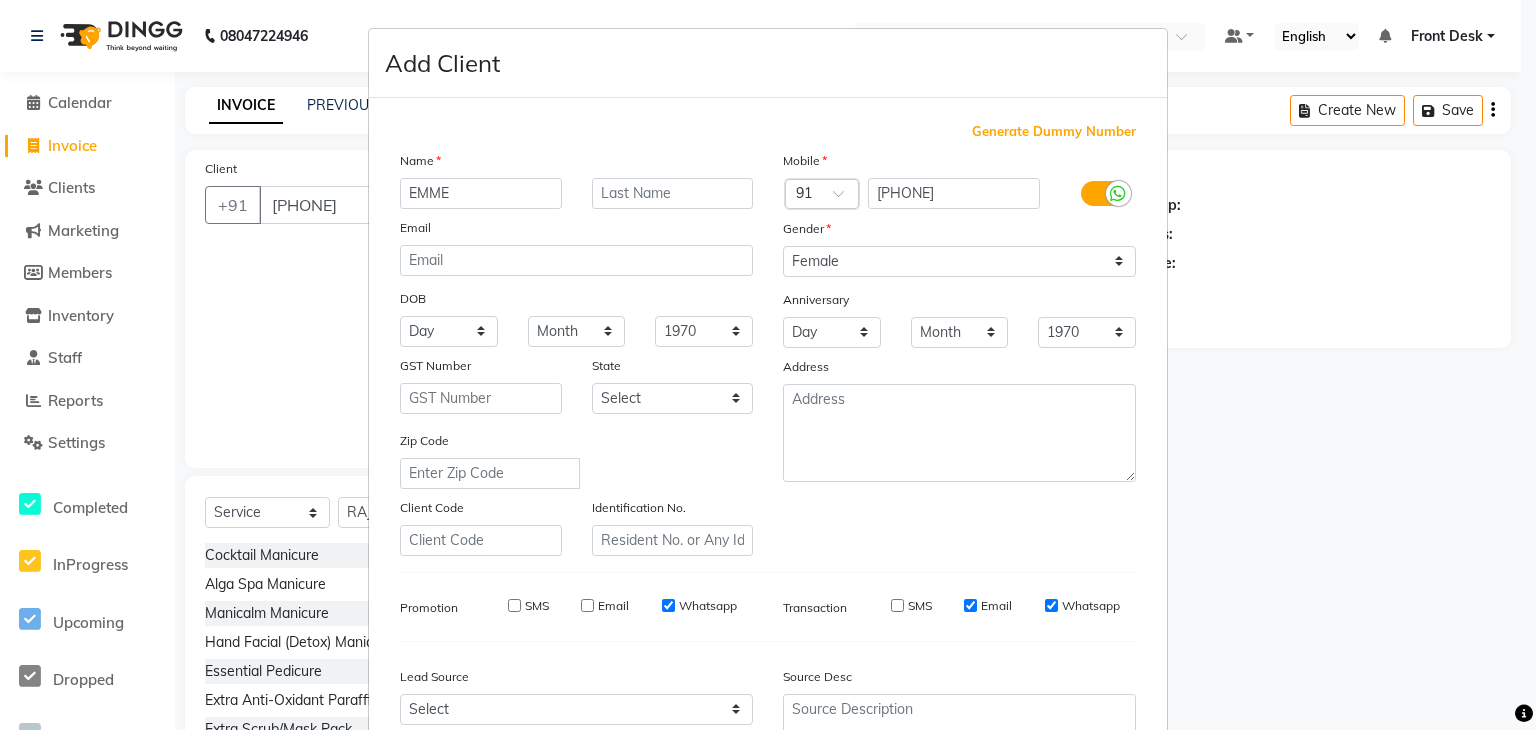 click on "Email" at bounding box center [970, 605] 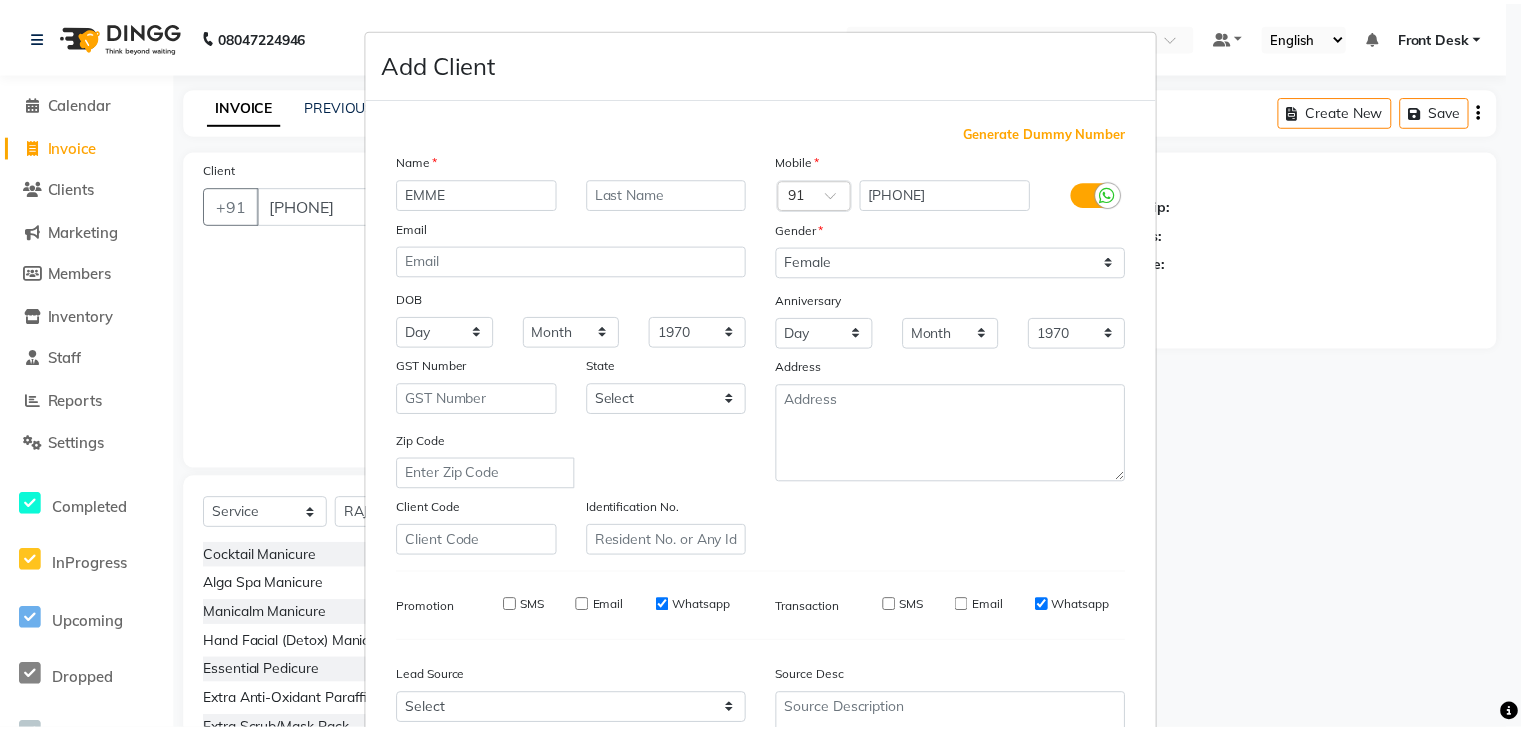 scroll, scrollTop: 203, scrollLeft: 0, axis: vertical 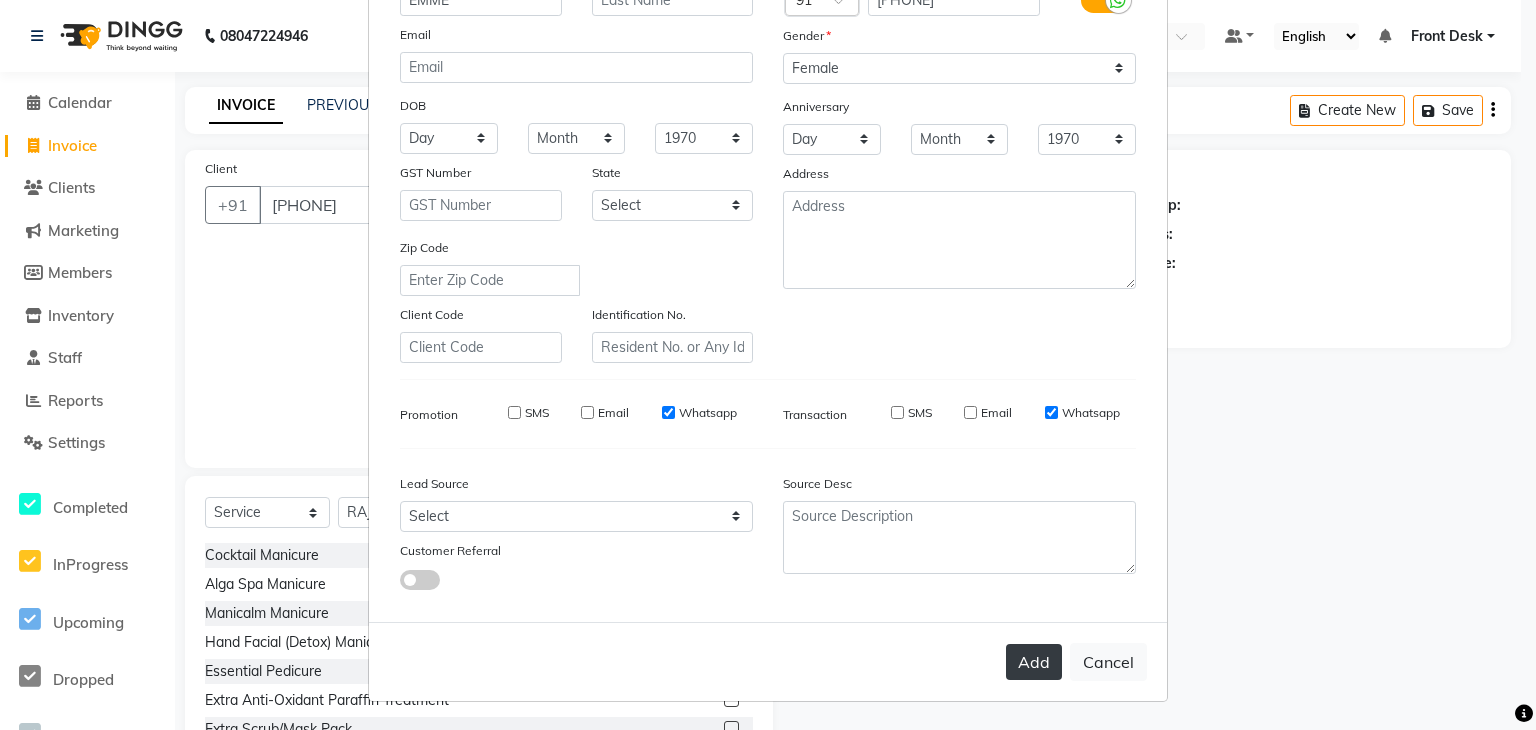 click on "Add" at bounding box center (1034, 662) 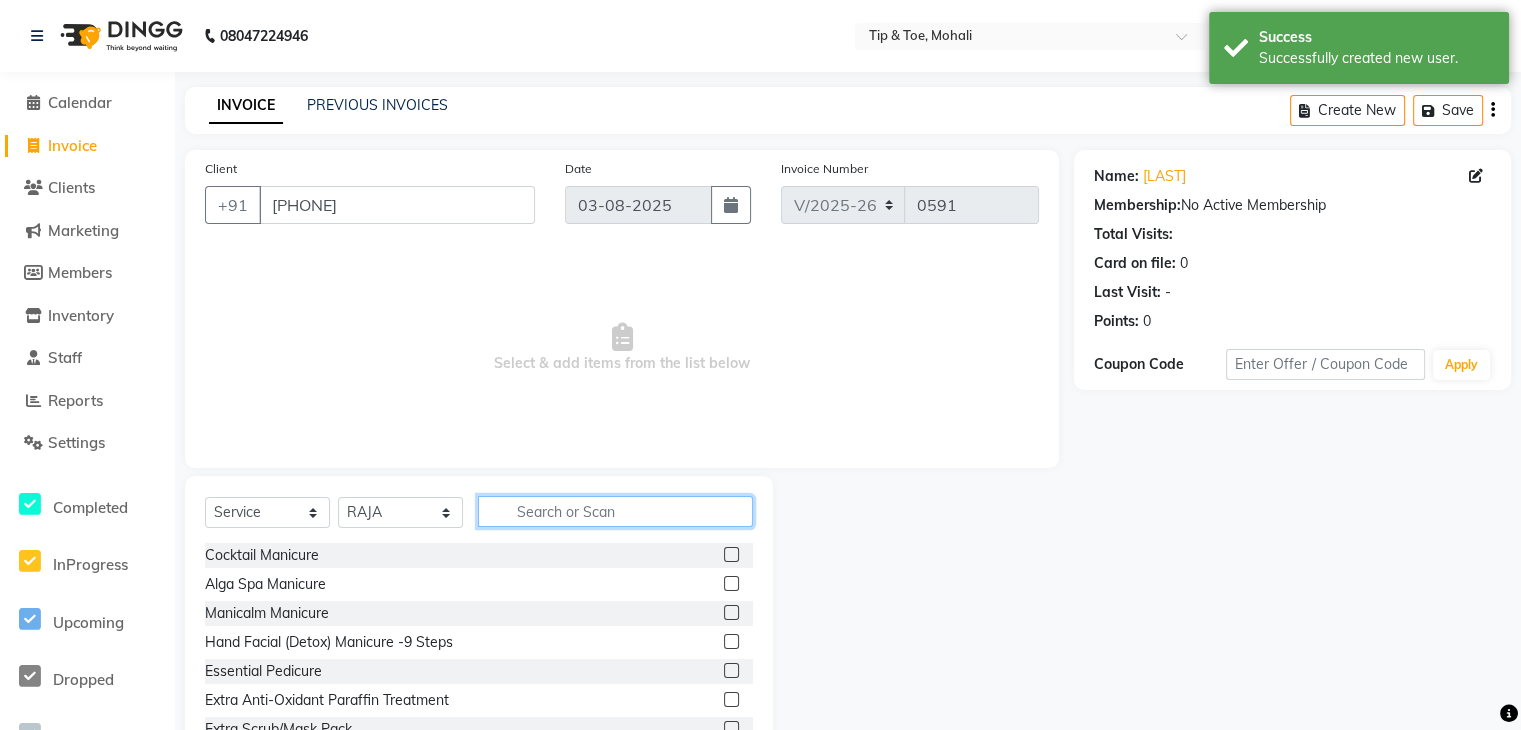 click 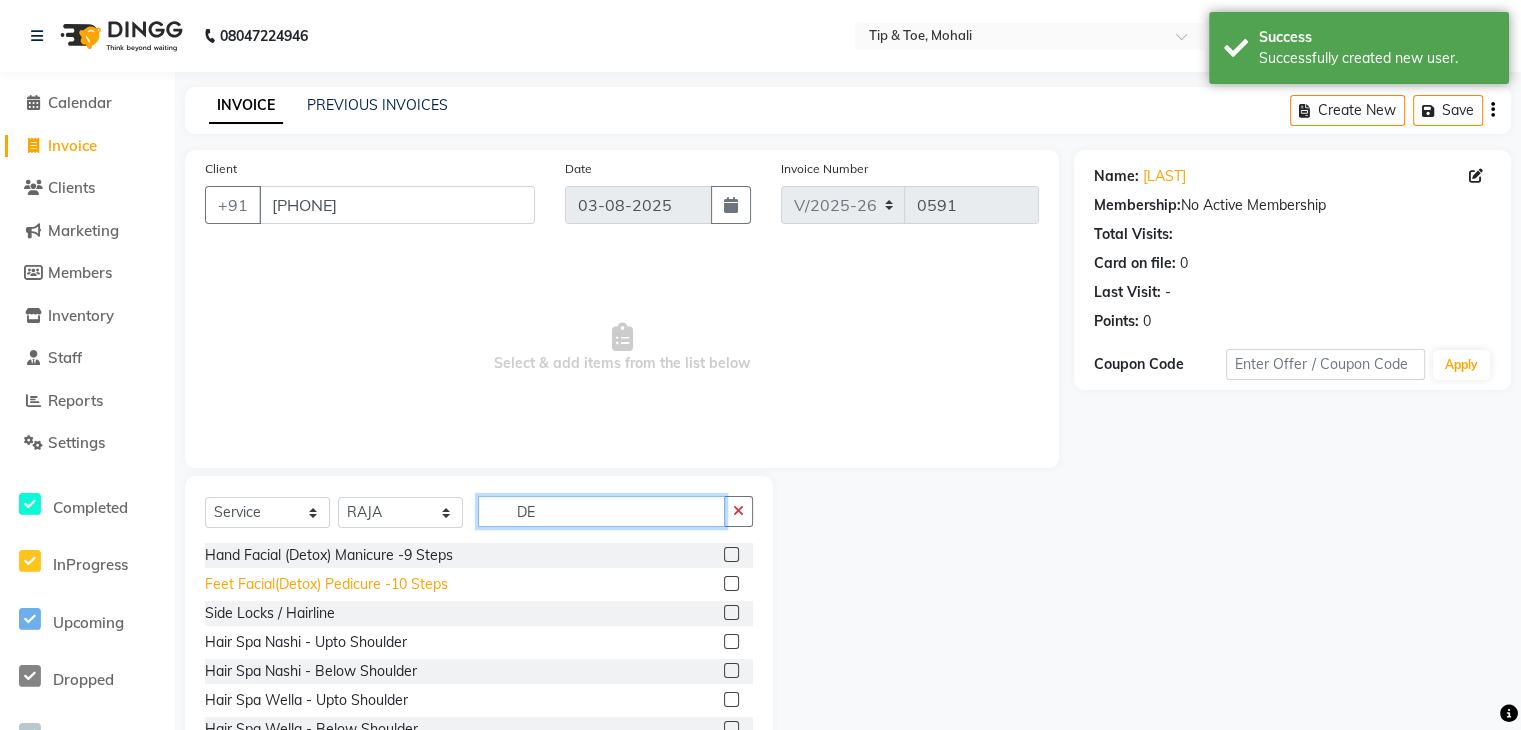type on "DE" 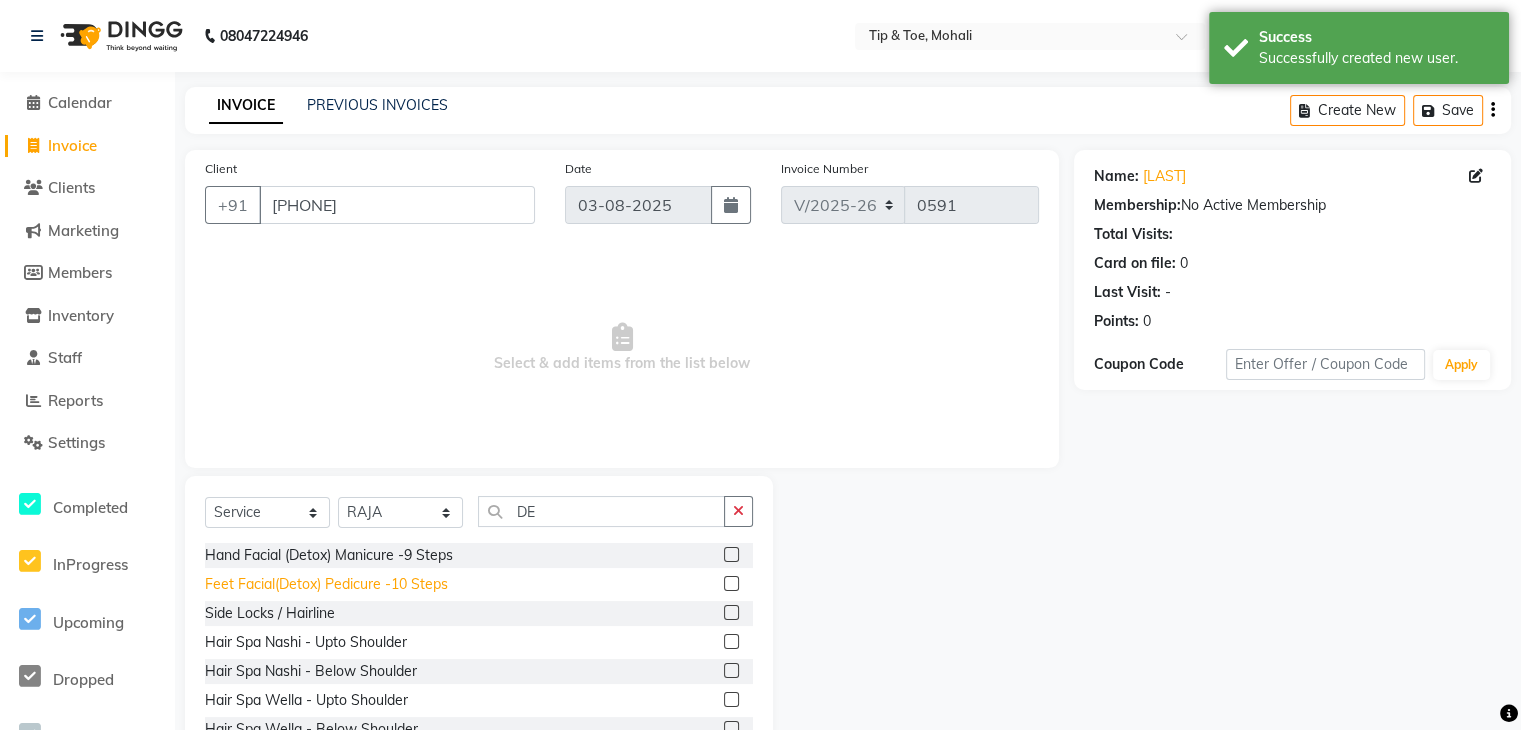click on "Feet Facial(Detox) Pedicure -10 Steps" 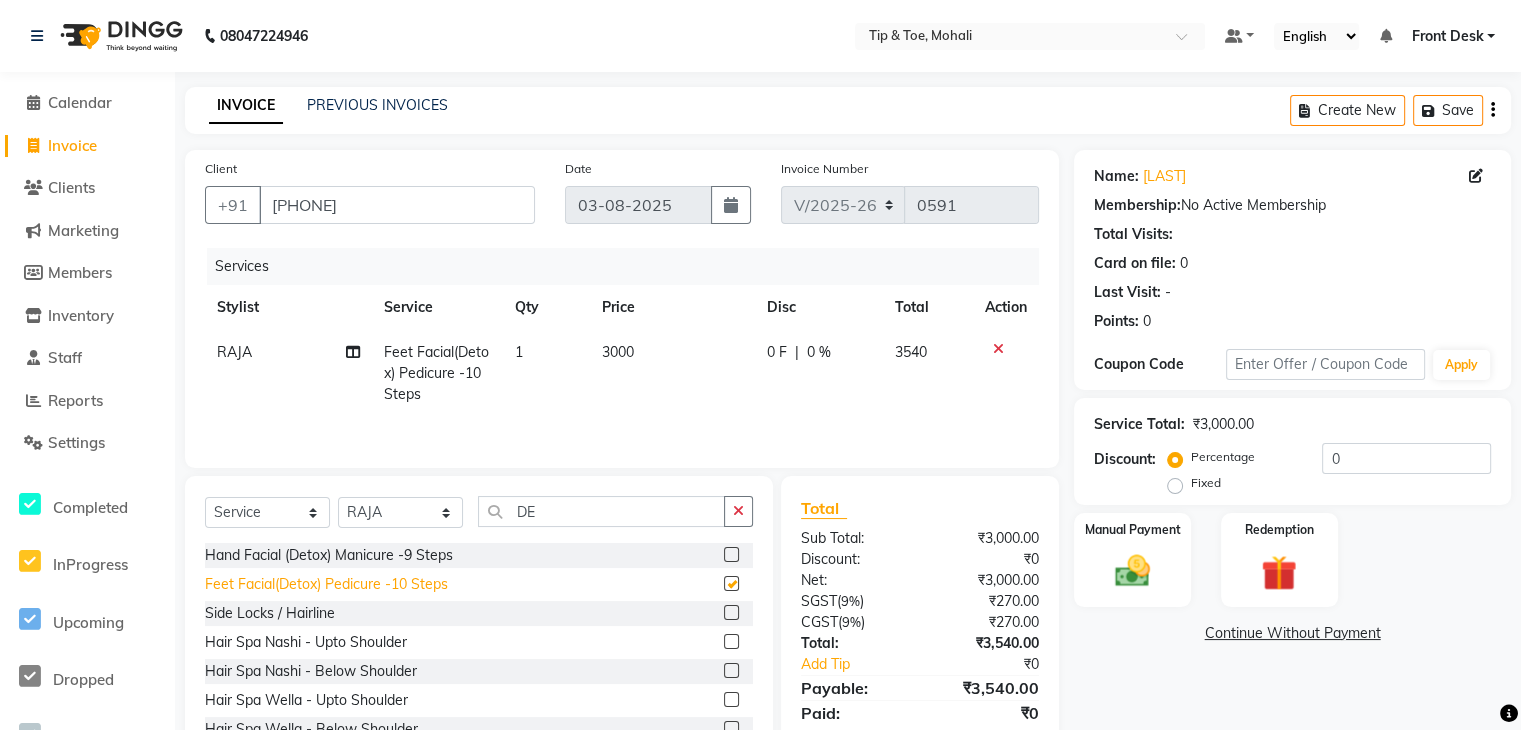 checkbox on "false" 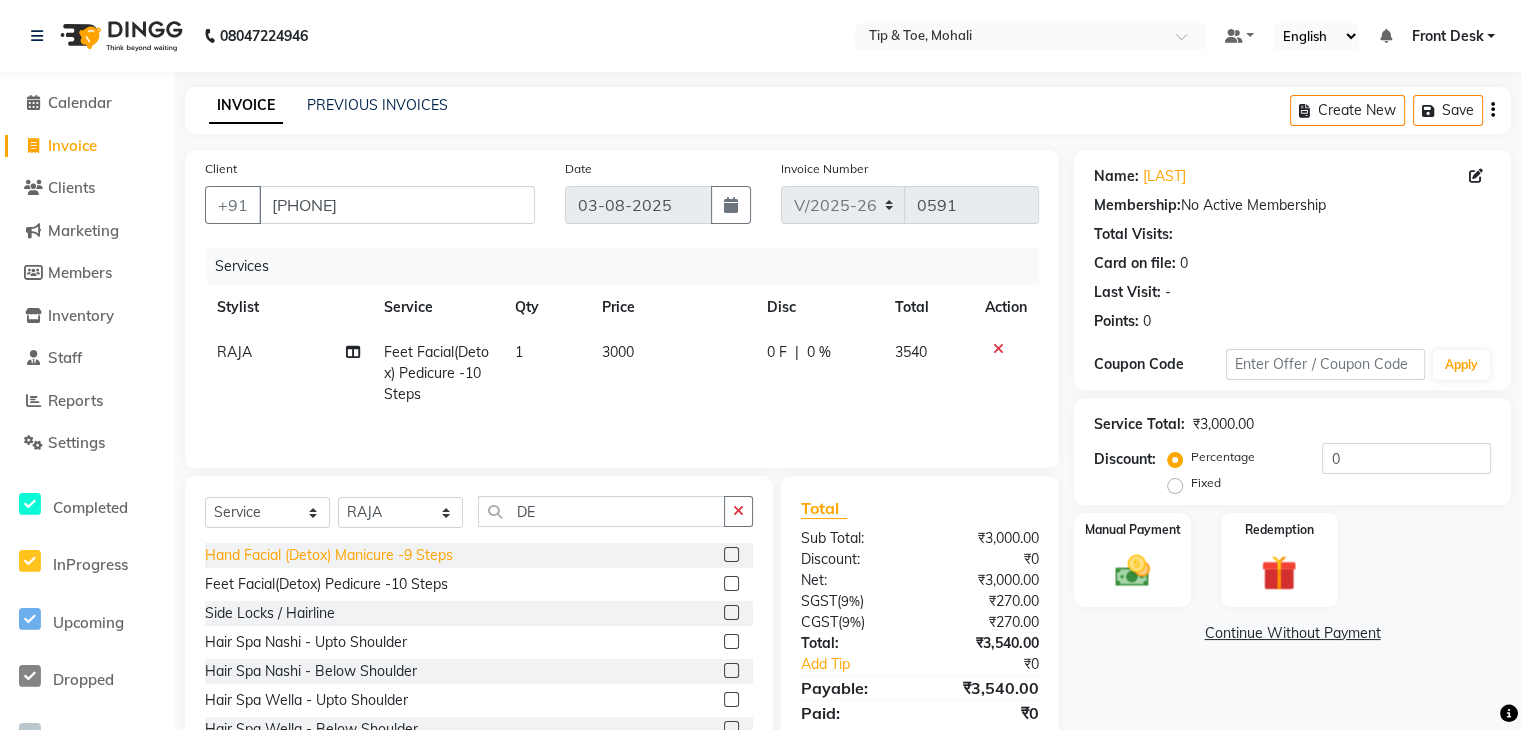click on "Hand Facial (Detox) Manicure -9 Steps" 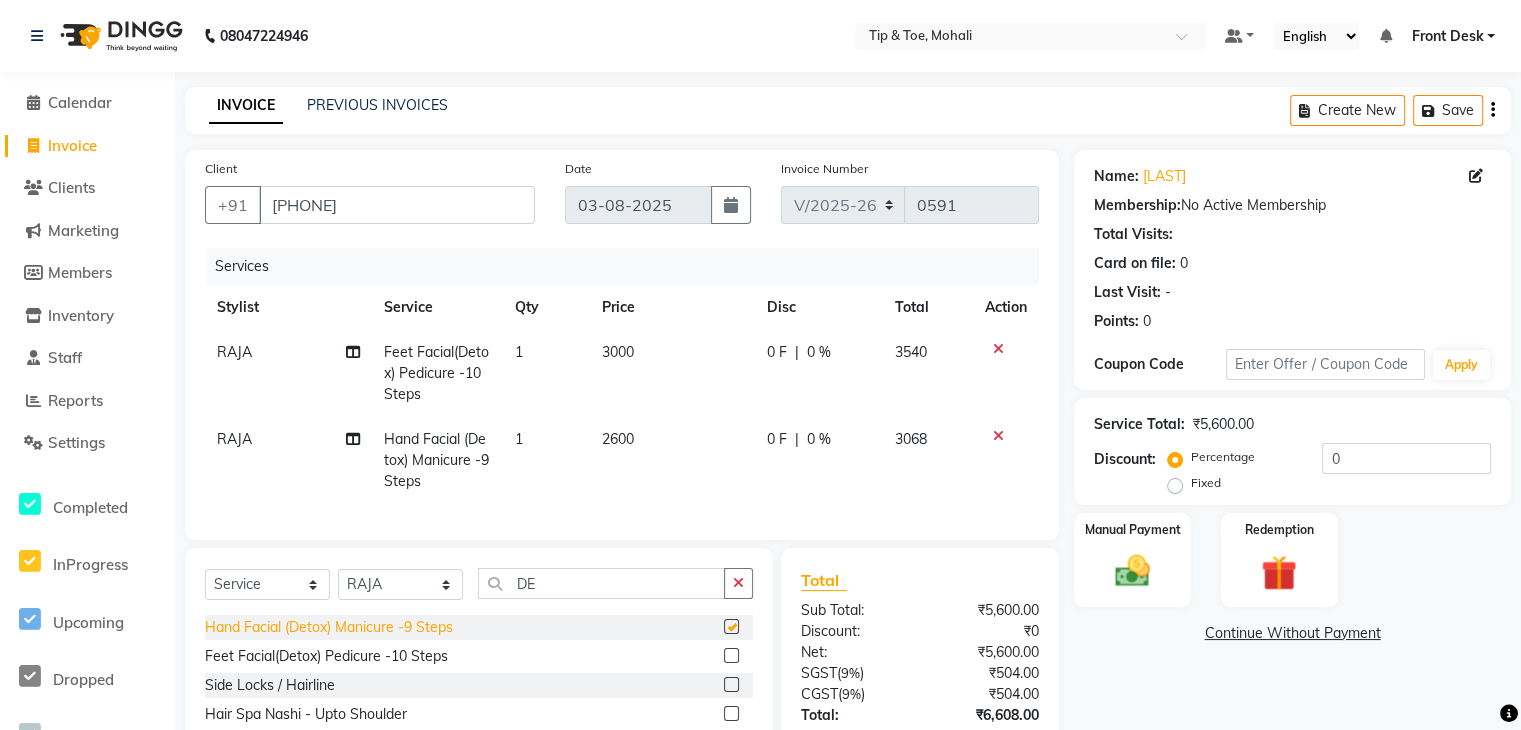 checkbox on "false" 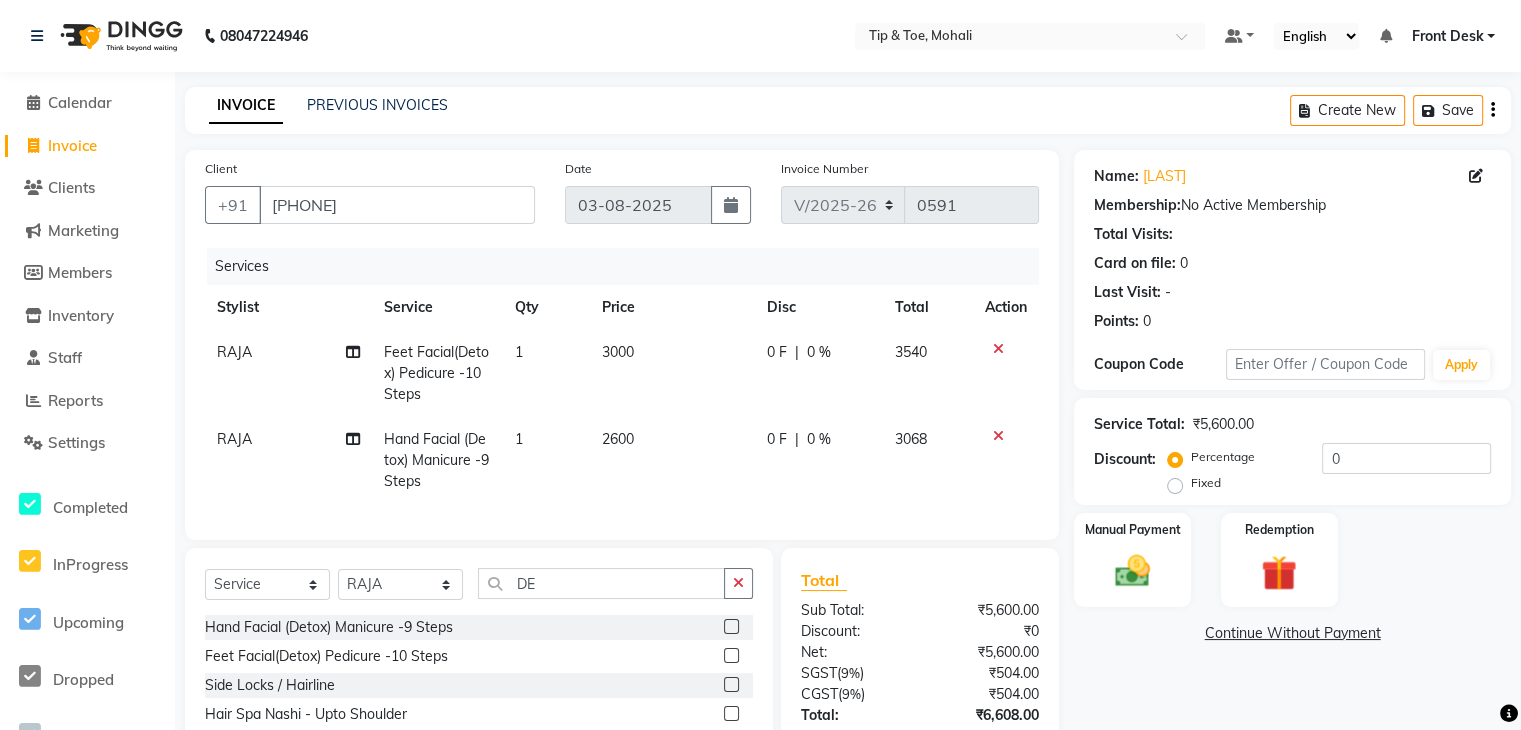 click on "RAJA" 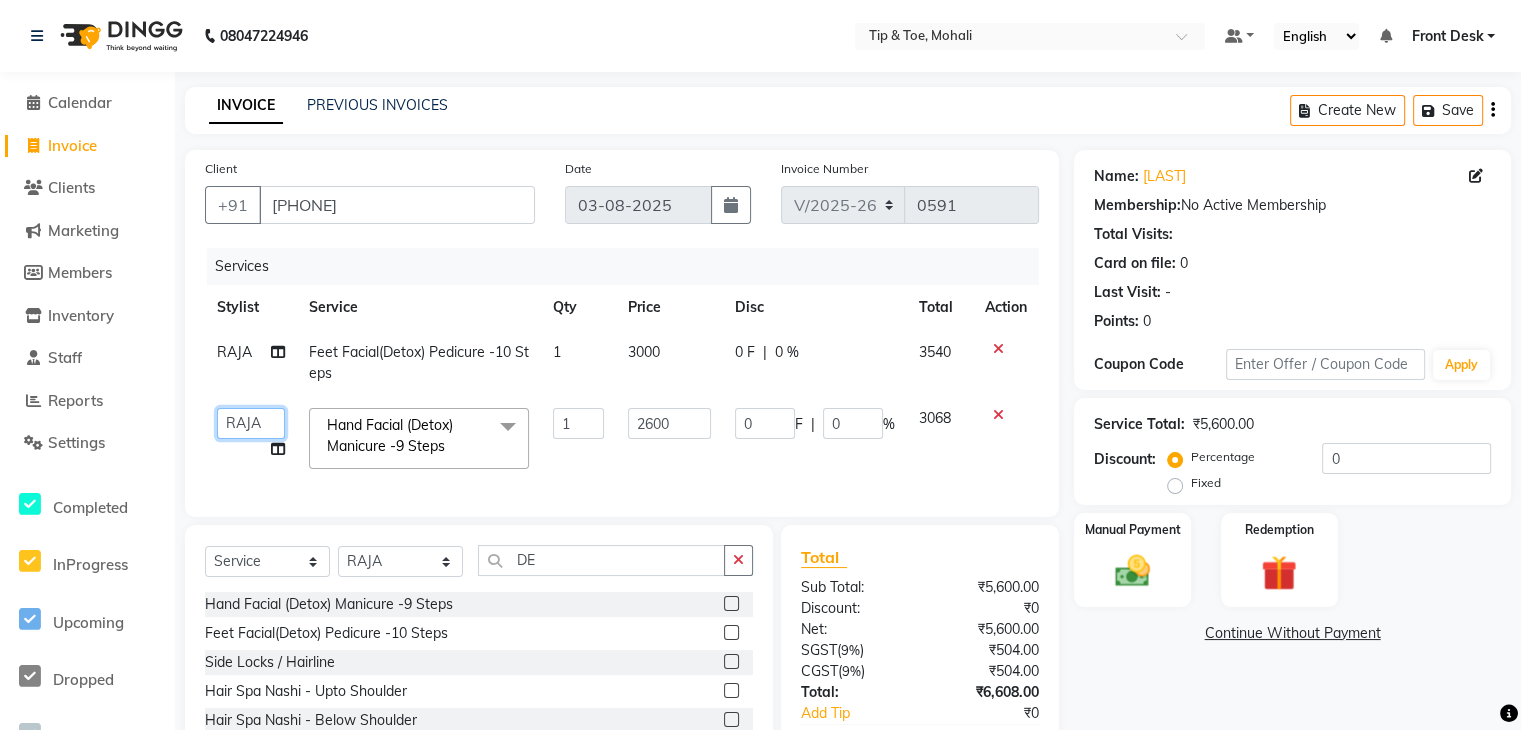 click on "[FIRST] Front Desk [LAST] [LAST] [LAST] [LAST] [LAST] [LAST] [LAST] [LAST] [LAST]" 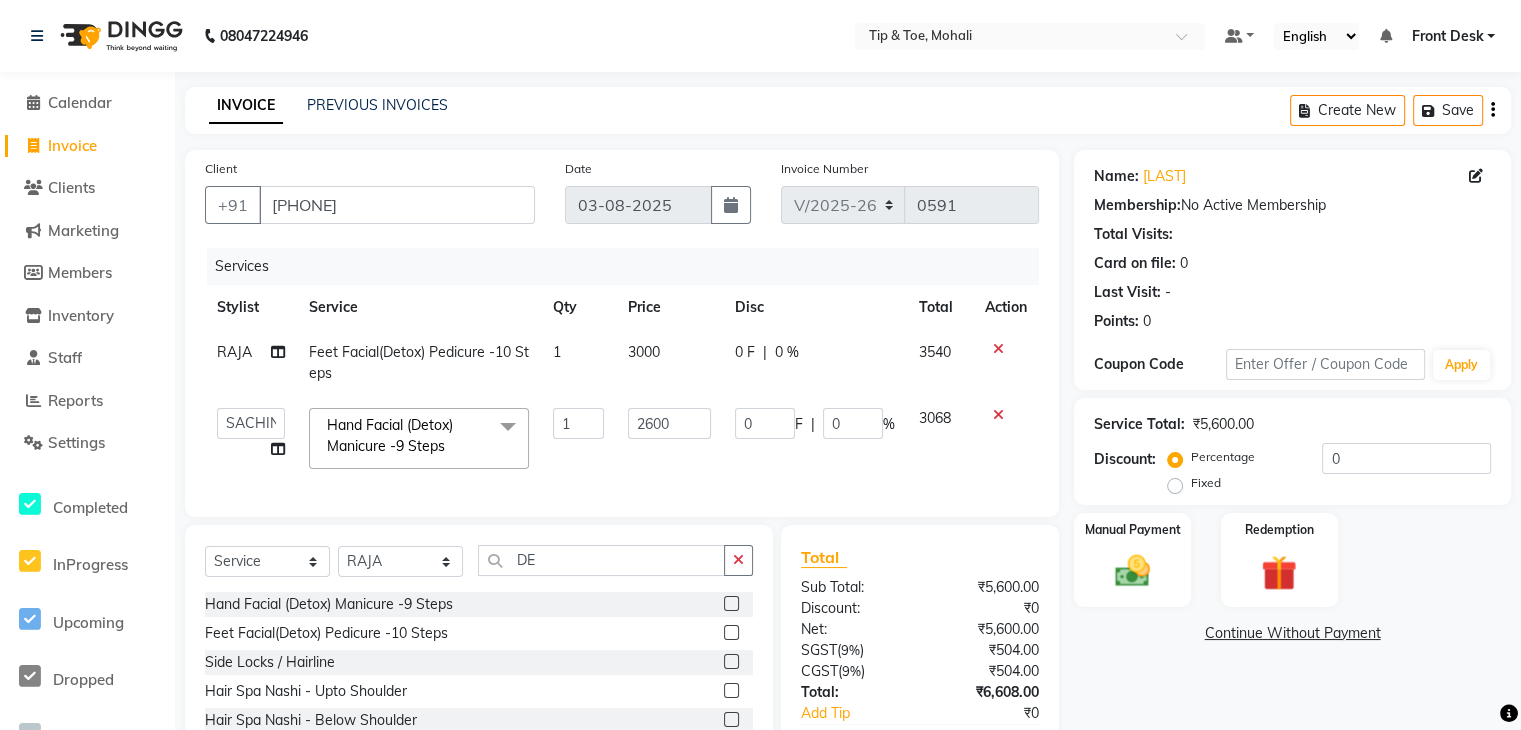 select on "83684" 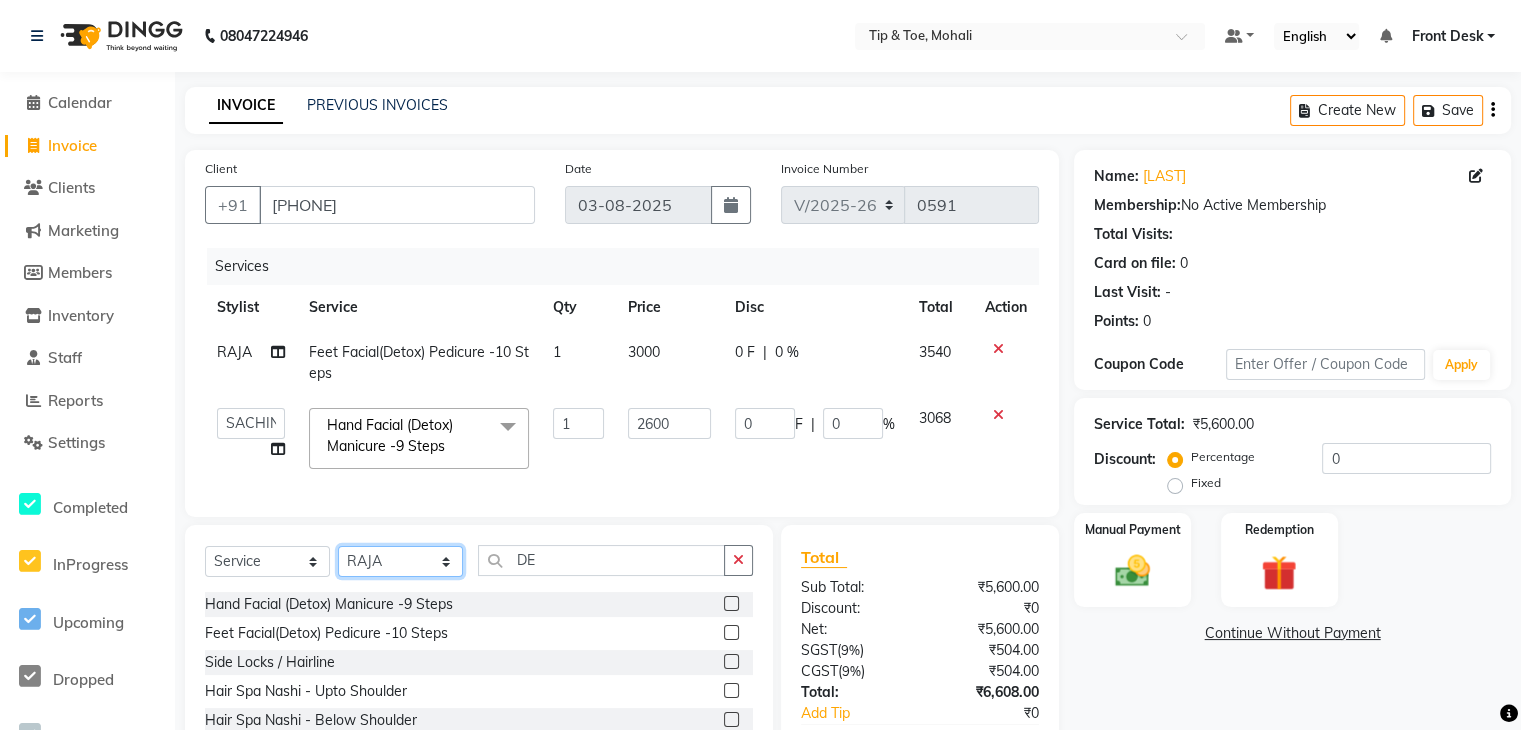 click on "Select Stylist ANSHU Front Desk Kaoto KOMAL MAHOSO MONISH NICK RAJA RAJVEER RANGINA SACHIN SAHIL" 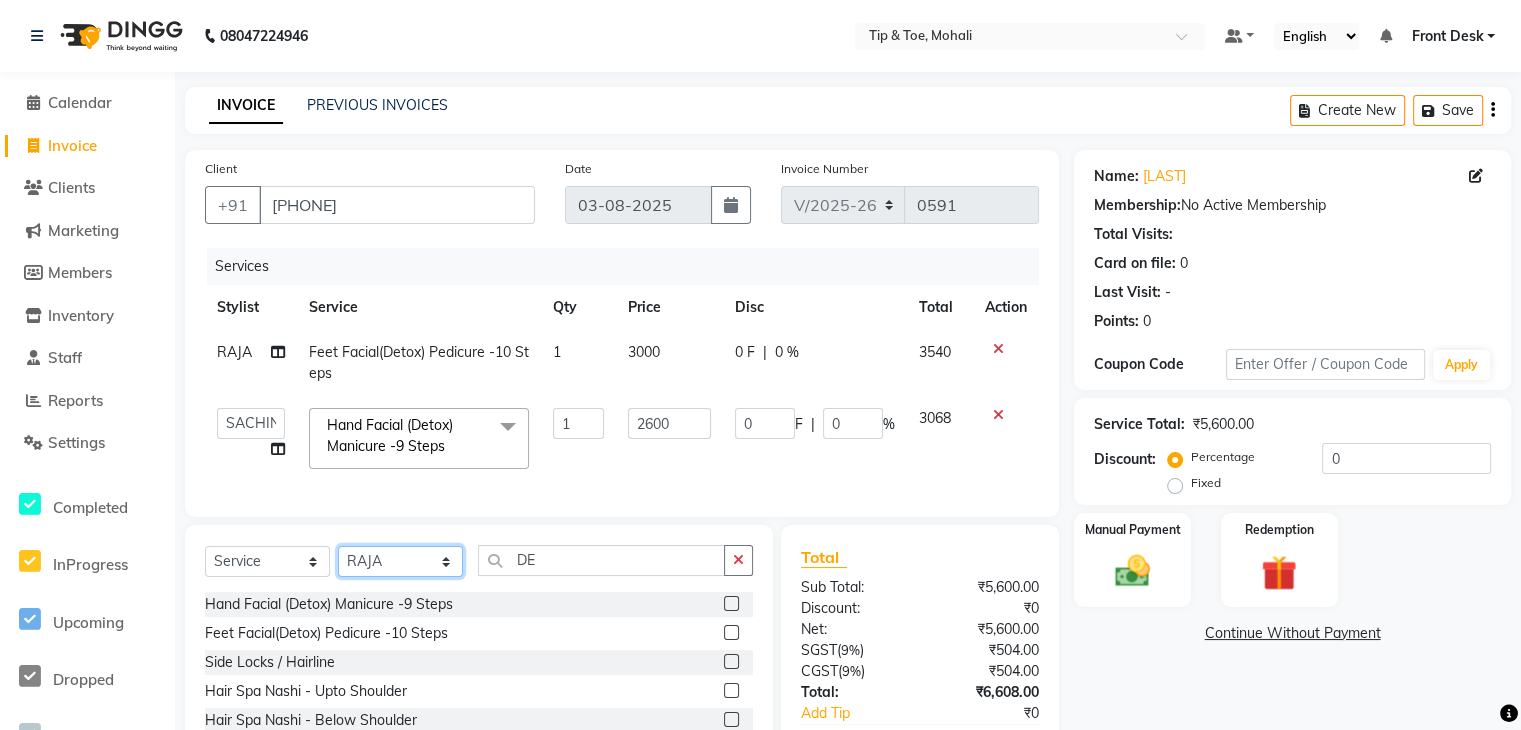 select on "62242" 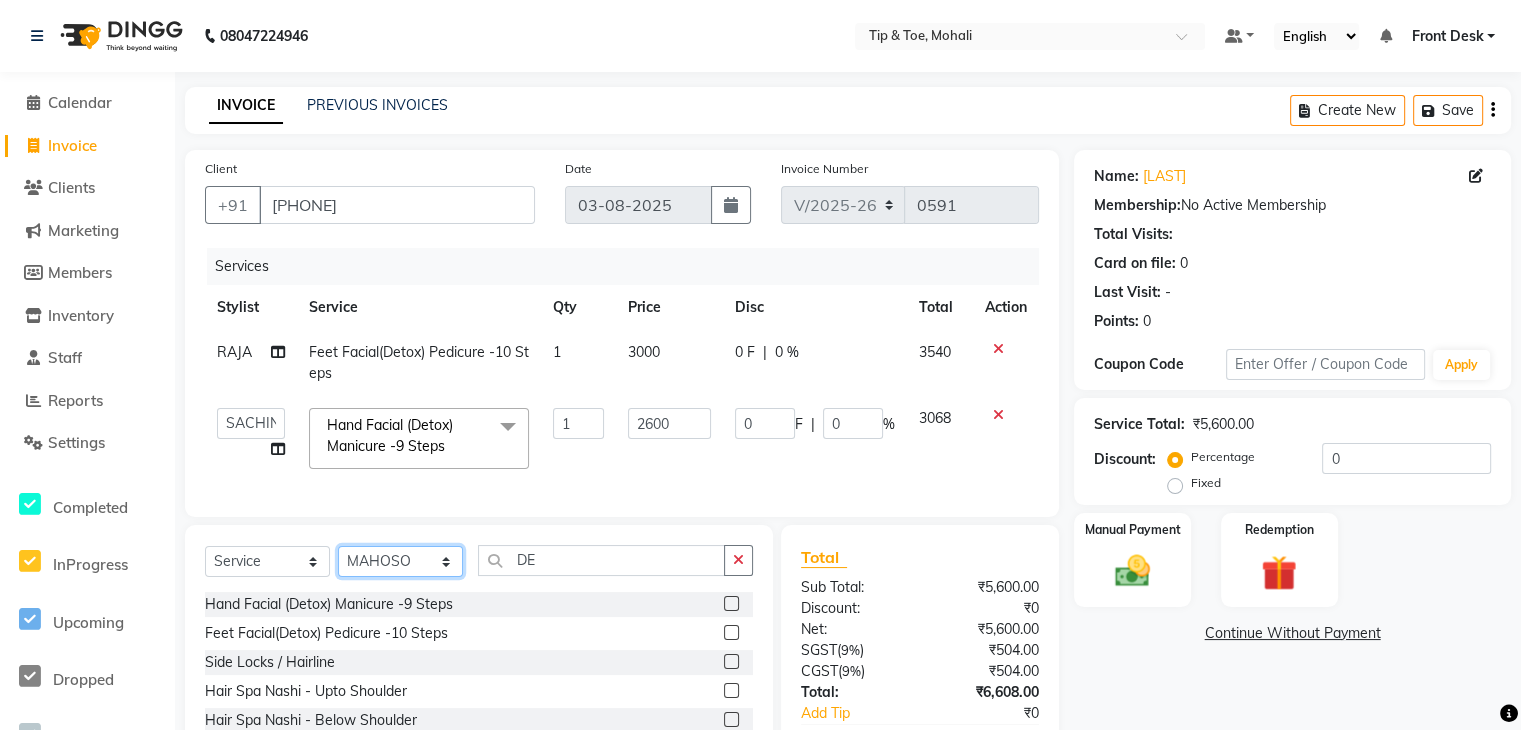 click on "Select Stylist ANSHU Front Desk Kaoto KOMAL MAHOSO MONISH NICK RAJA RAJVEER RANGINA SACHIN SAHIL" 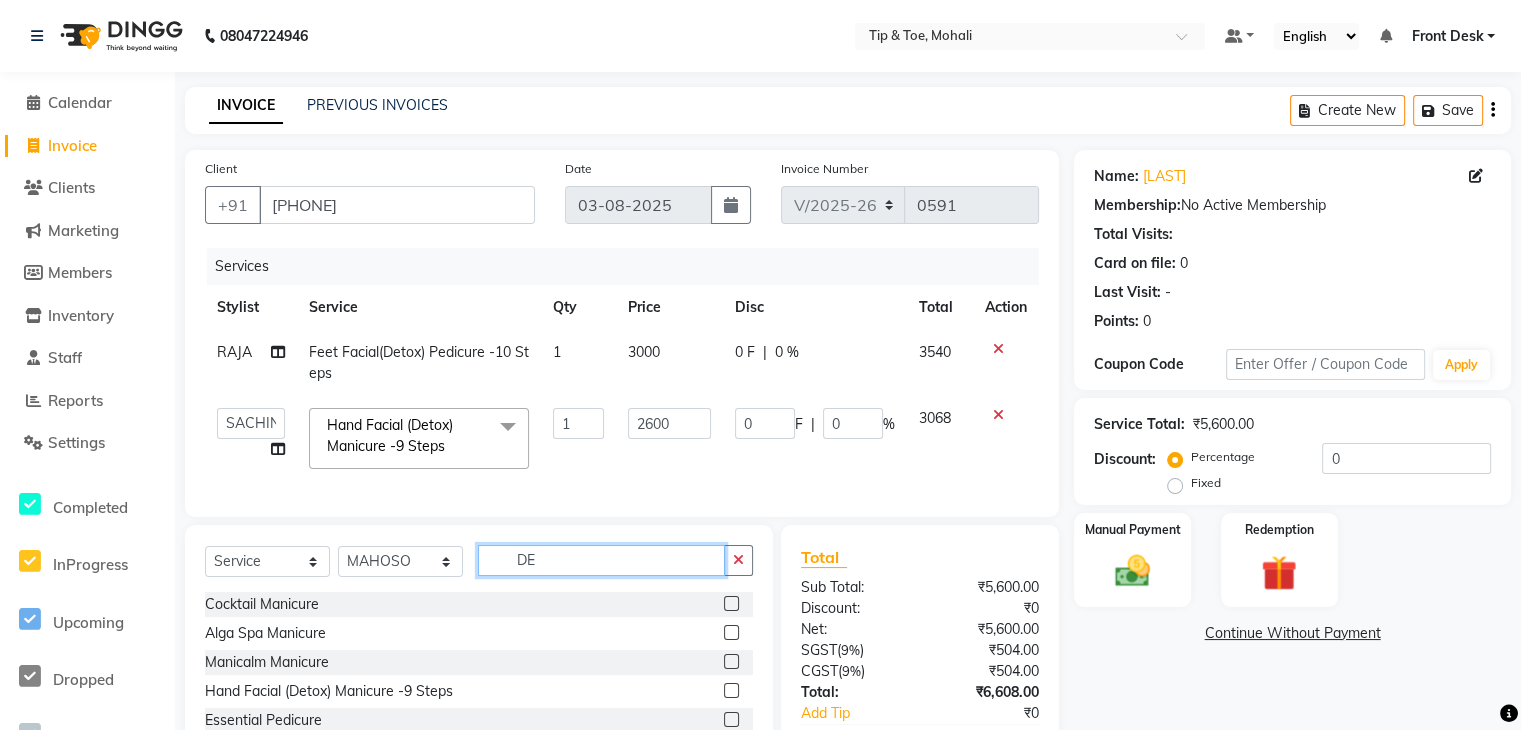 click on "DE" 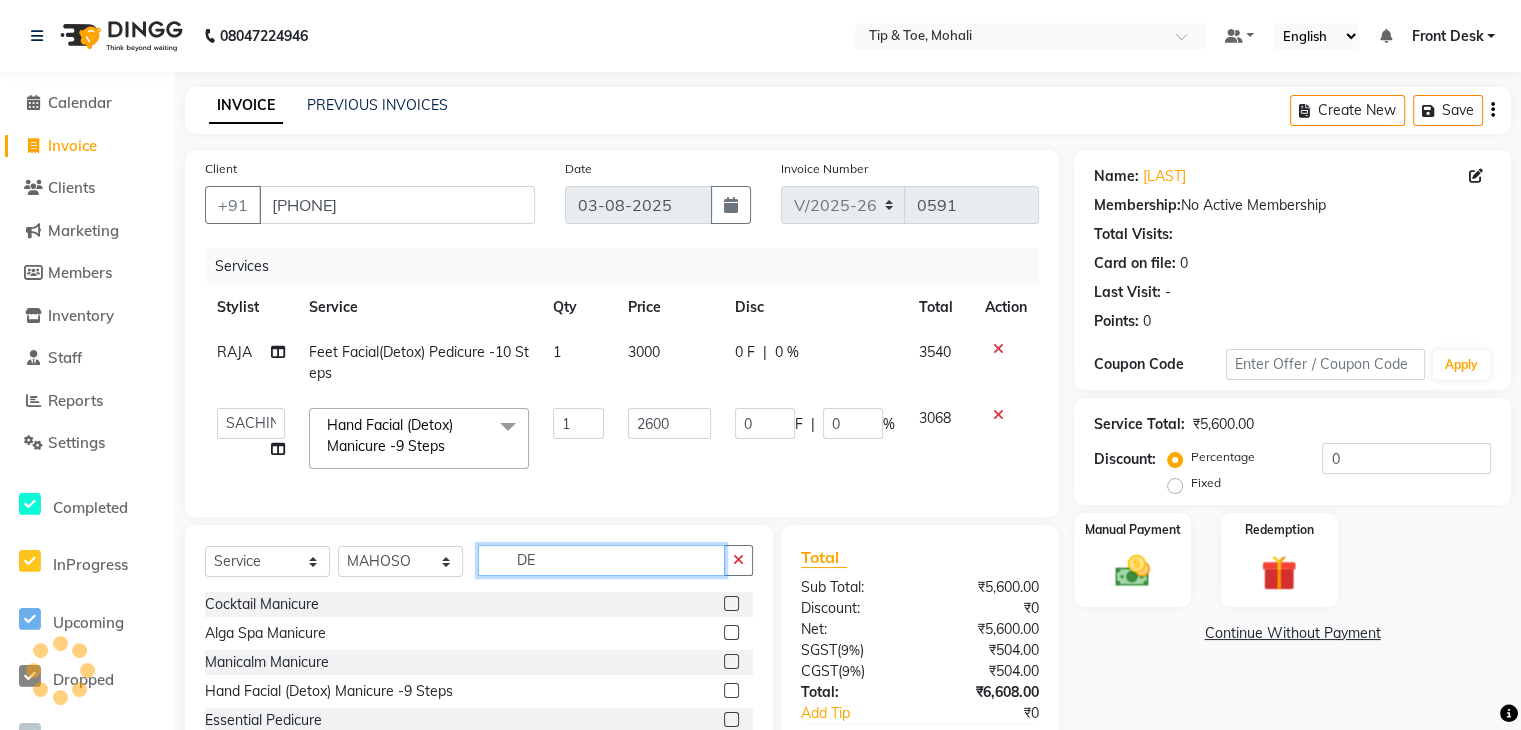 type on "D" 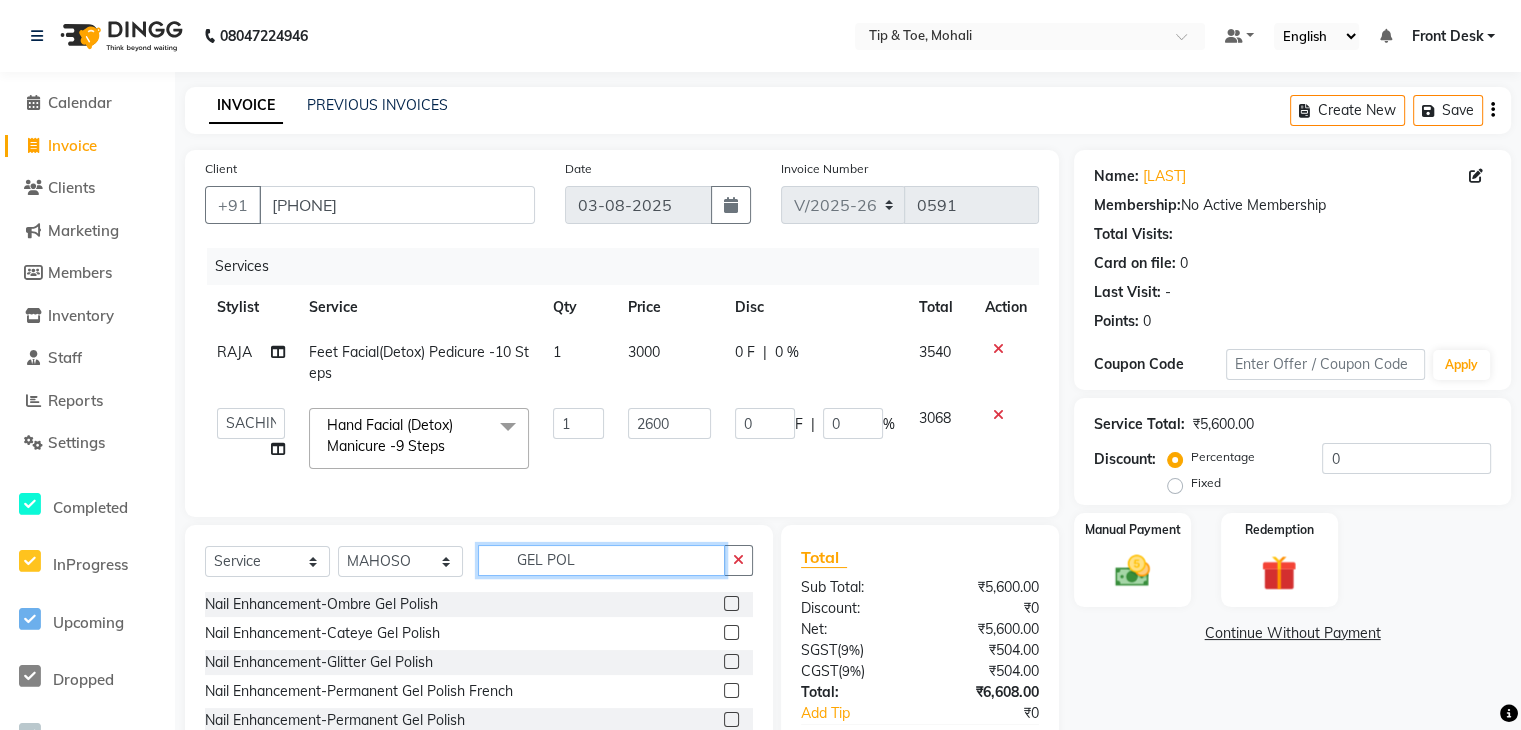 scroll, scrollTop: 136, scrollLeft: 0, axis: vertical 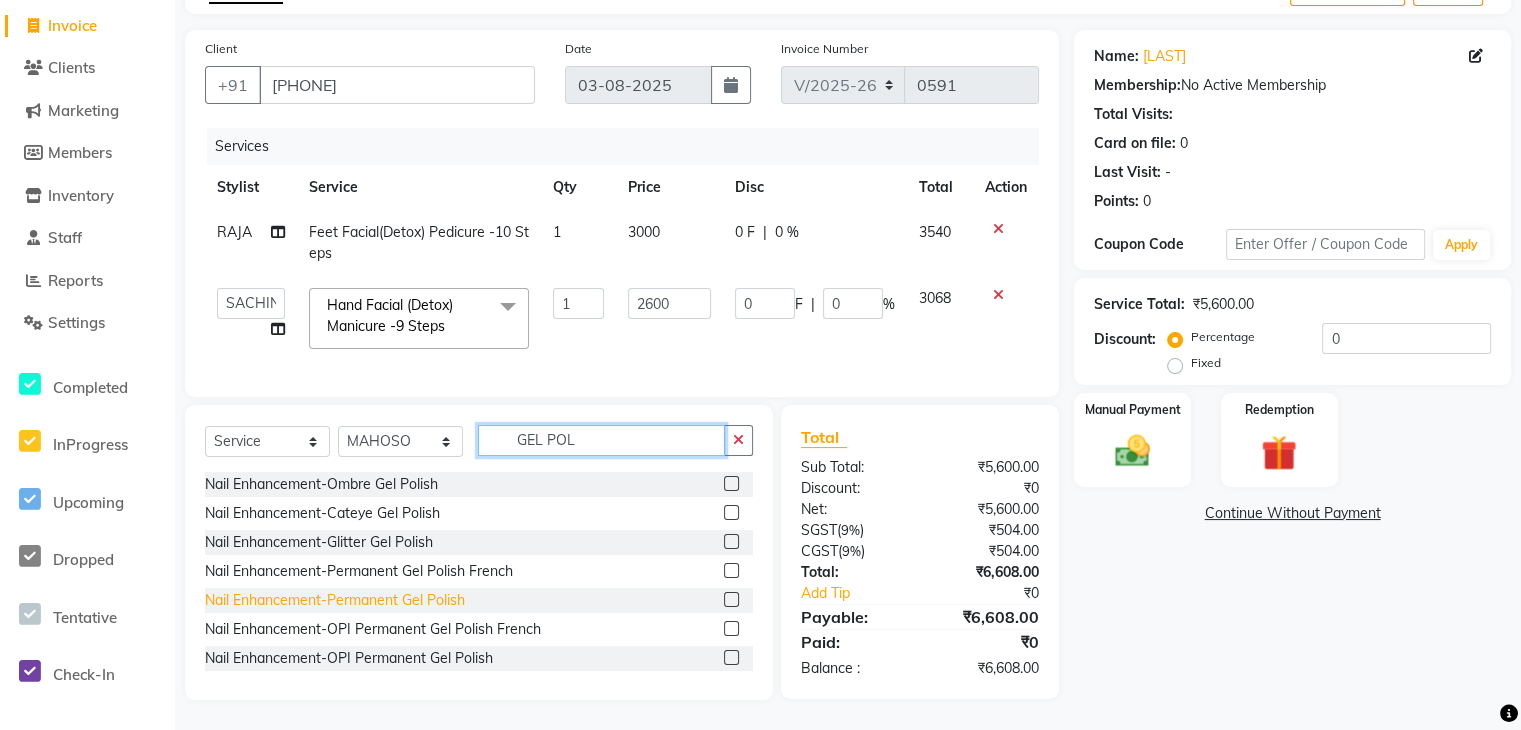 type on "GEL POL" 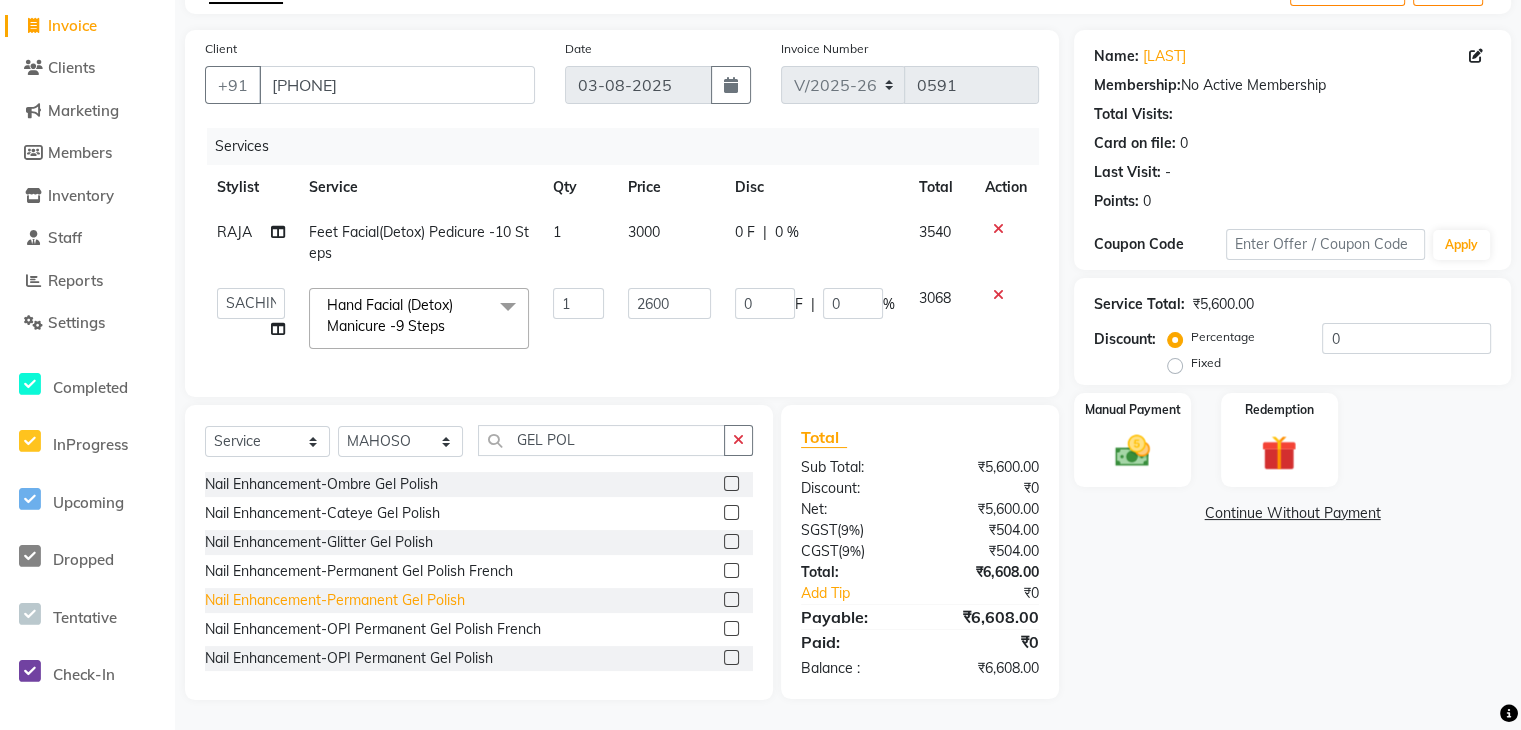 click on "Nail Enhancement-Permanent Gel Polish" 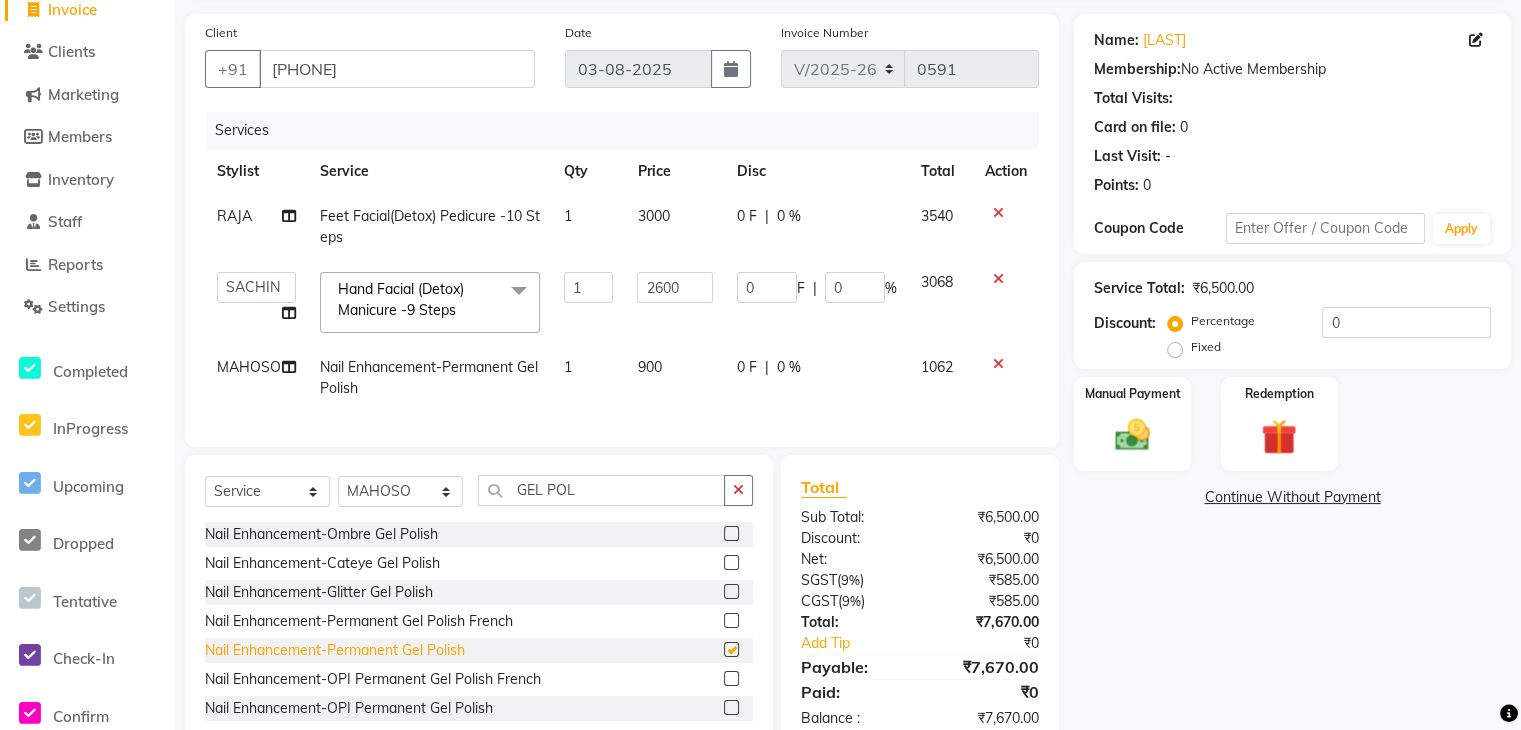 checkbox on "false" 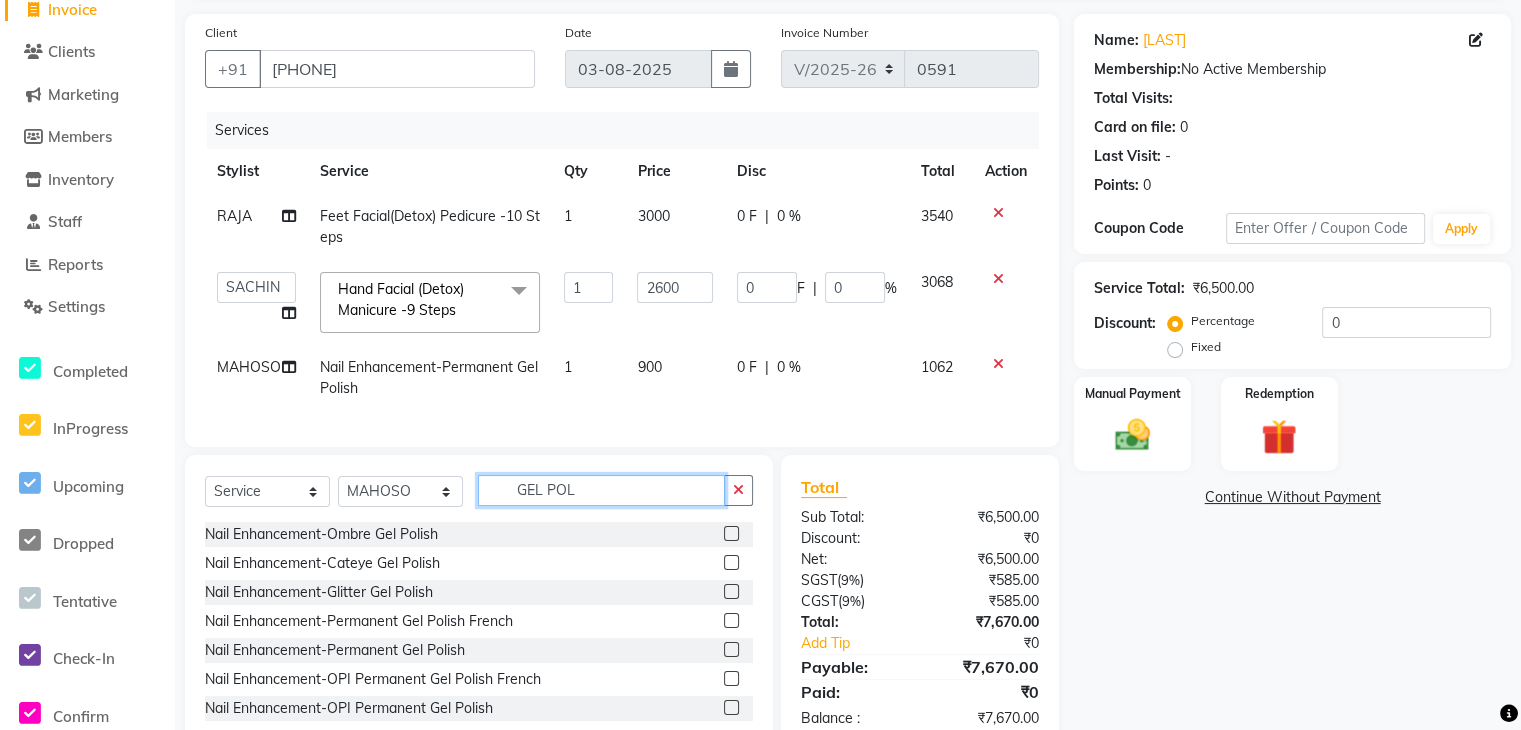 click on "GEL POL" 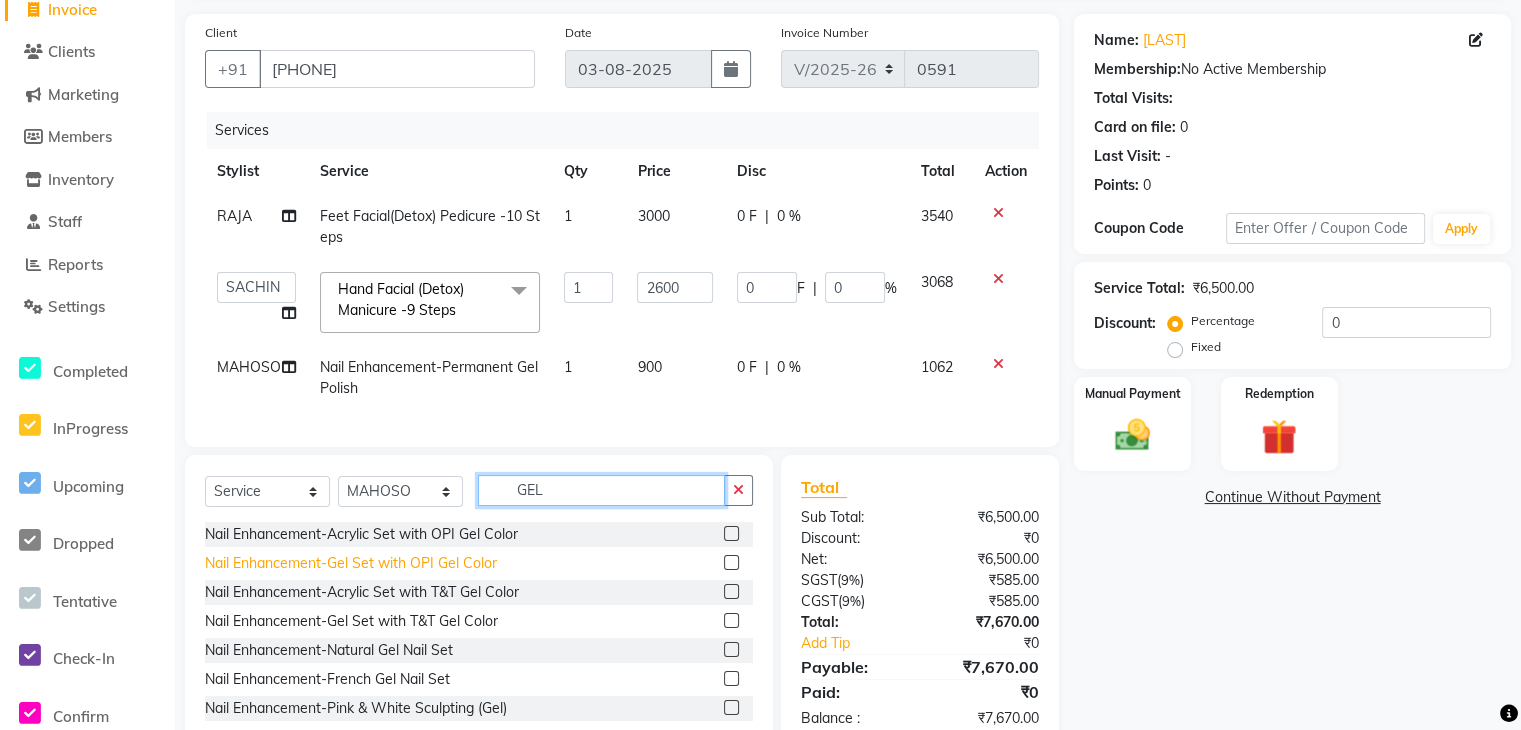 type on "GEL" 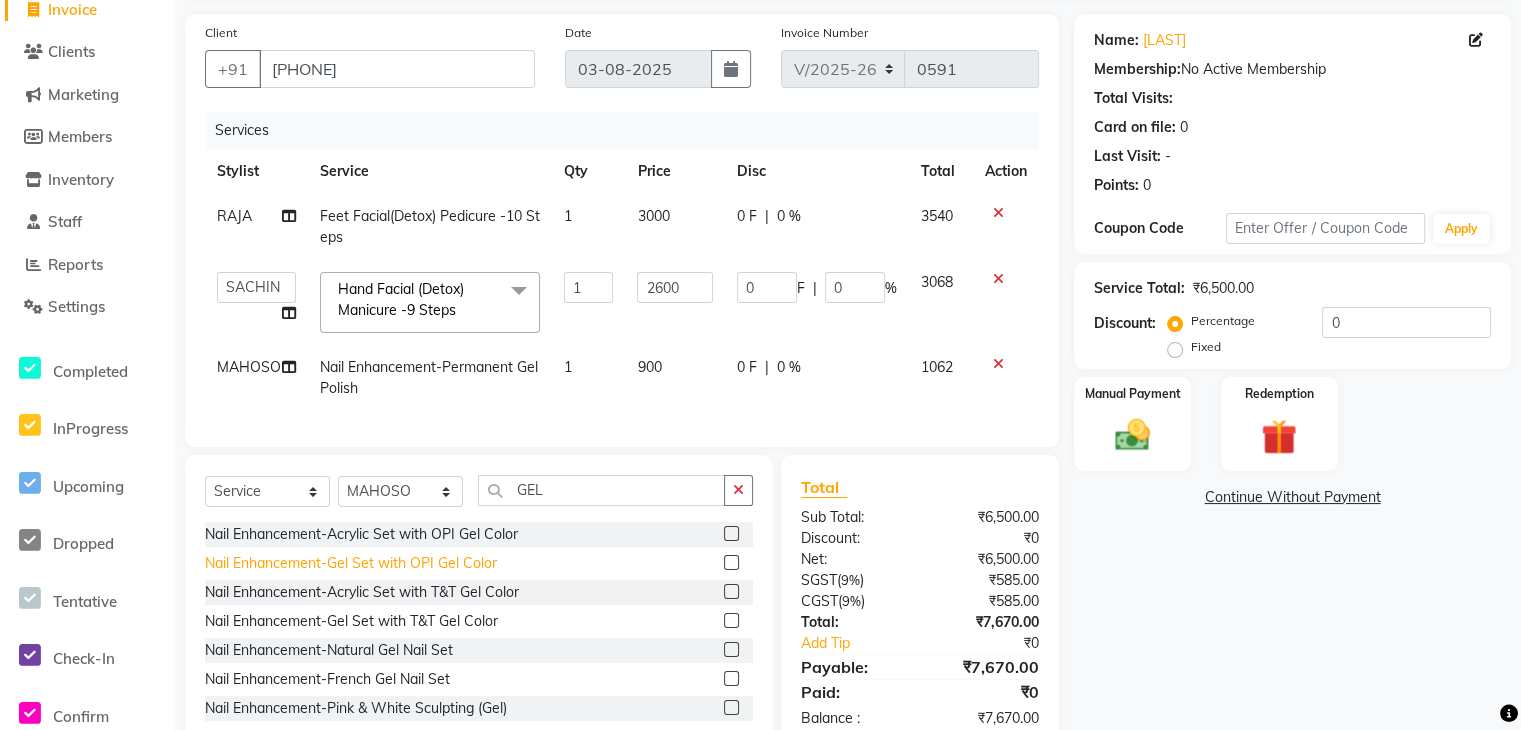 click on "Nail Enhancement-Gel Set with OPI Gel Color" 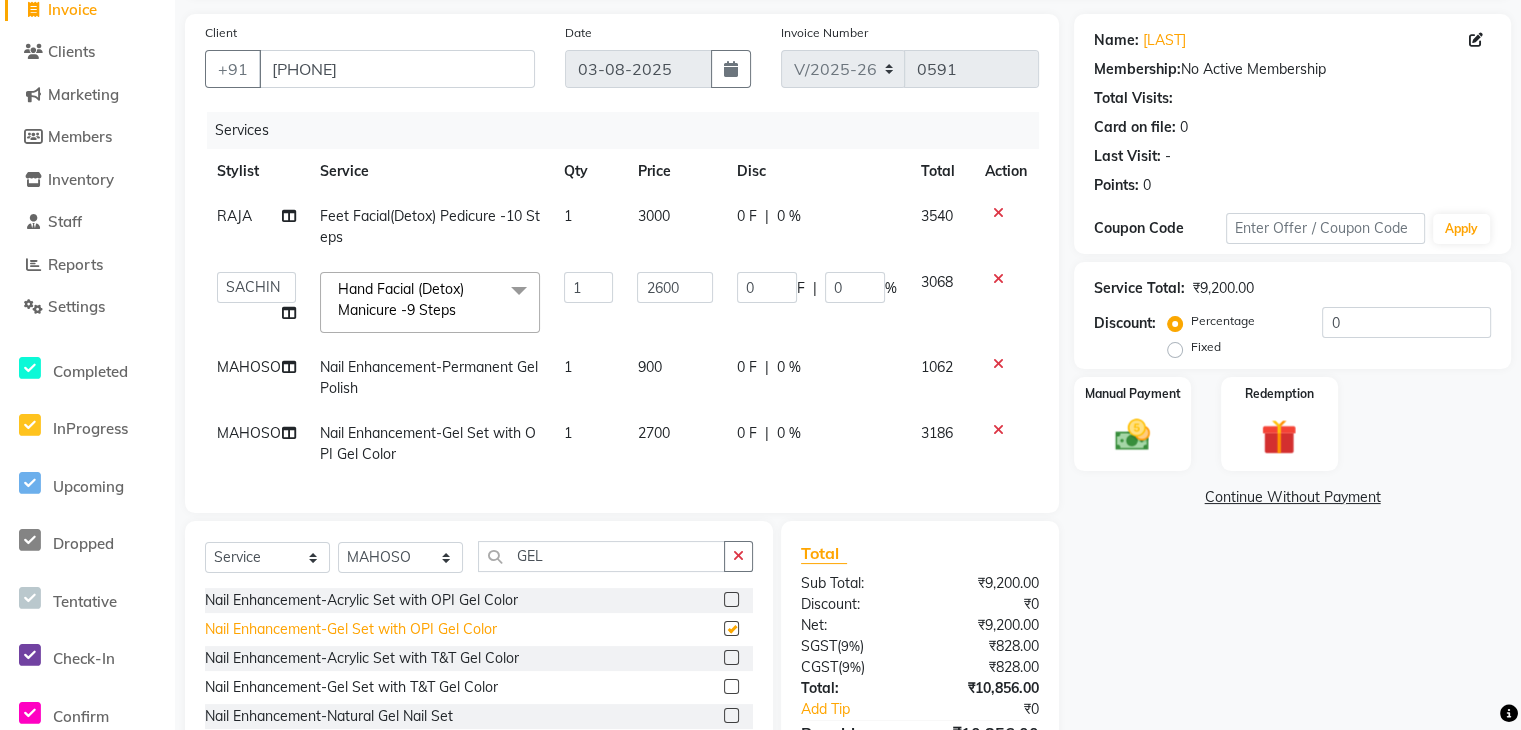 checkbox on "false" 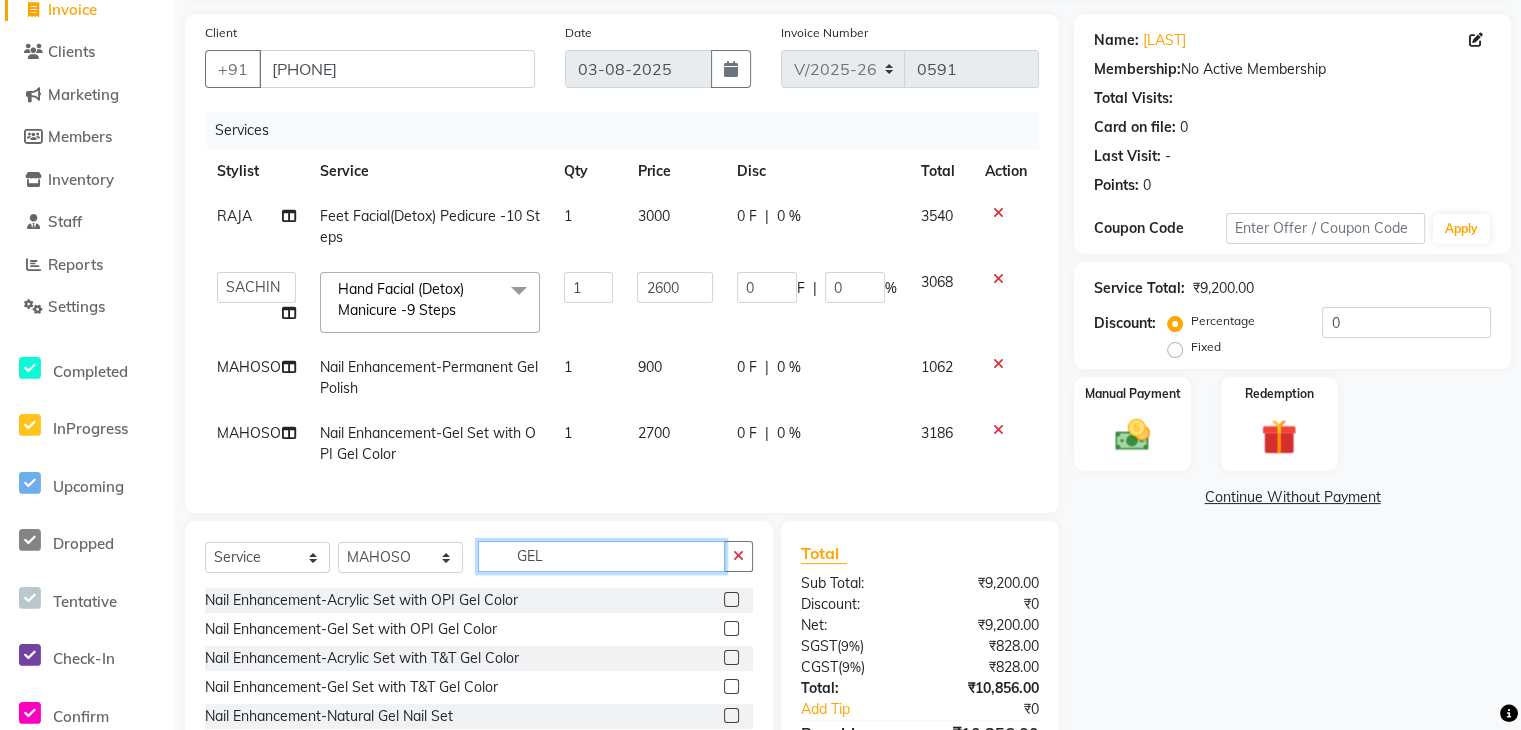 click on "GEL" 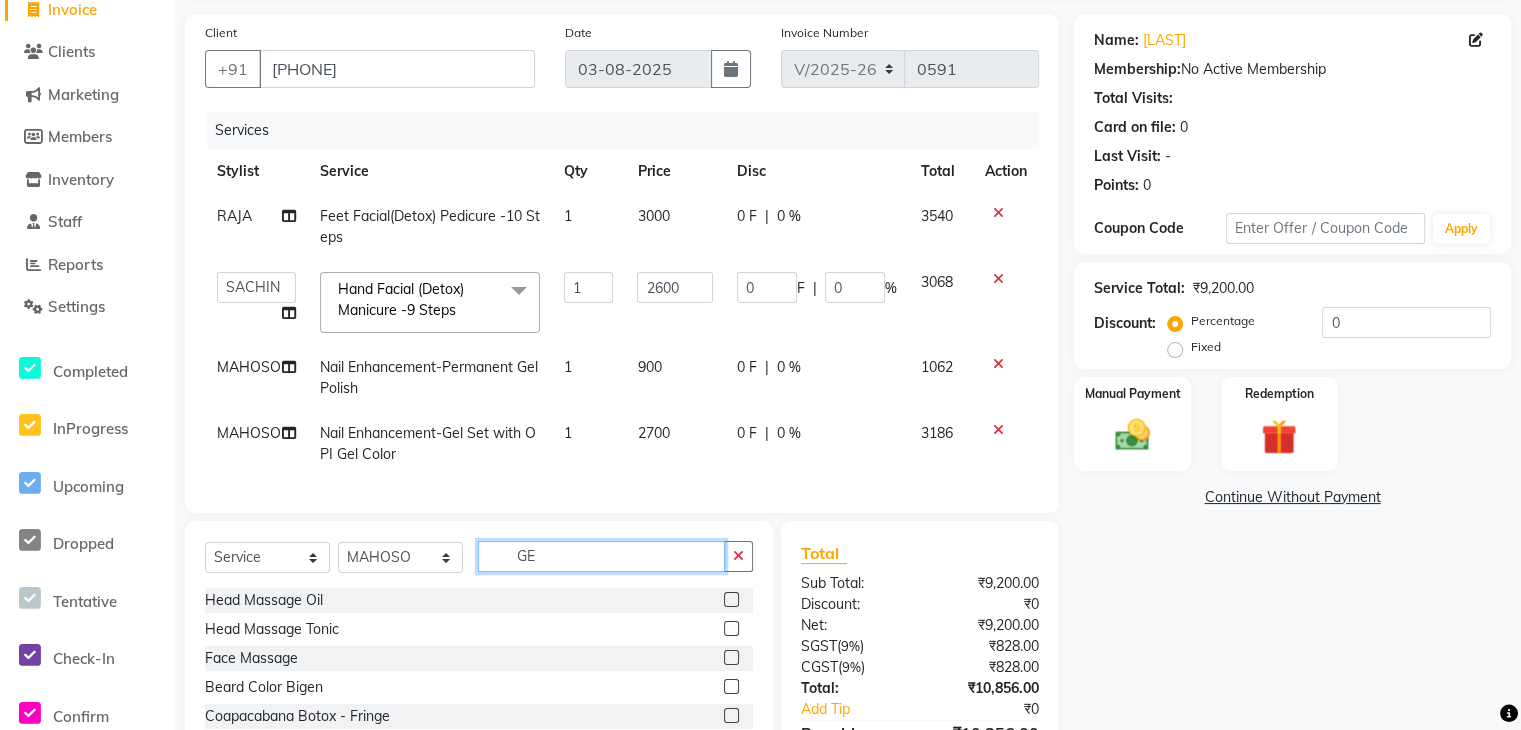 type on "G" 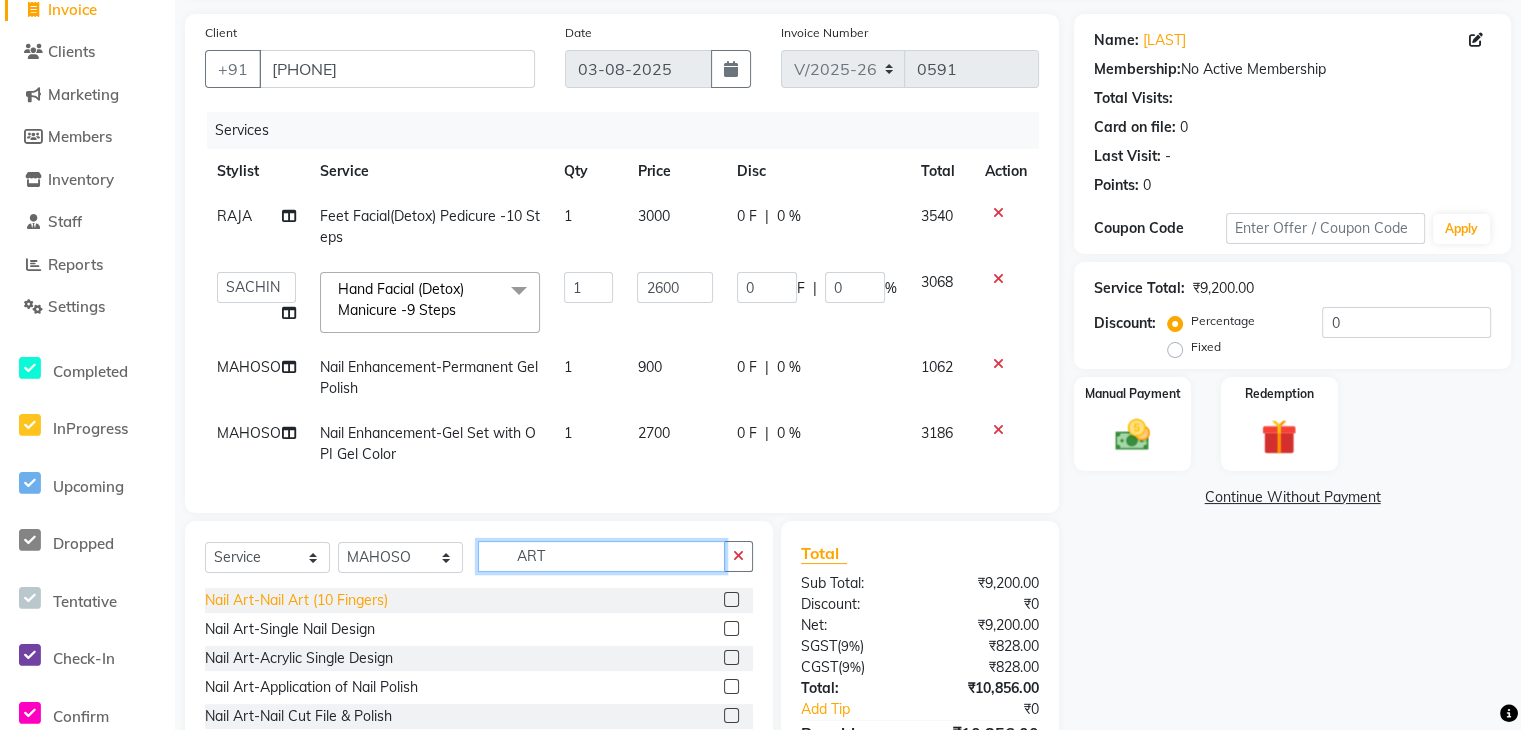 type on "ART" 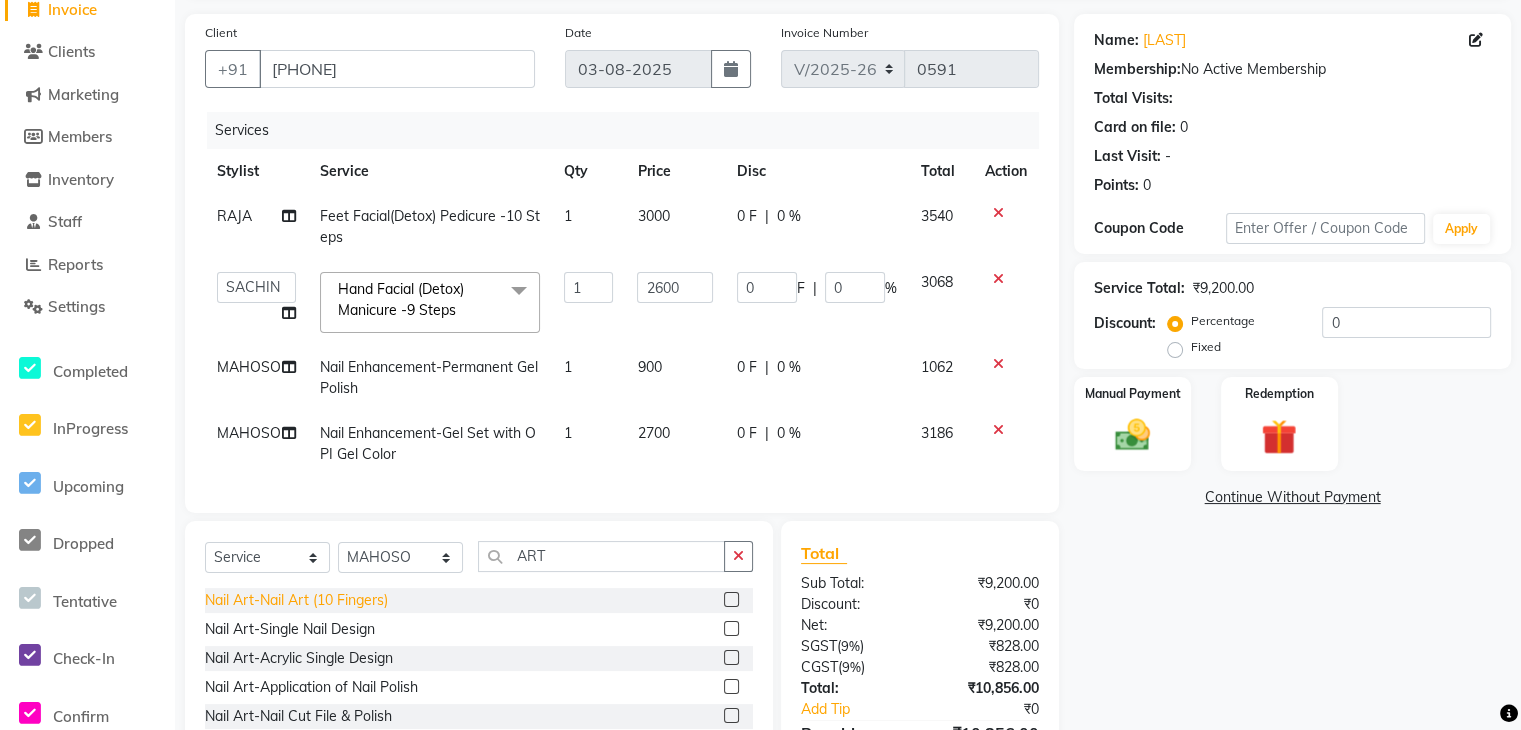click on "Nail Art-Nail Art (10 Fingers)" 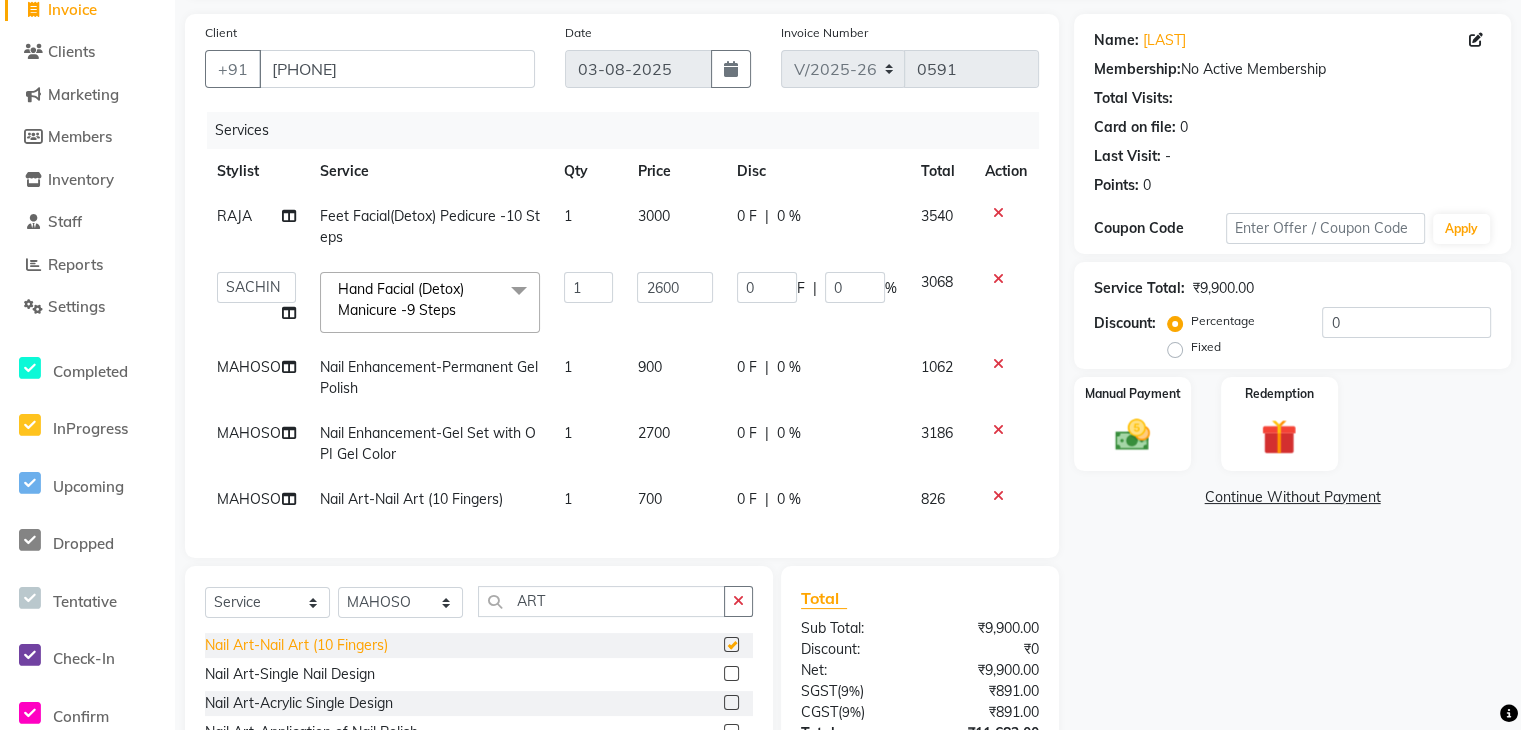 checkbox on "false" 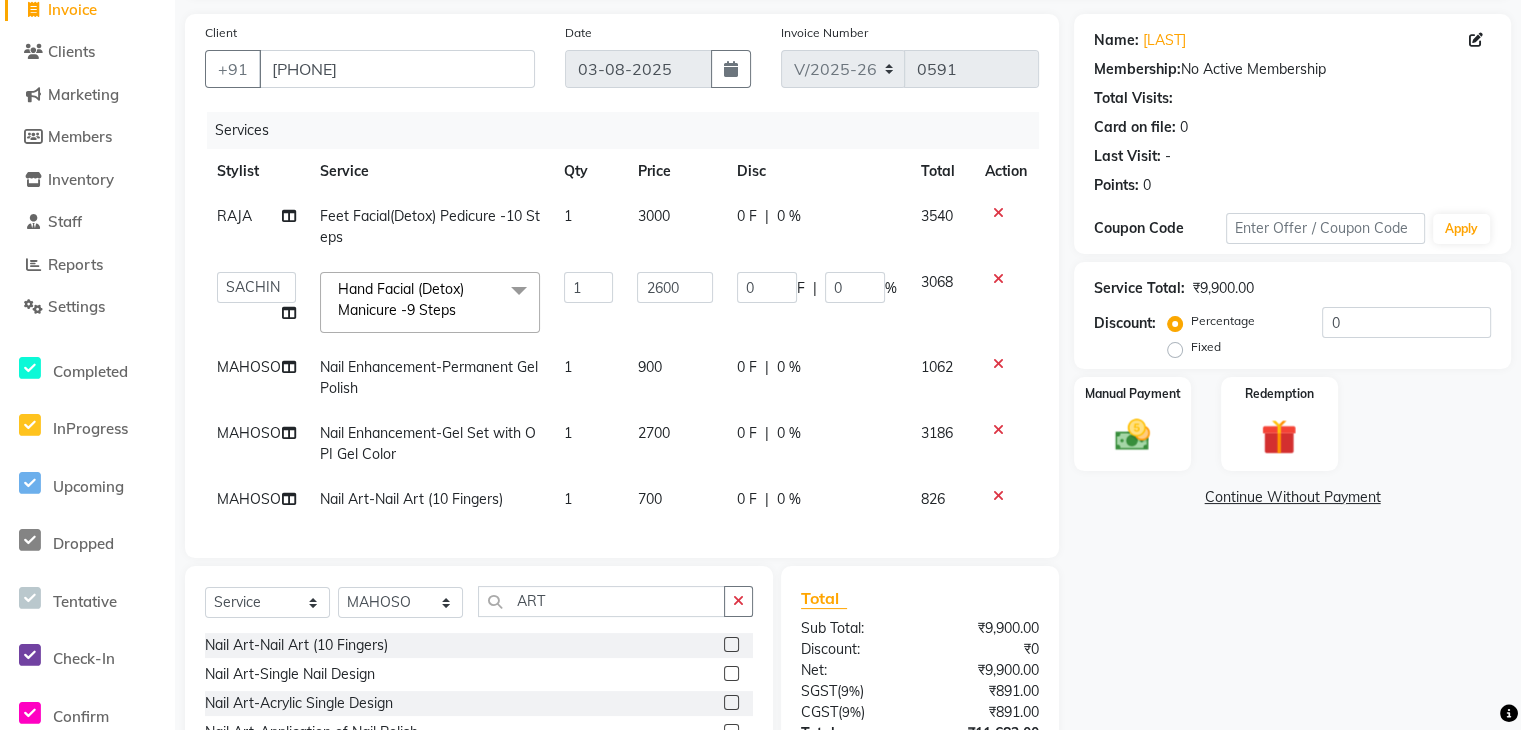scroll, scrollTop: 312, scrollLeft: 0, axis: vertical 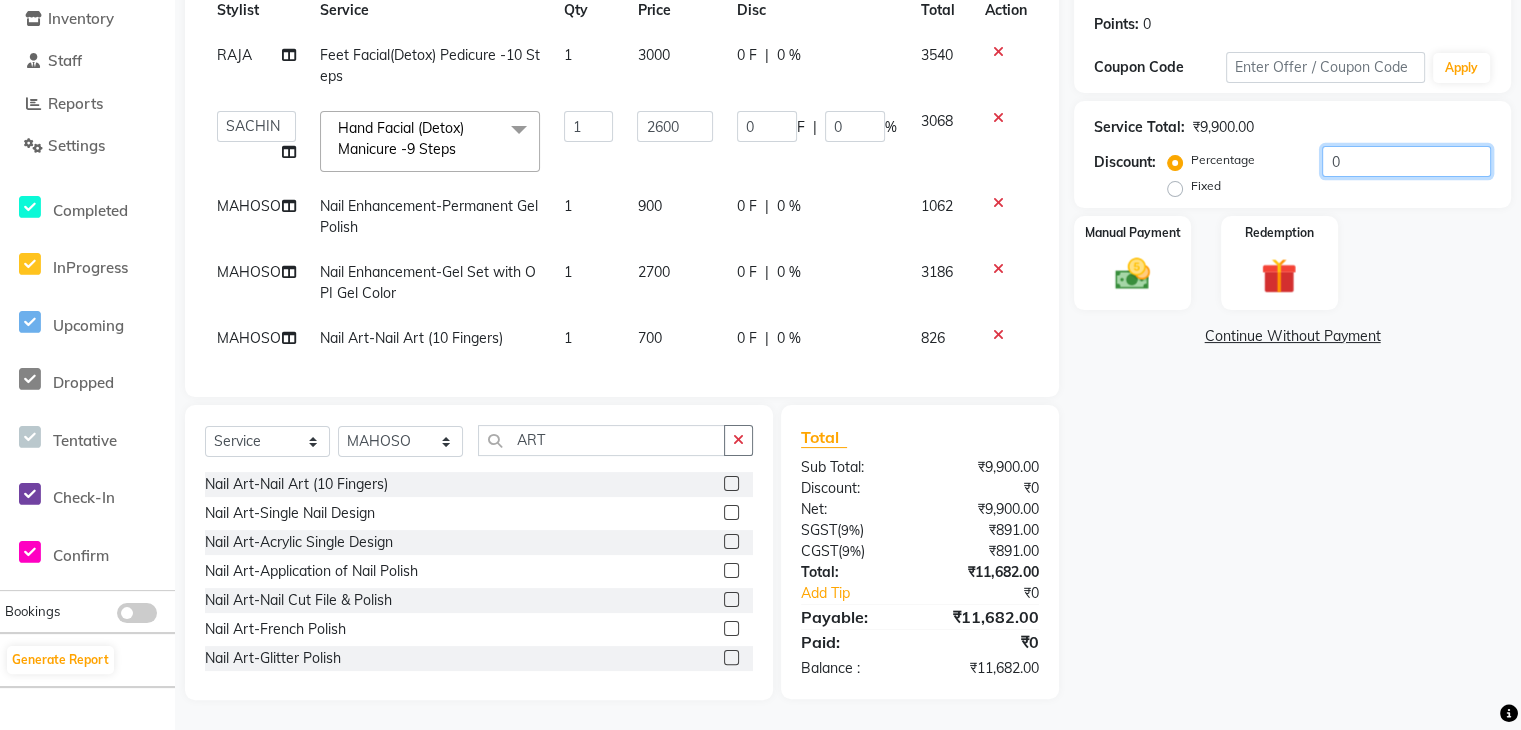 click on "0" 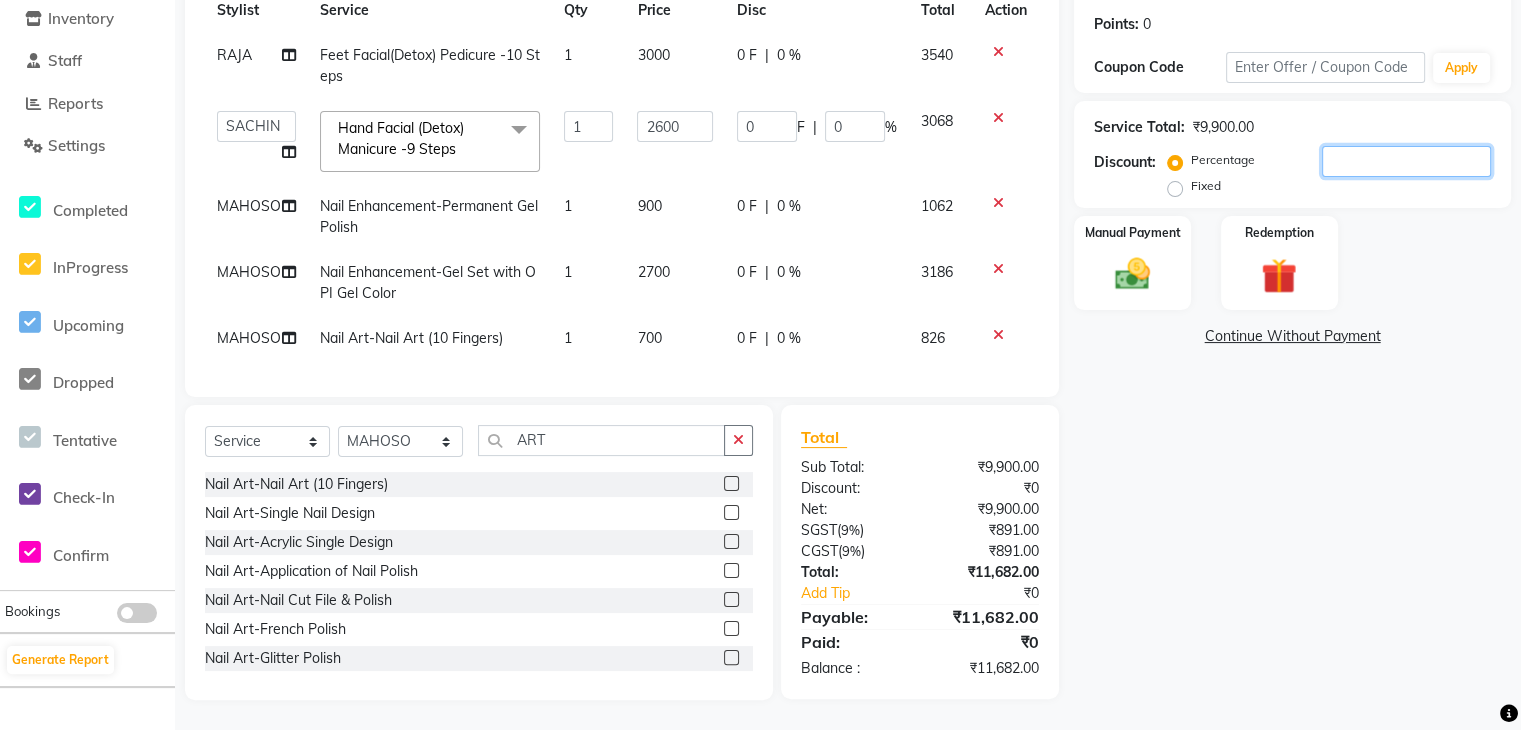 type on "3" 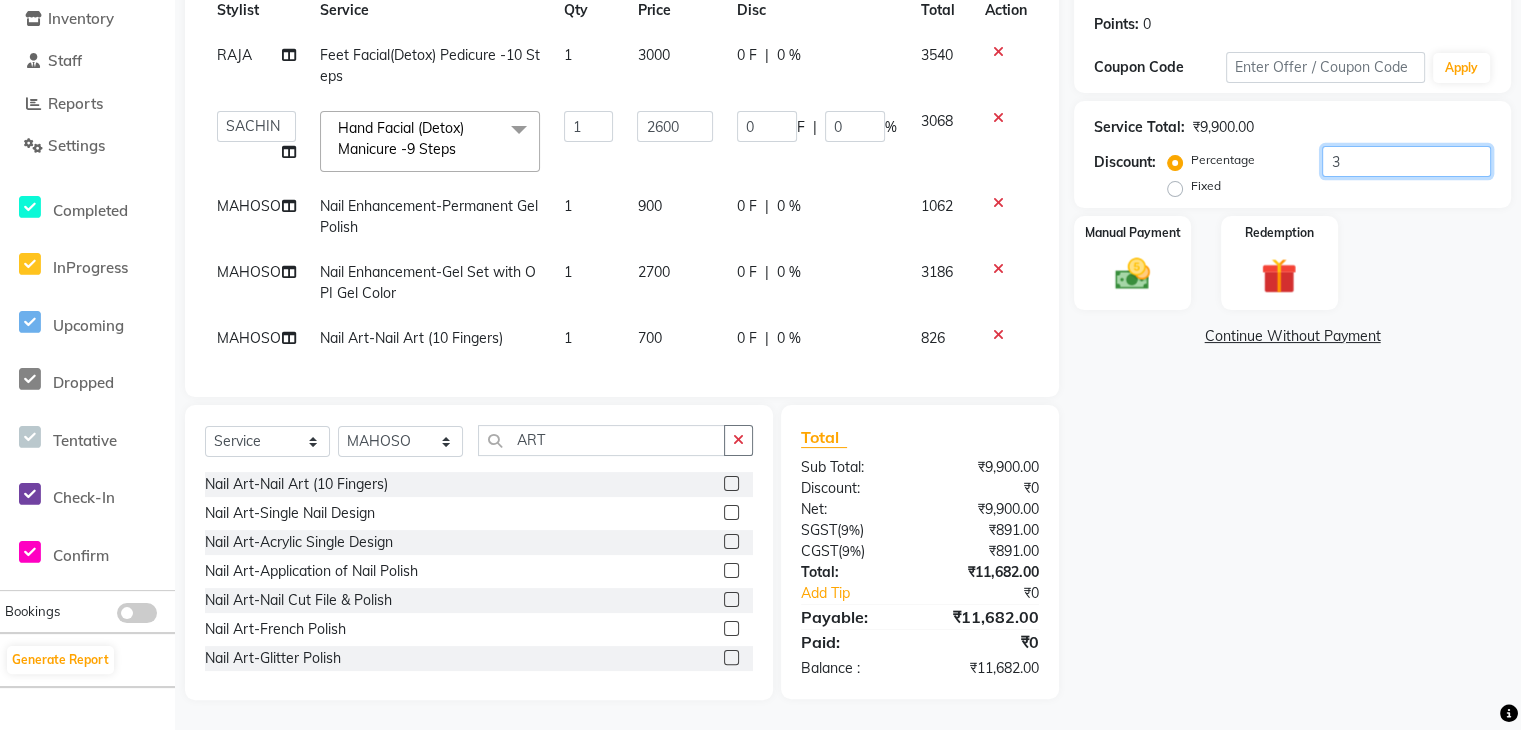 type on "78" 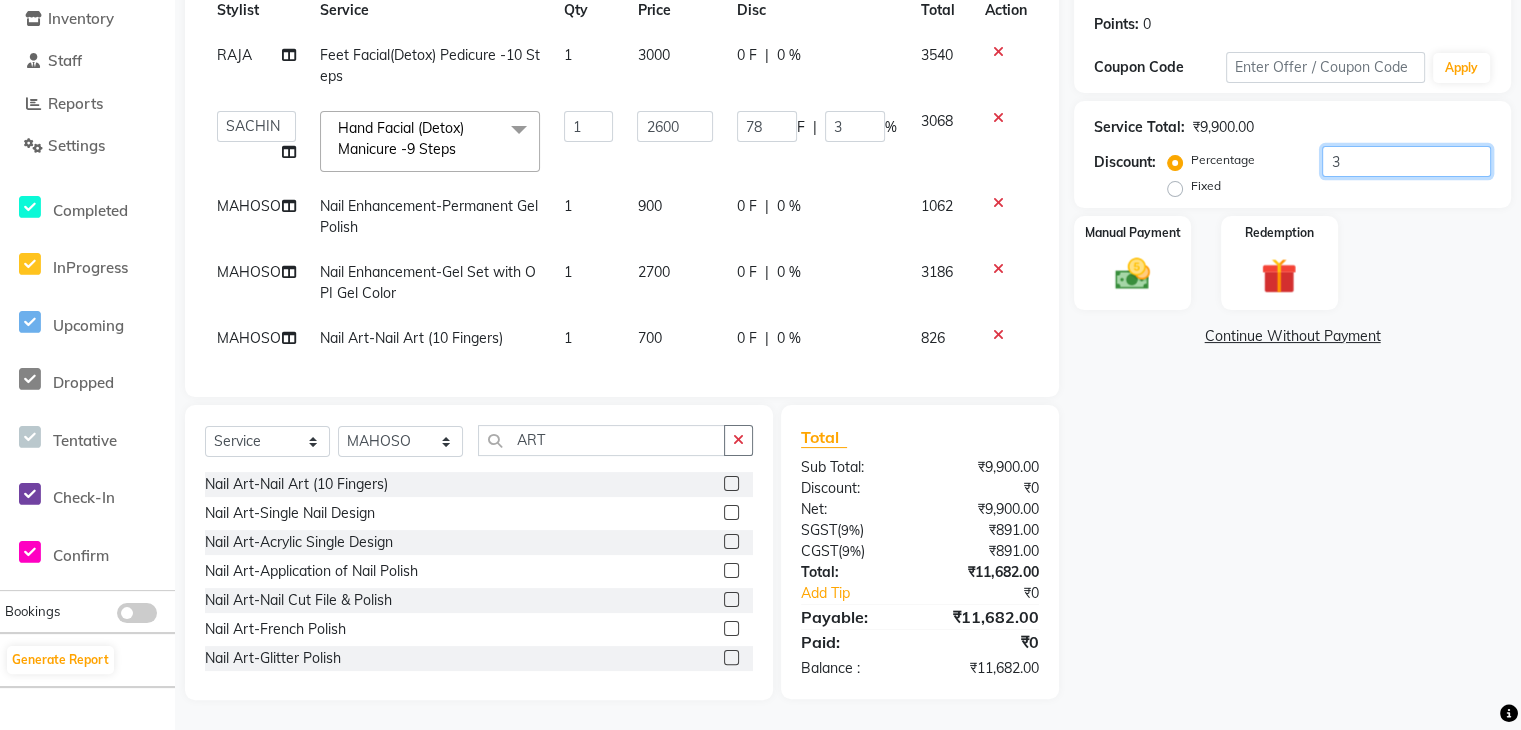 type on "30" 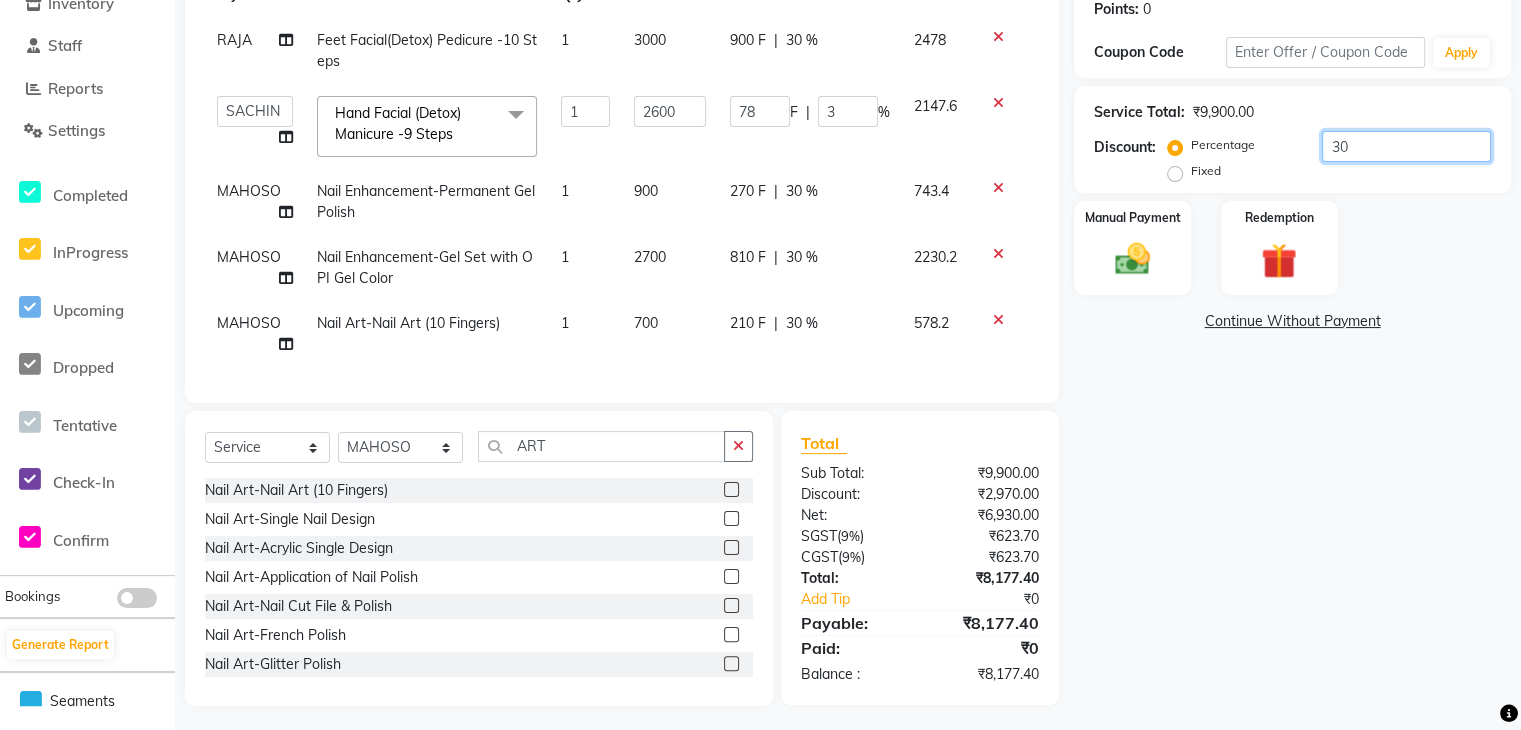 type on "780" 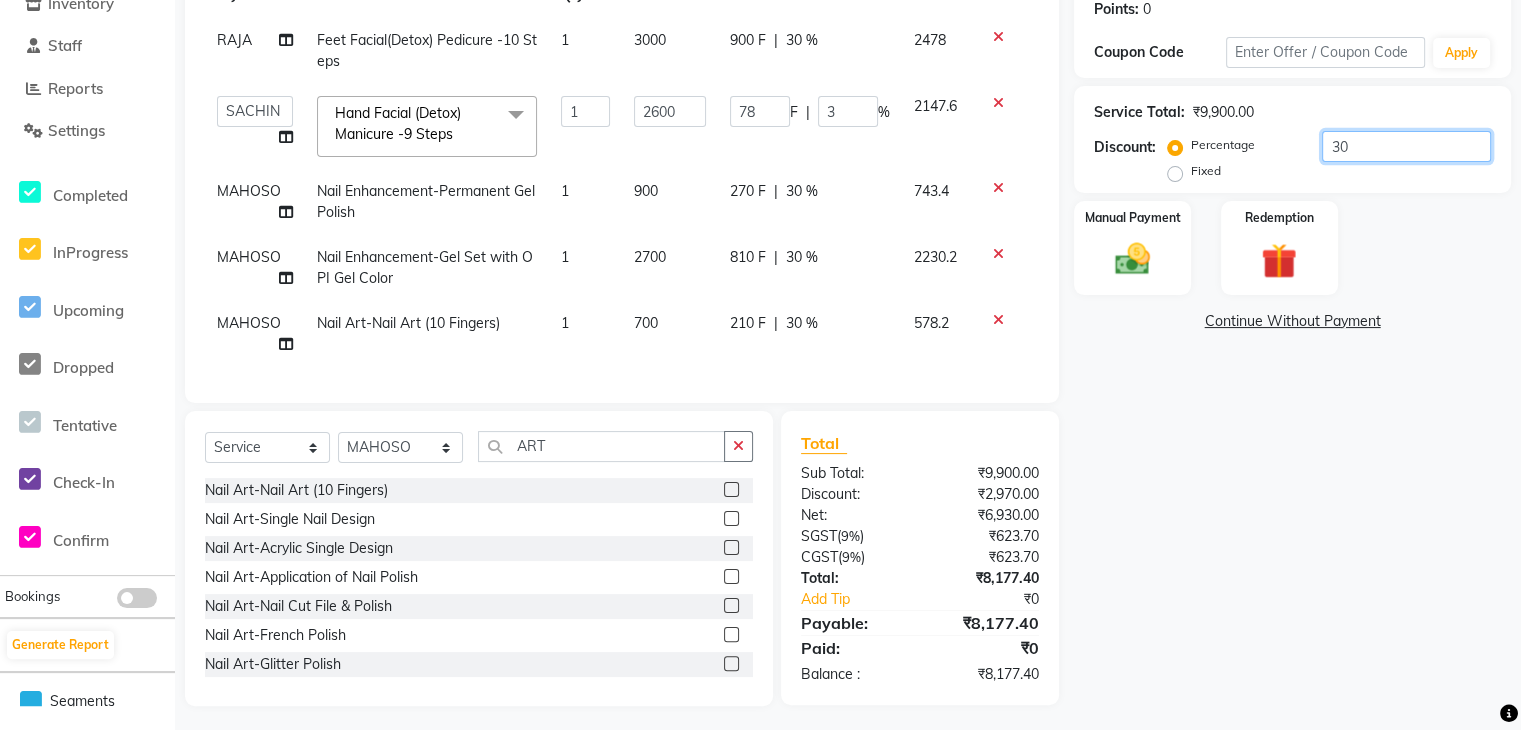 type on "30" 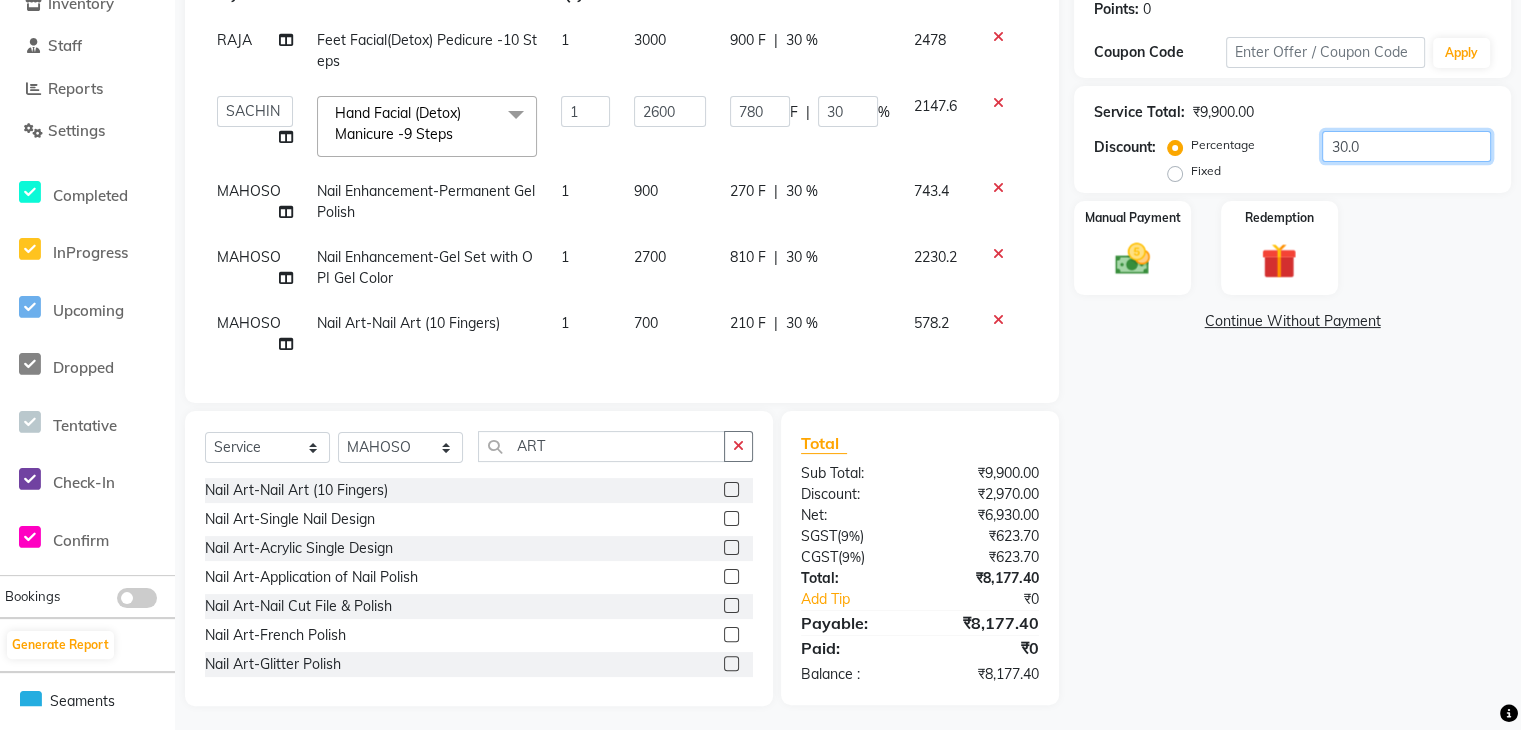 type on "30.01" 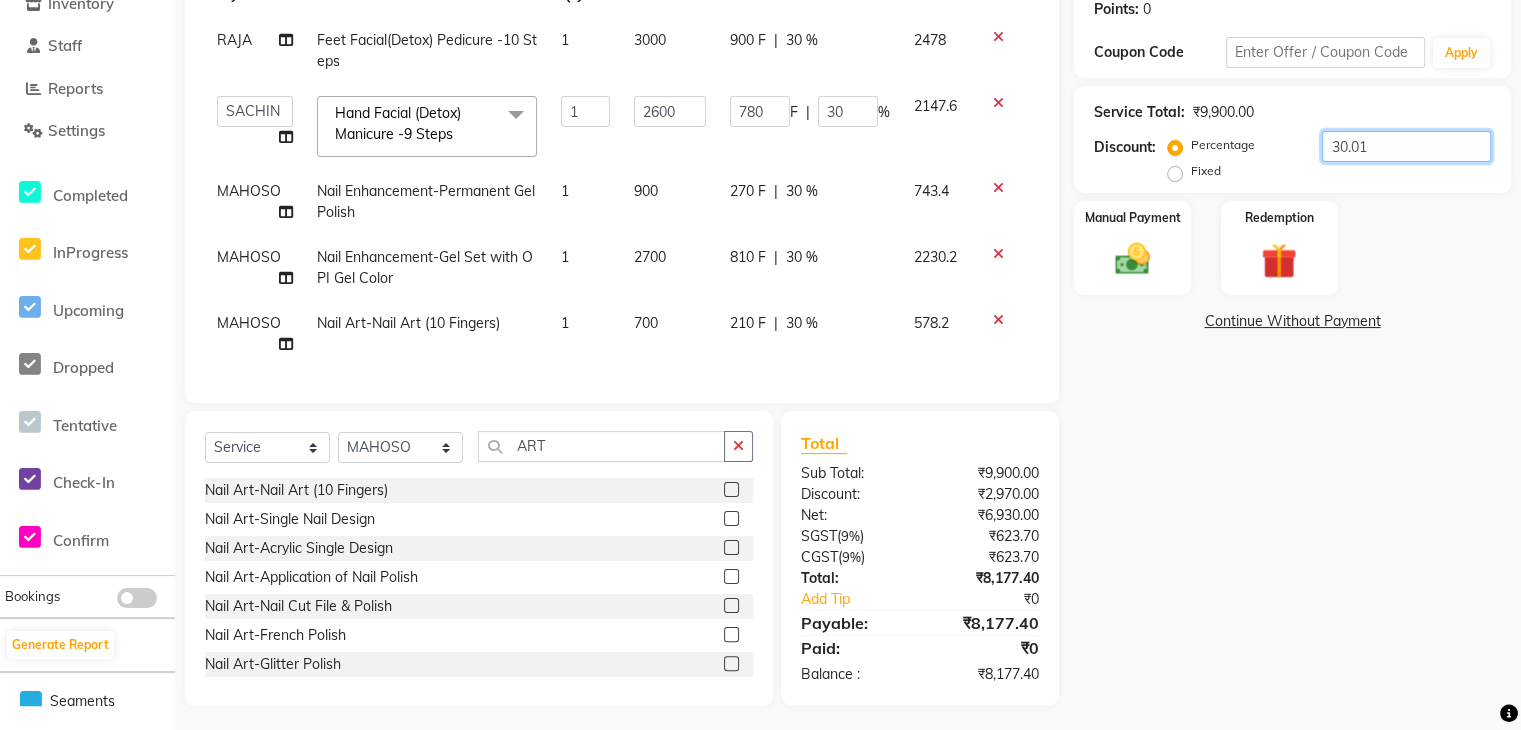 type on "780.26" 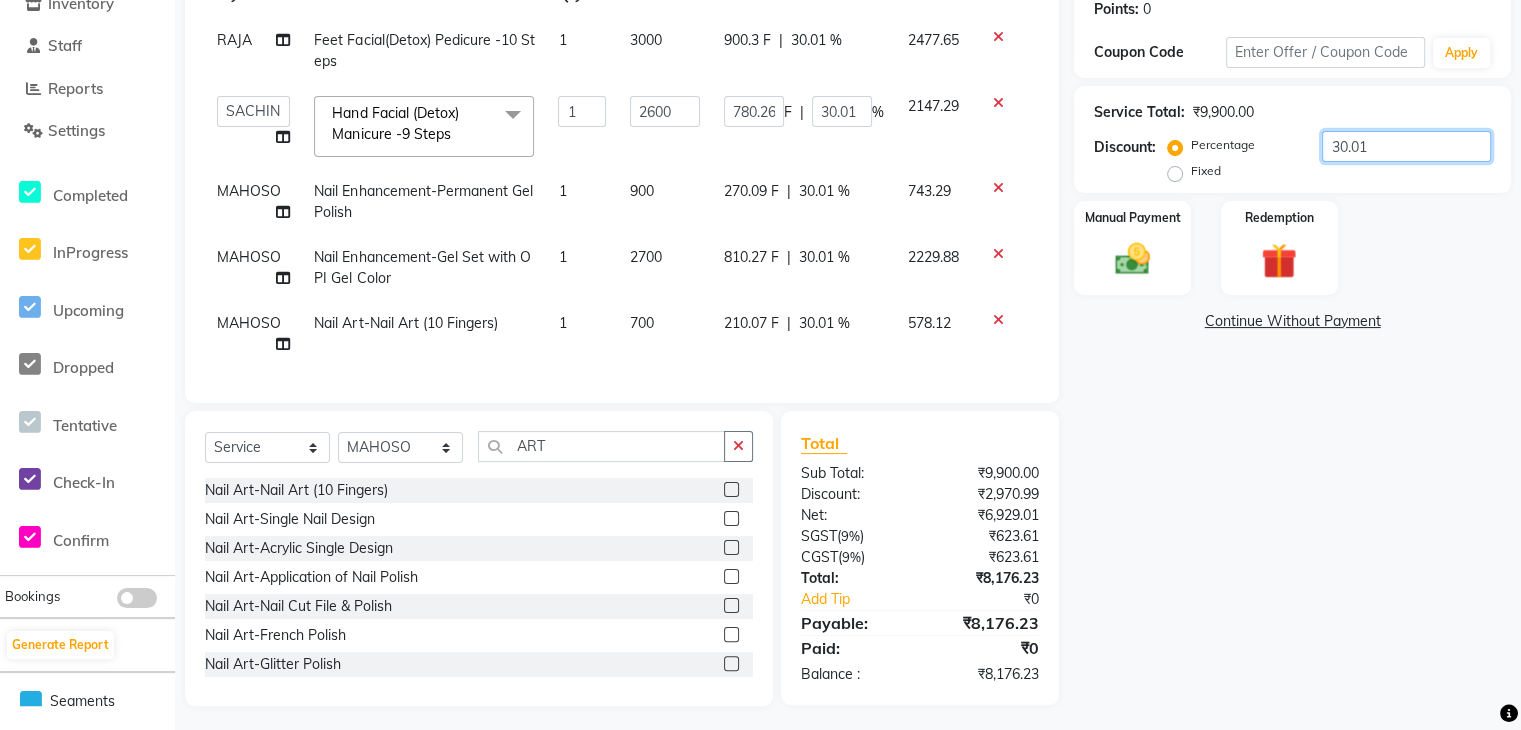 type on "30.0" 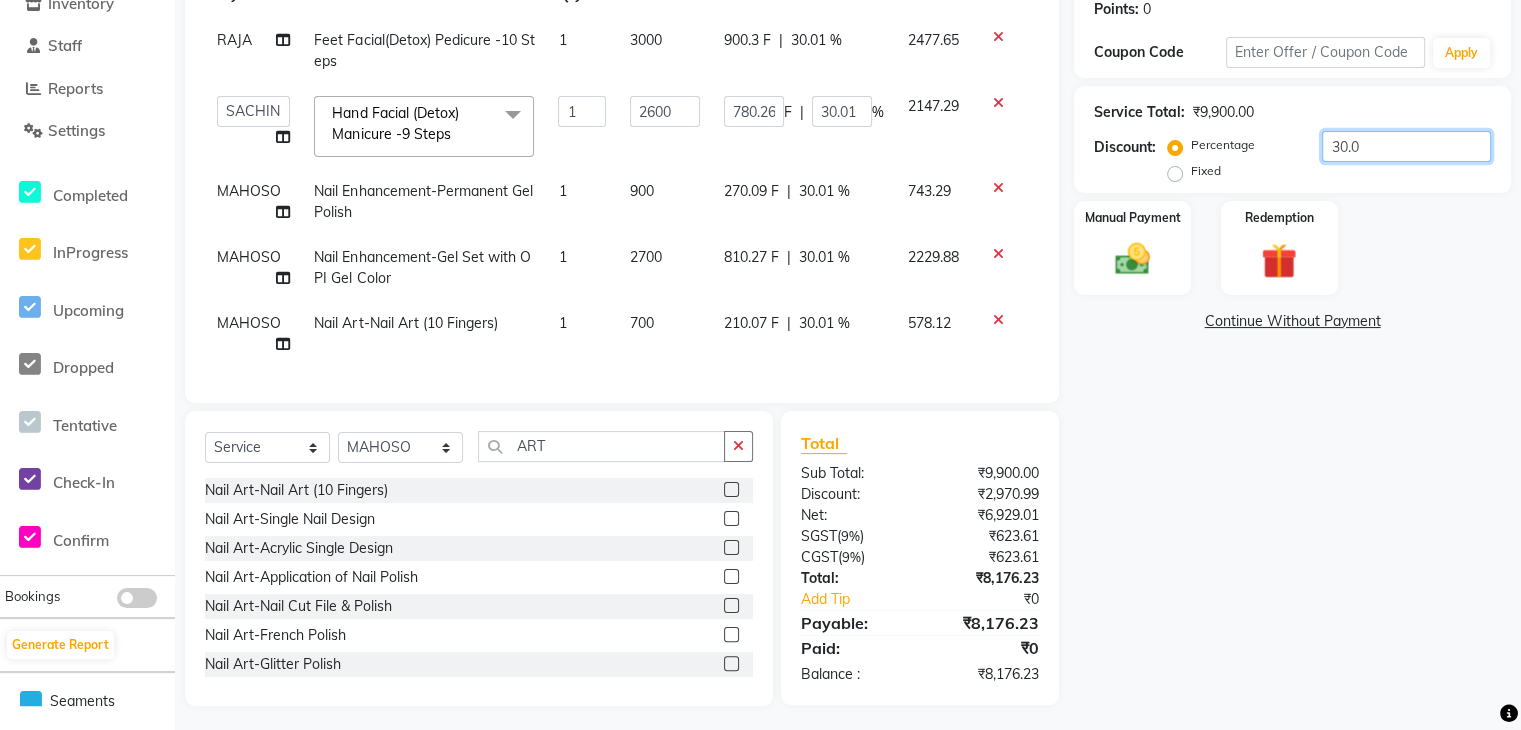 type on "780" 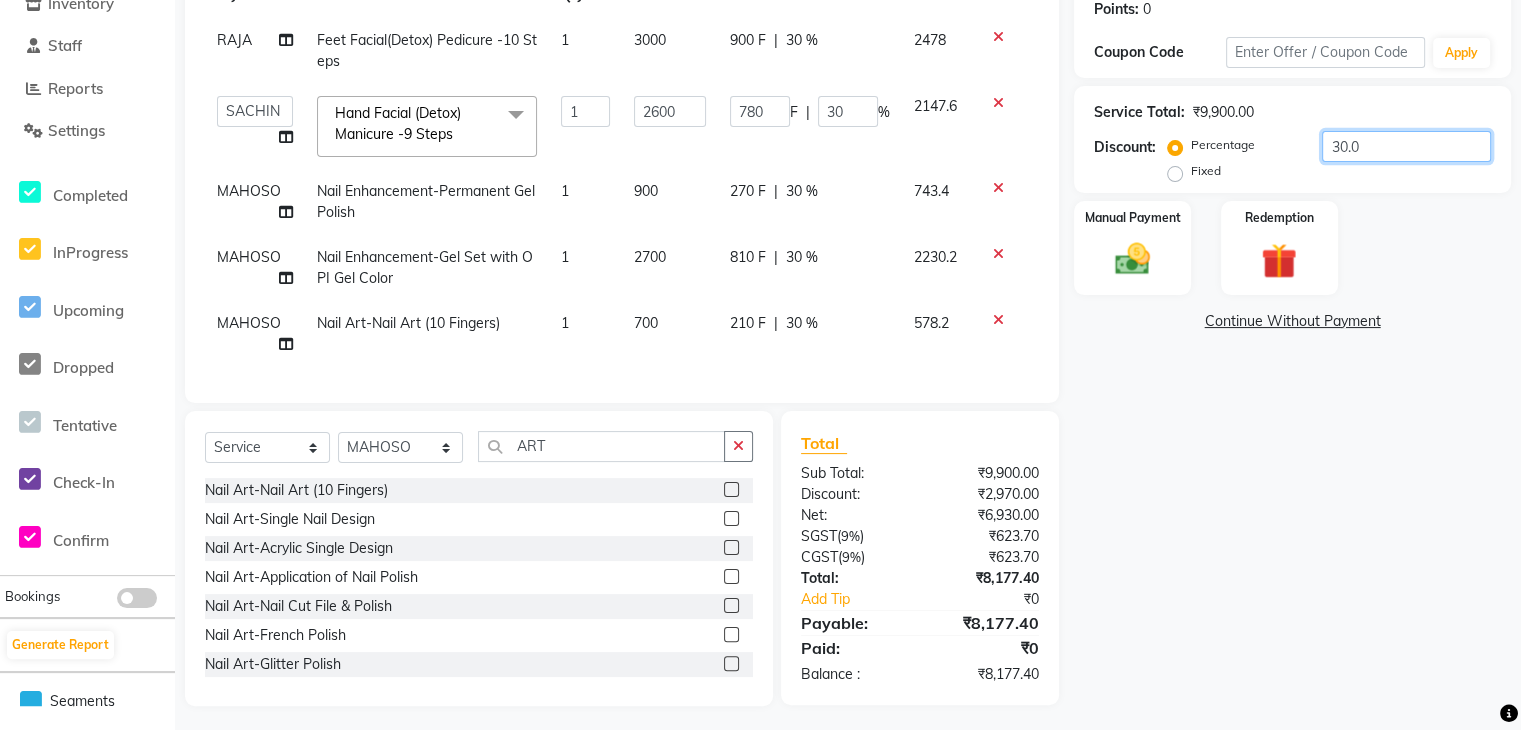 type on "30.06" 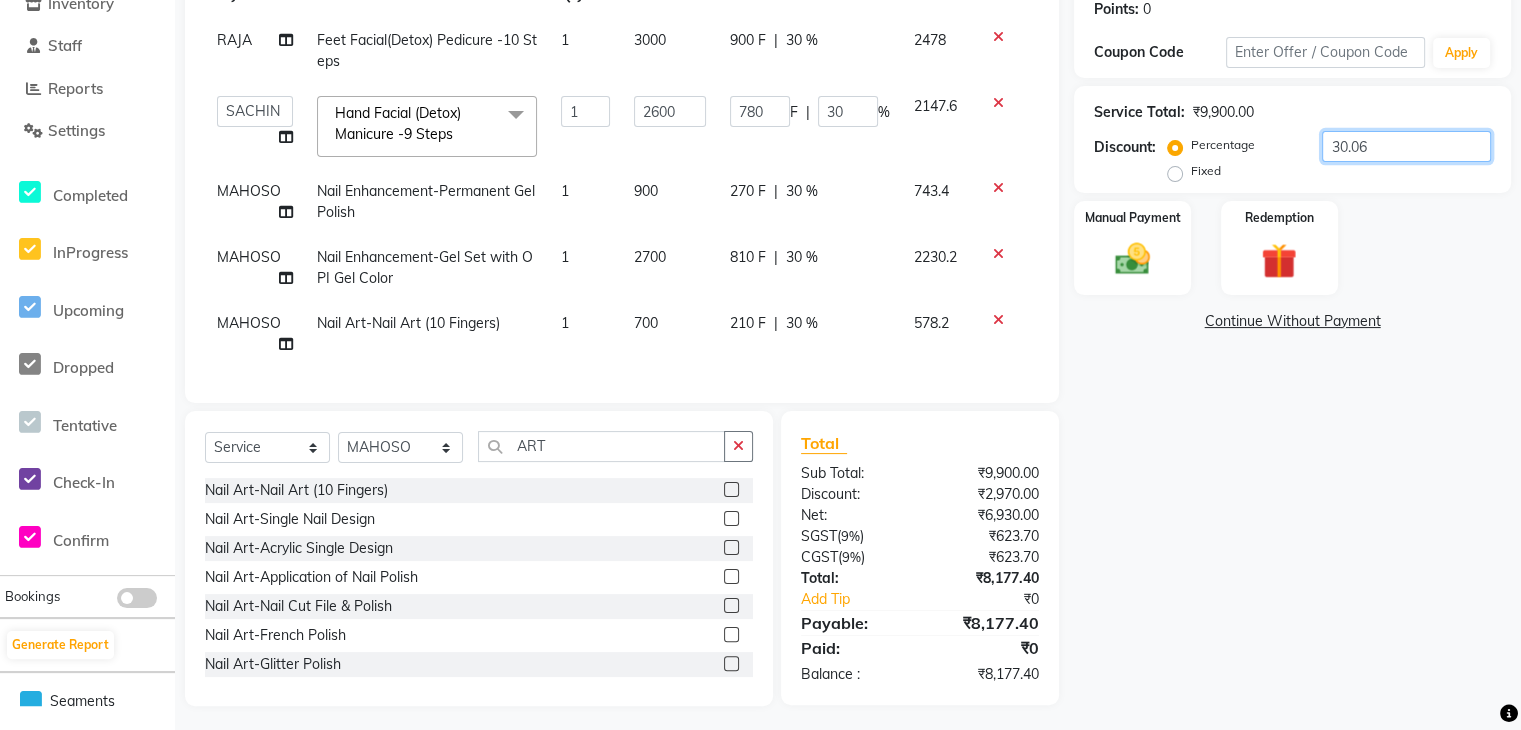 type on "781.56" 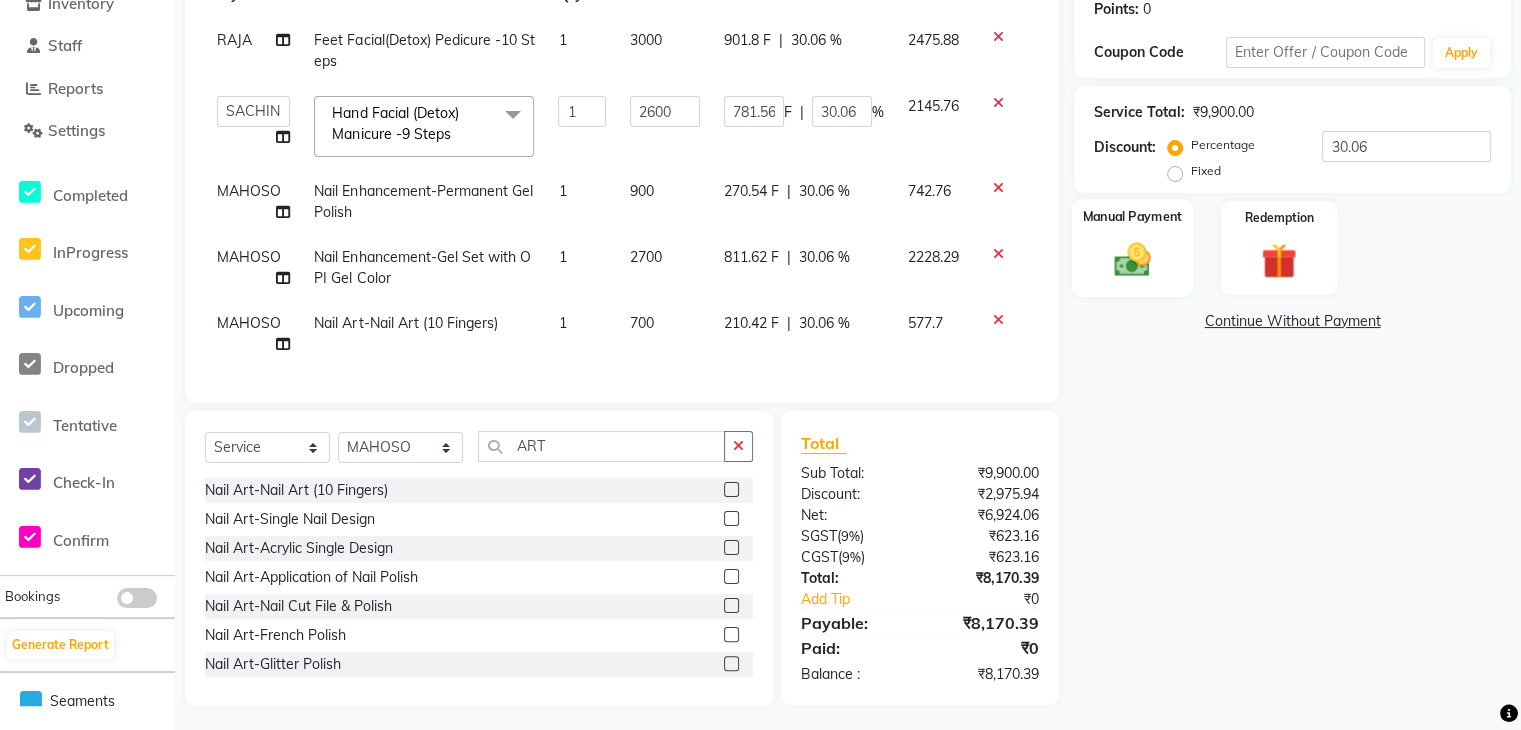 click 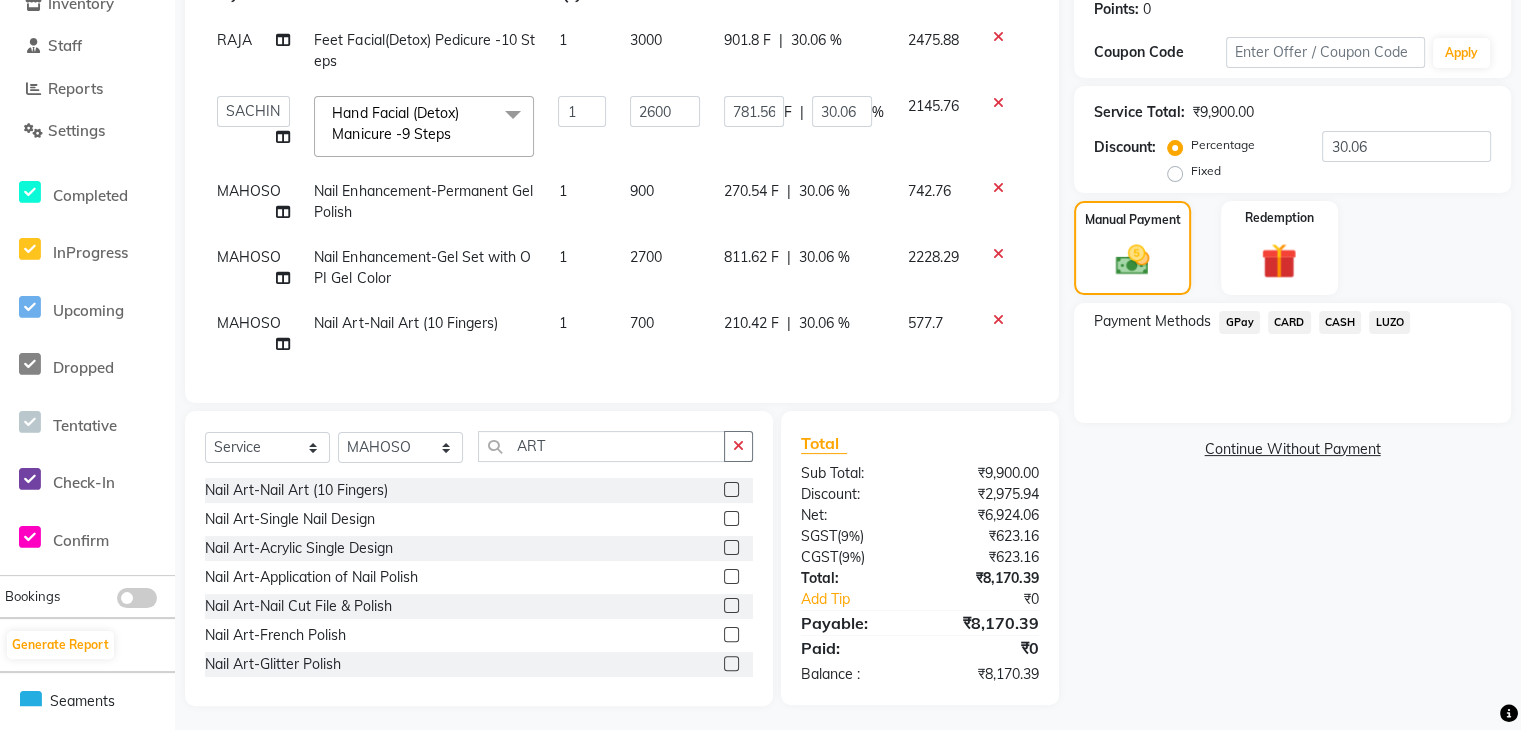 click on "CARD" 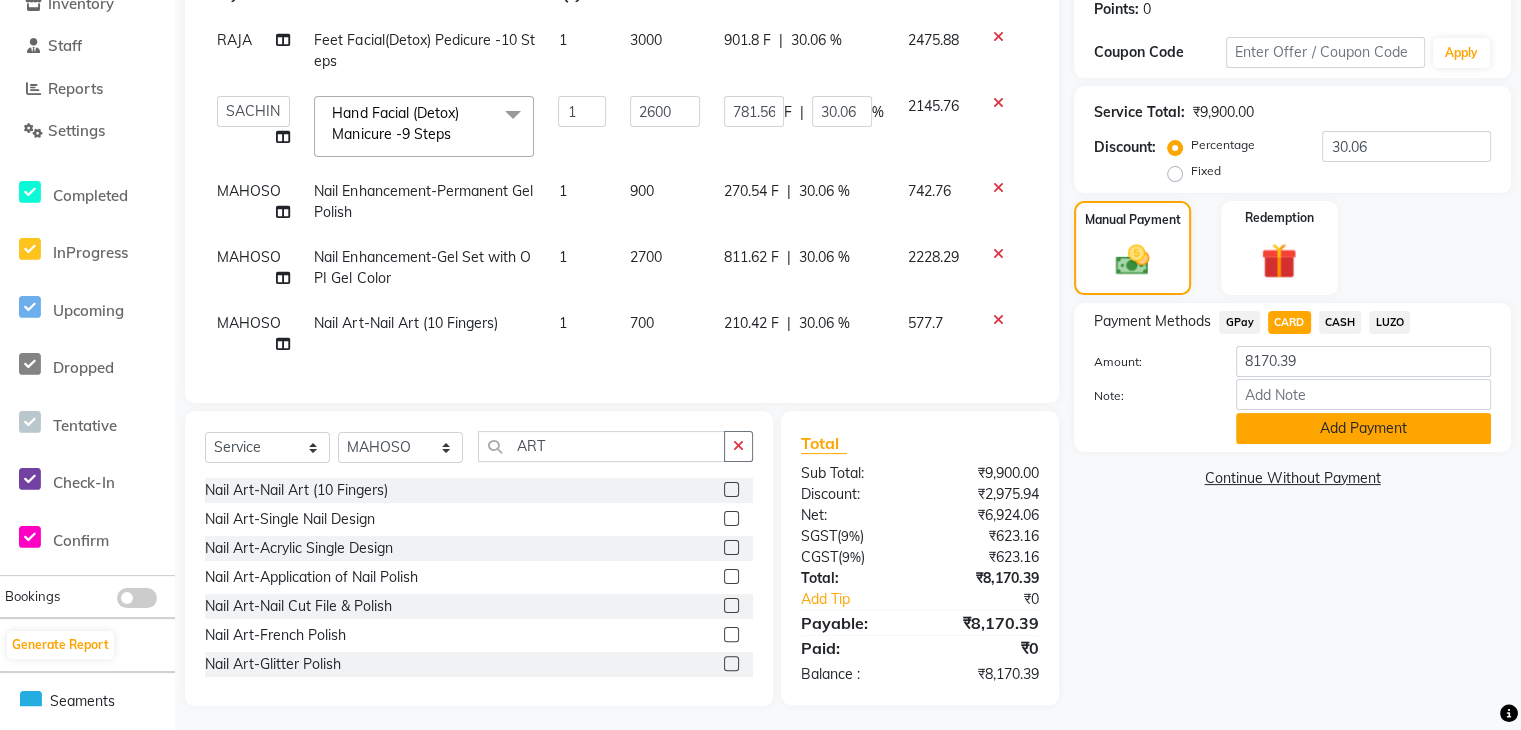 click on "Add Payment" 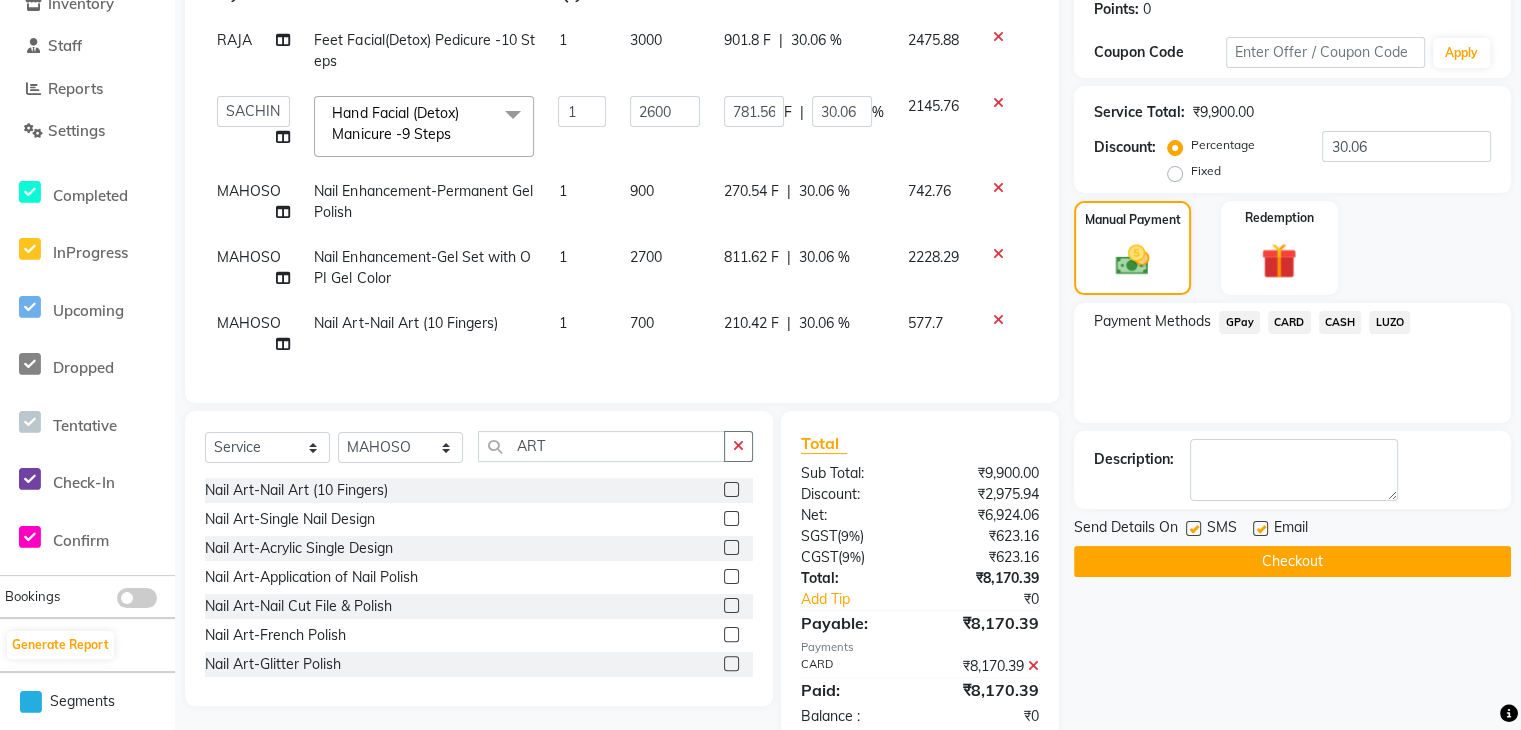 click 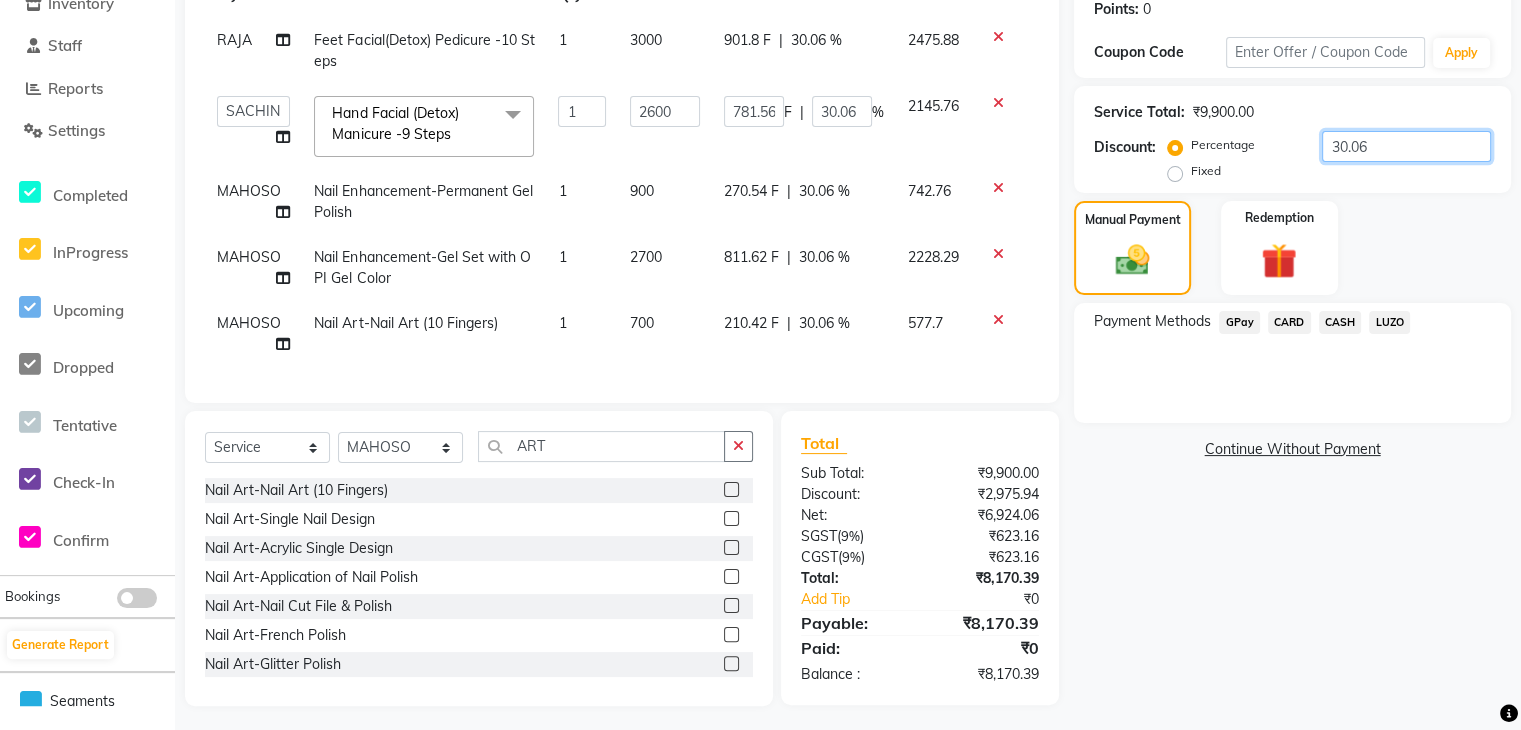 click on "30.06" 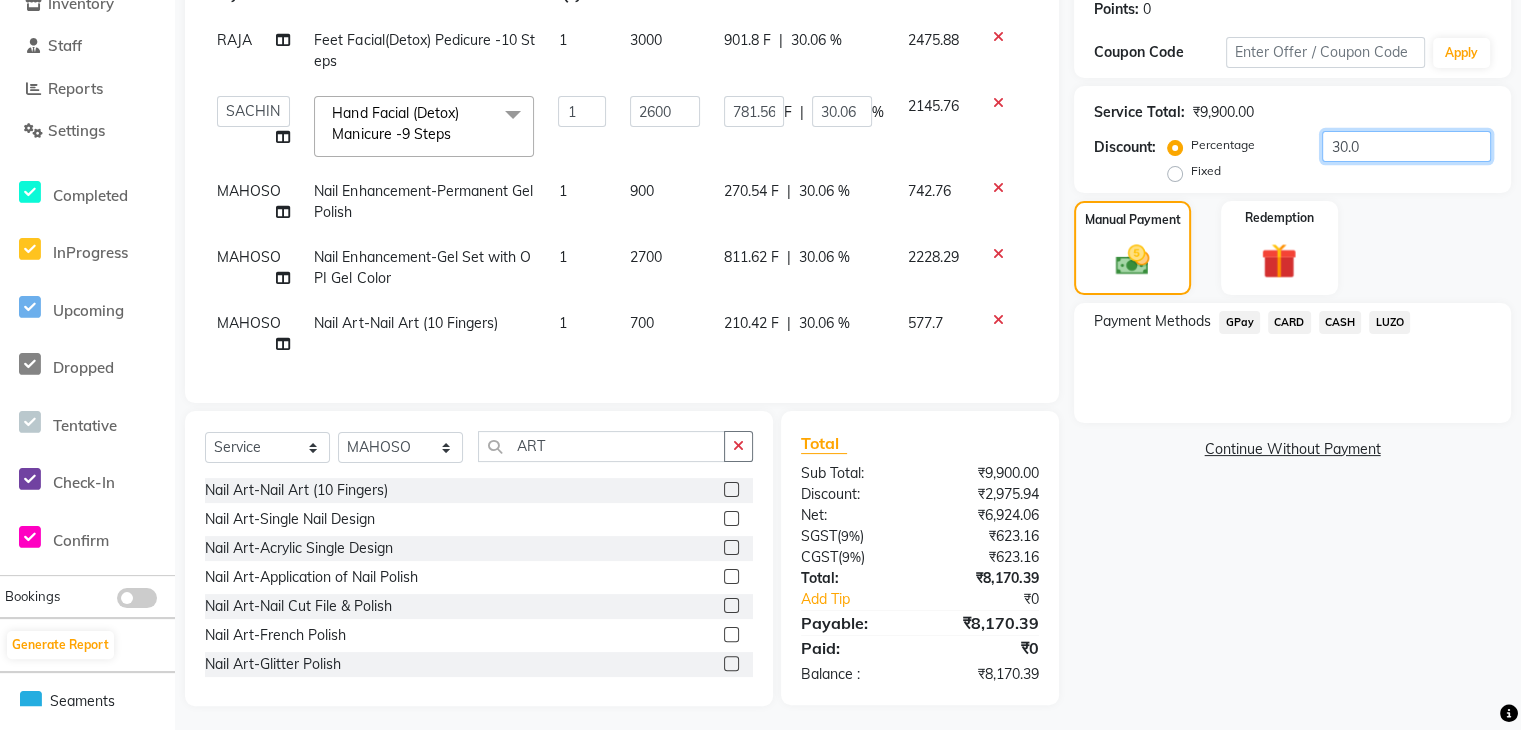 type on "780" 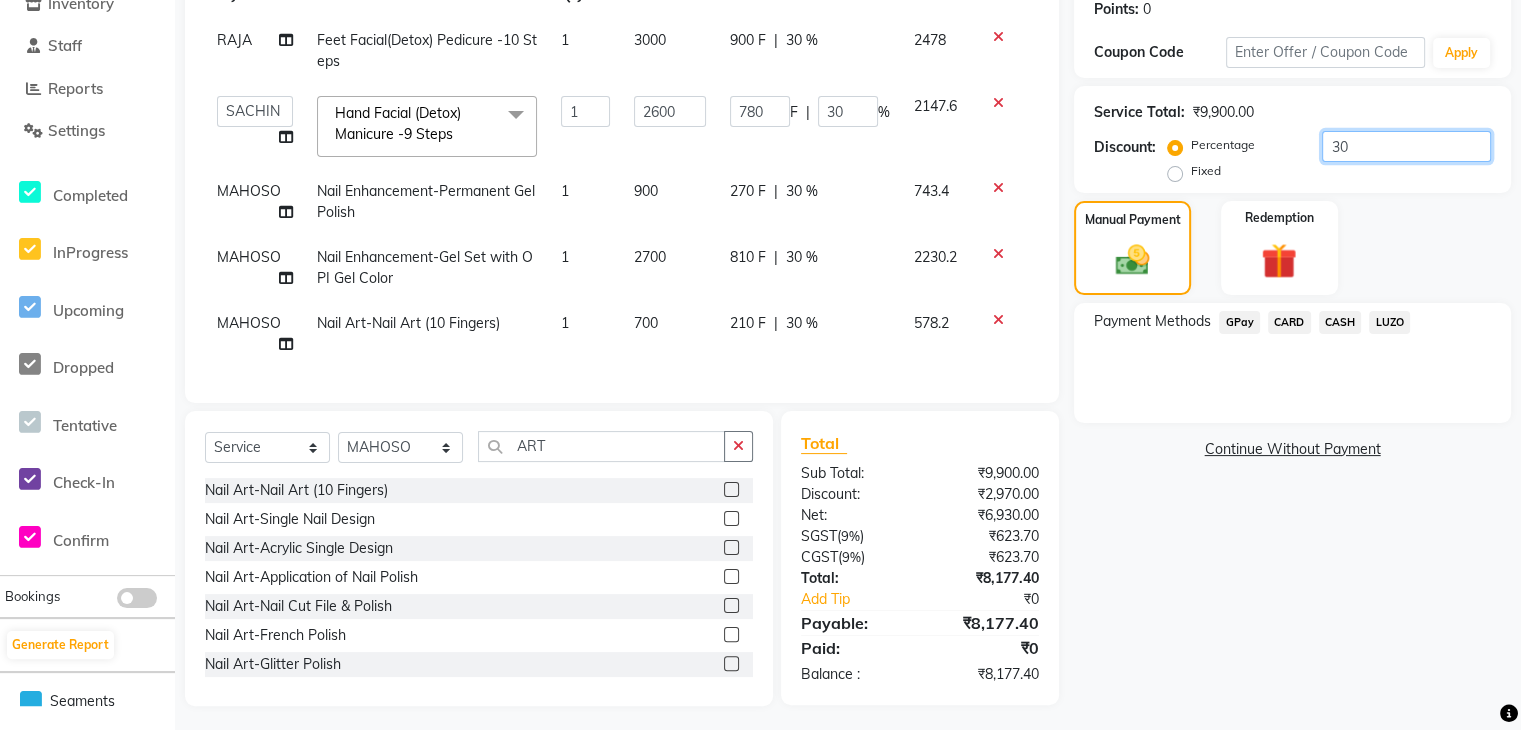 type on "3" 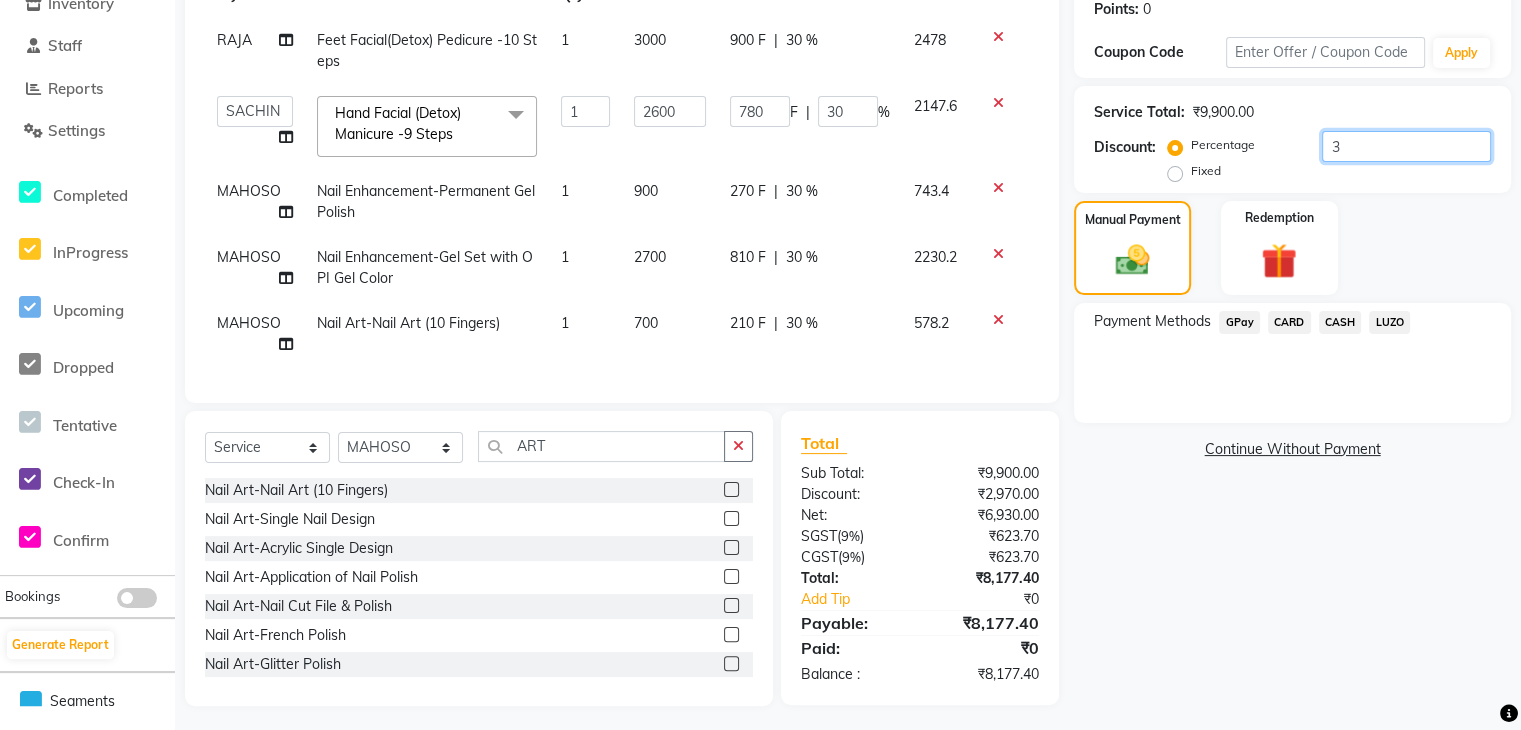 type on "78" 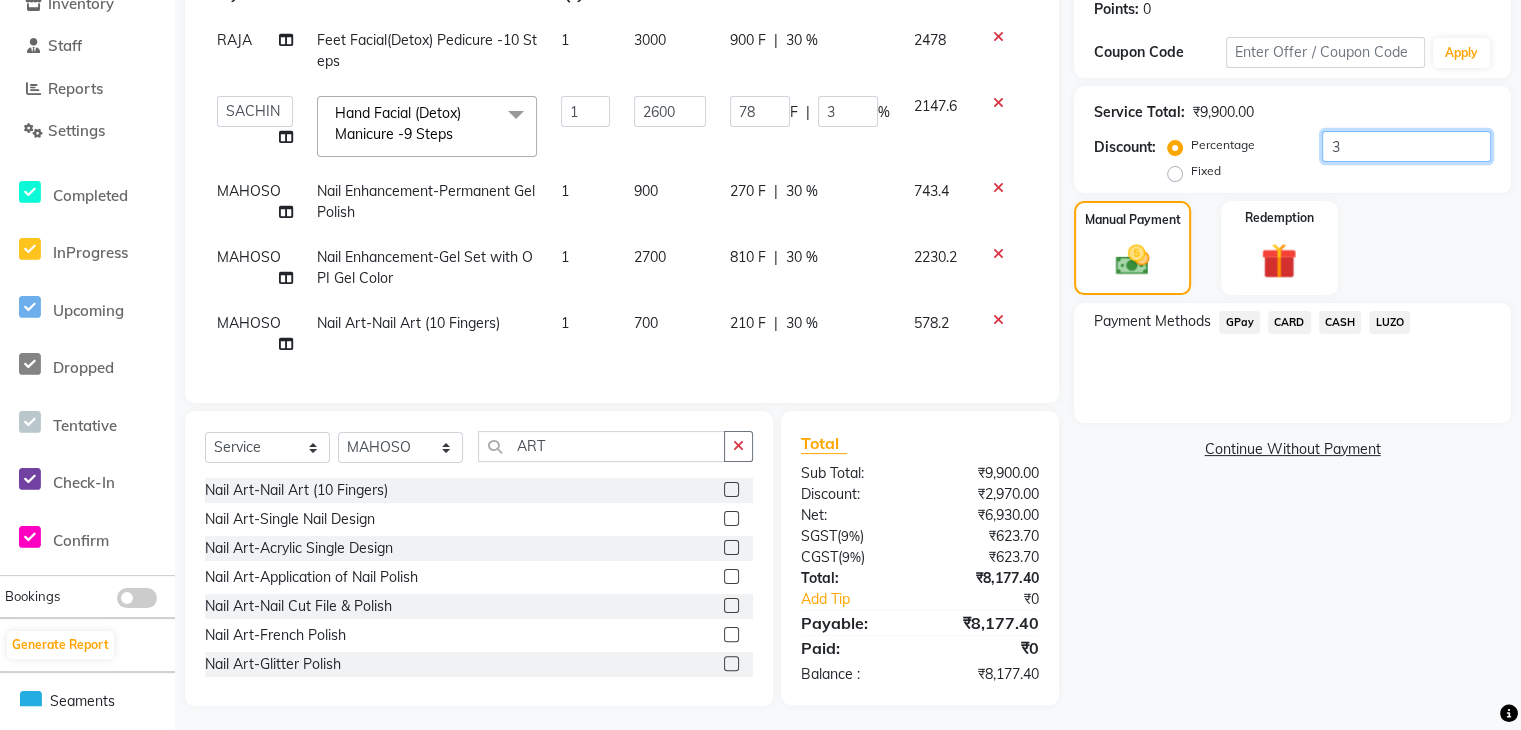 type 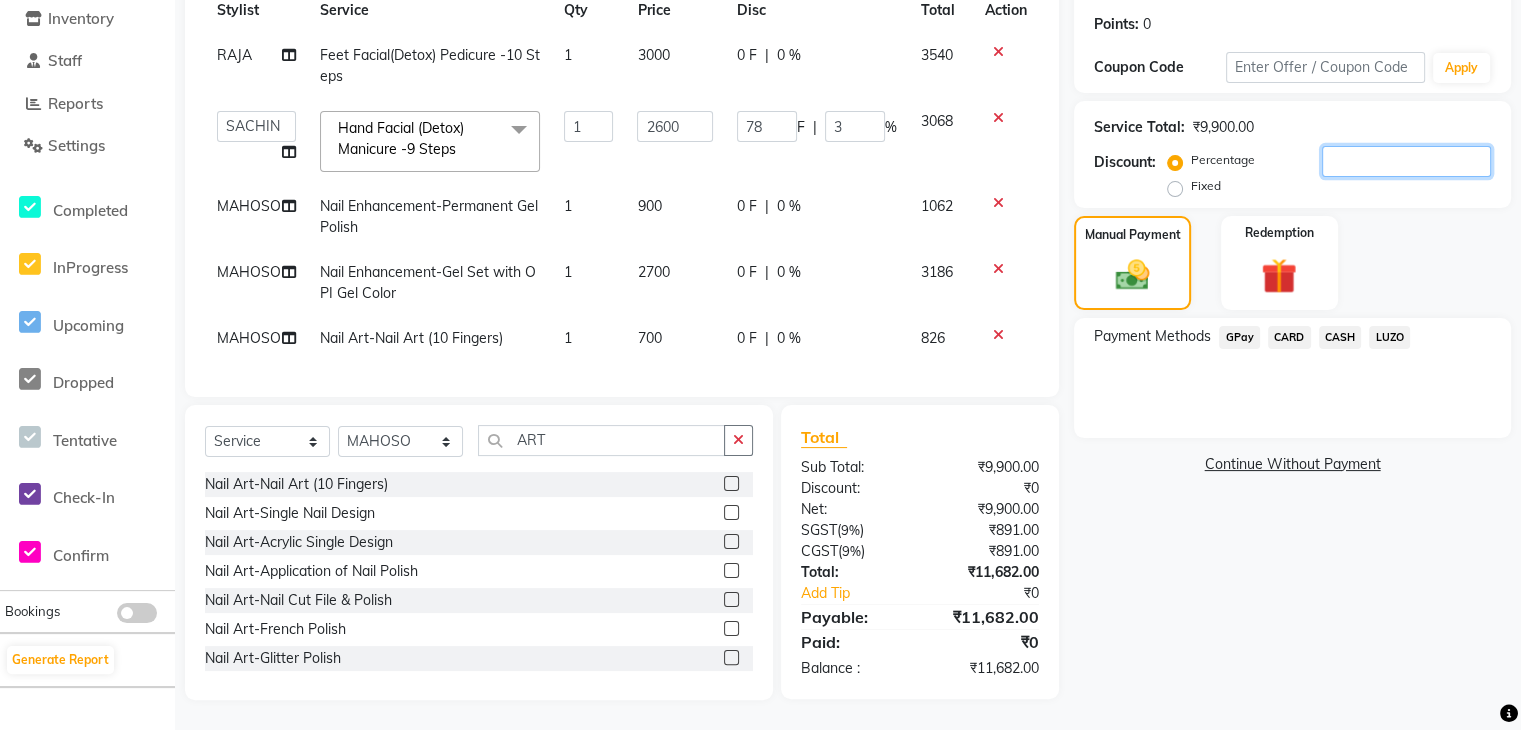 type on "0" 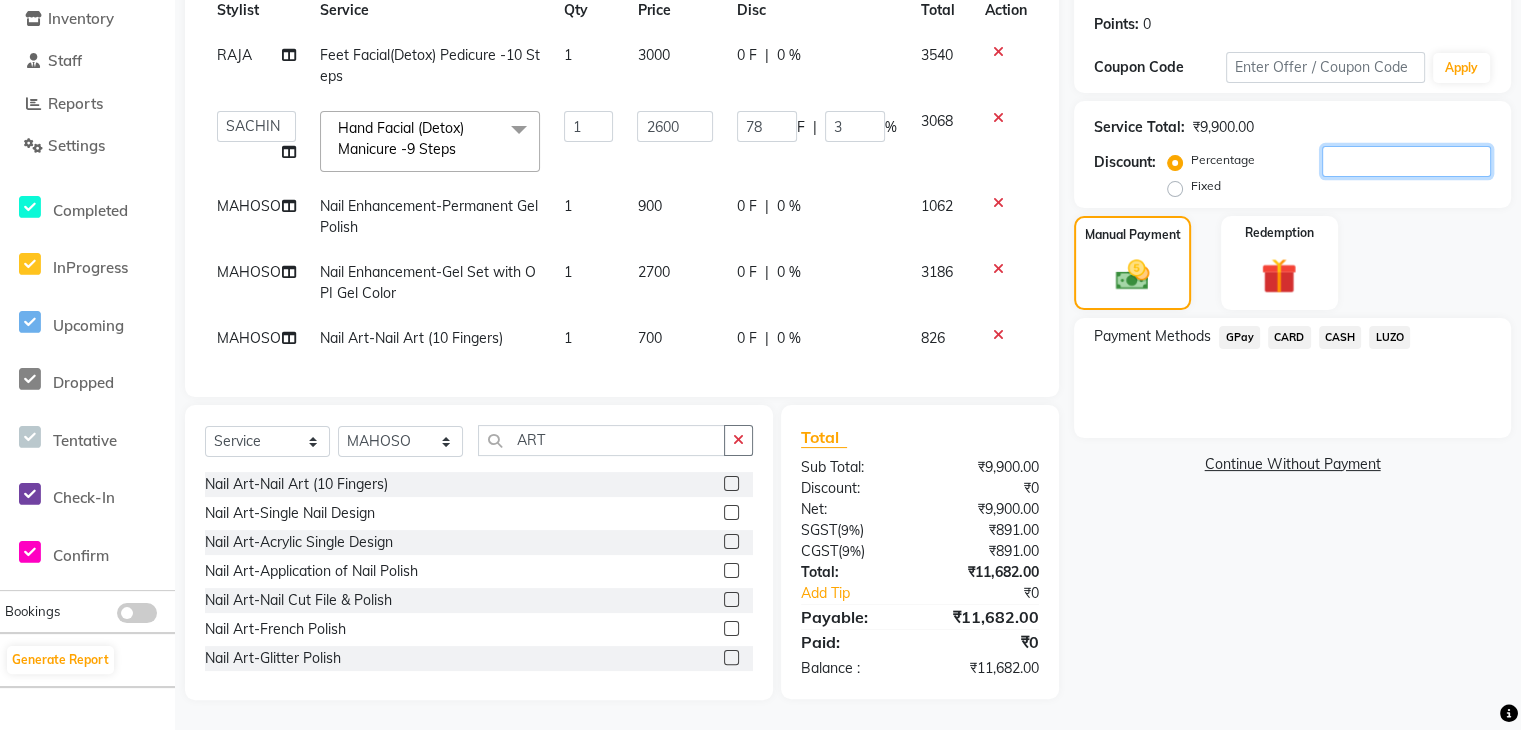 type on "0" 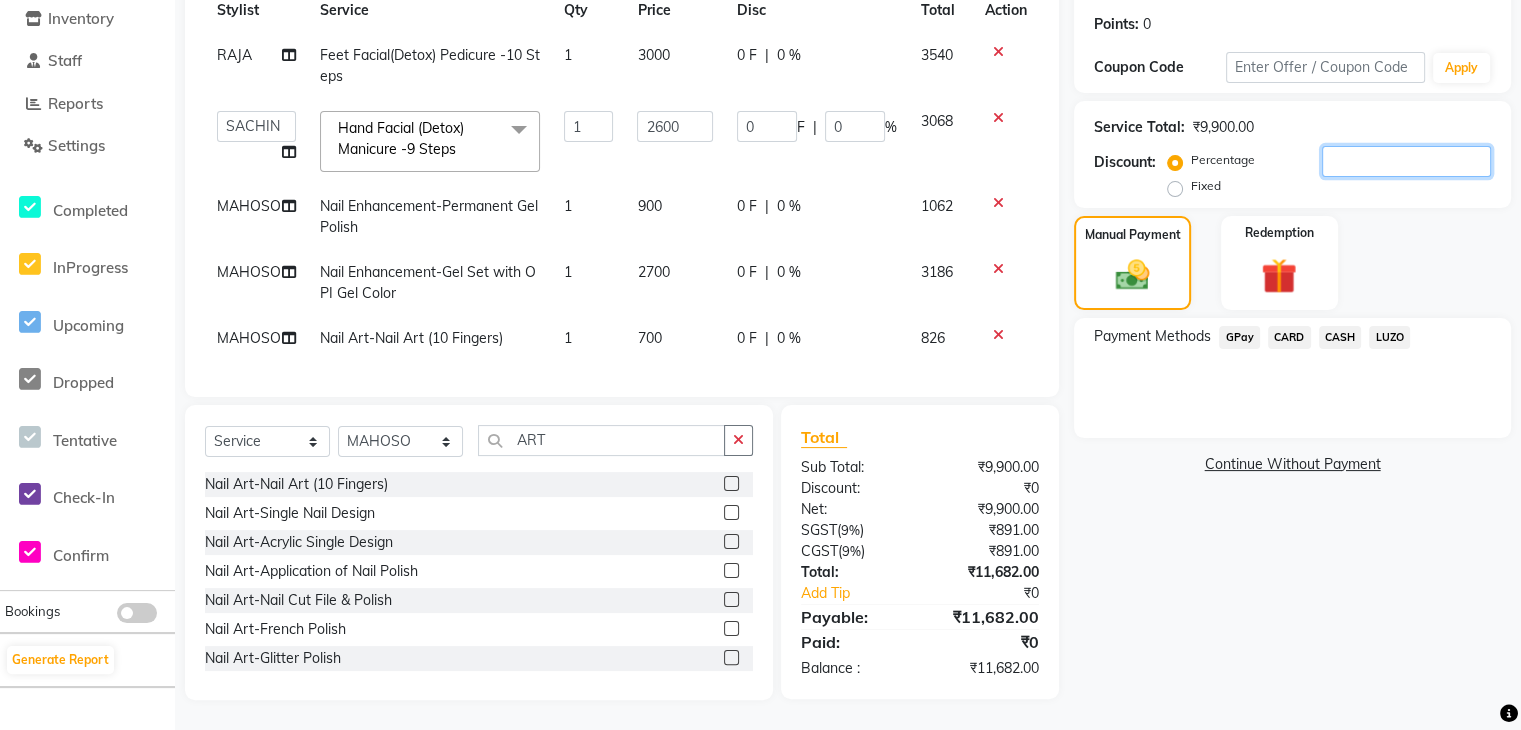 type on "3" 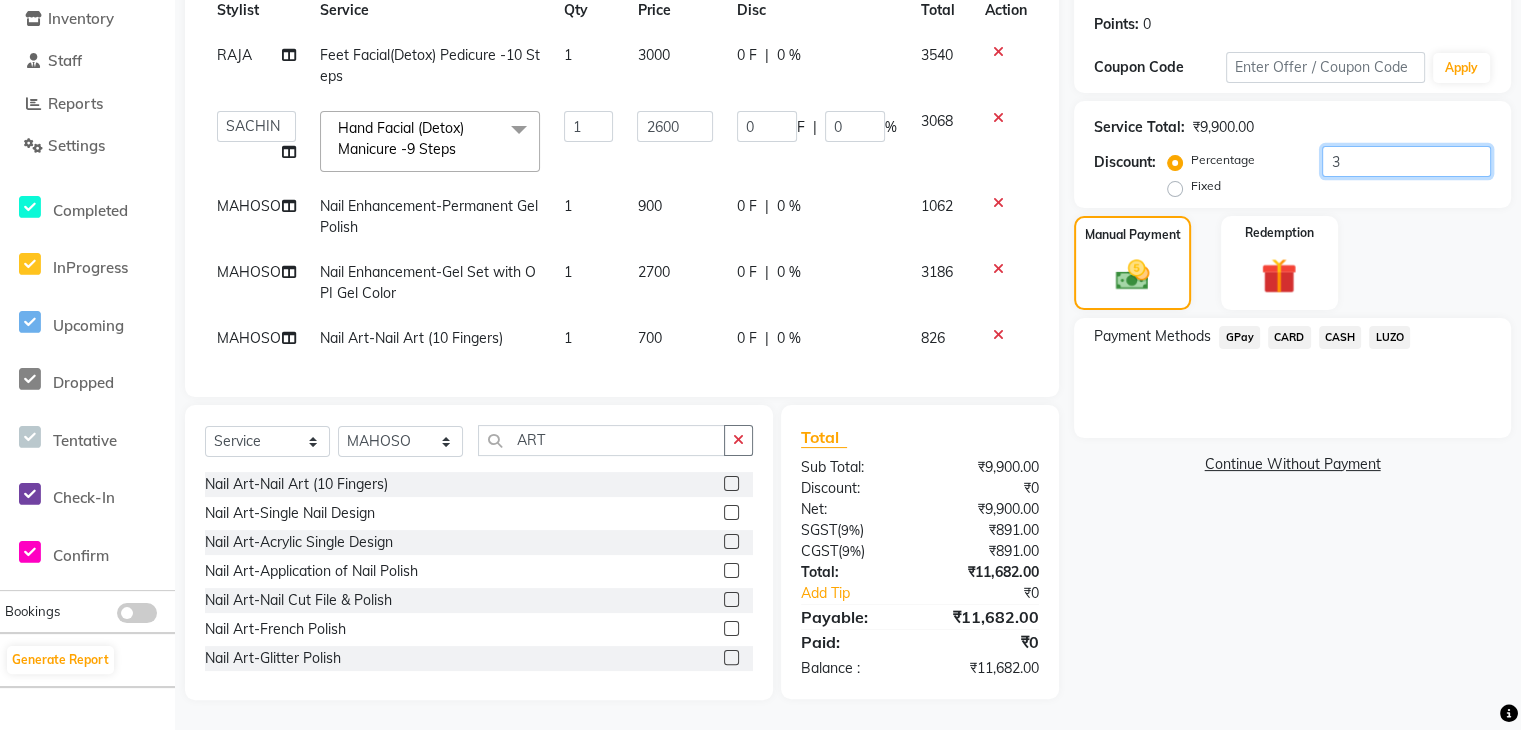 type on "78" 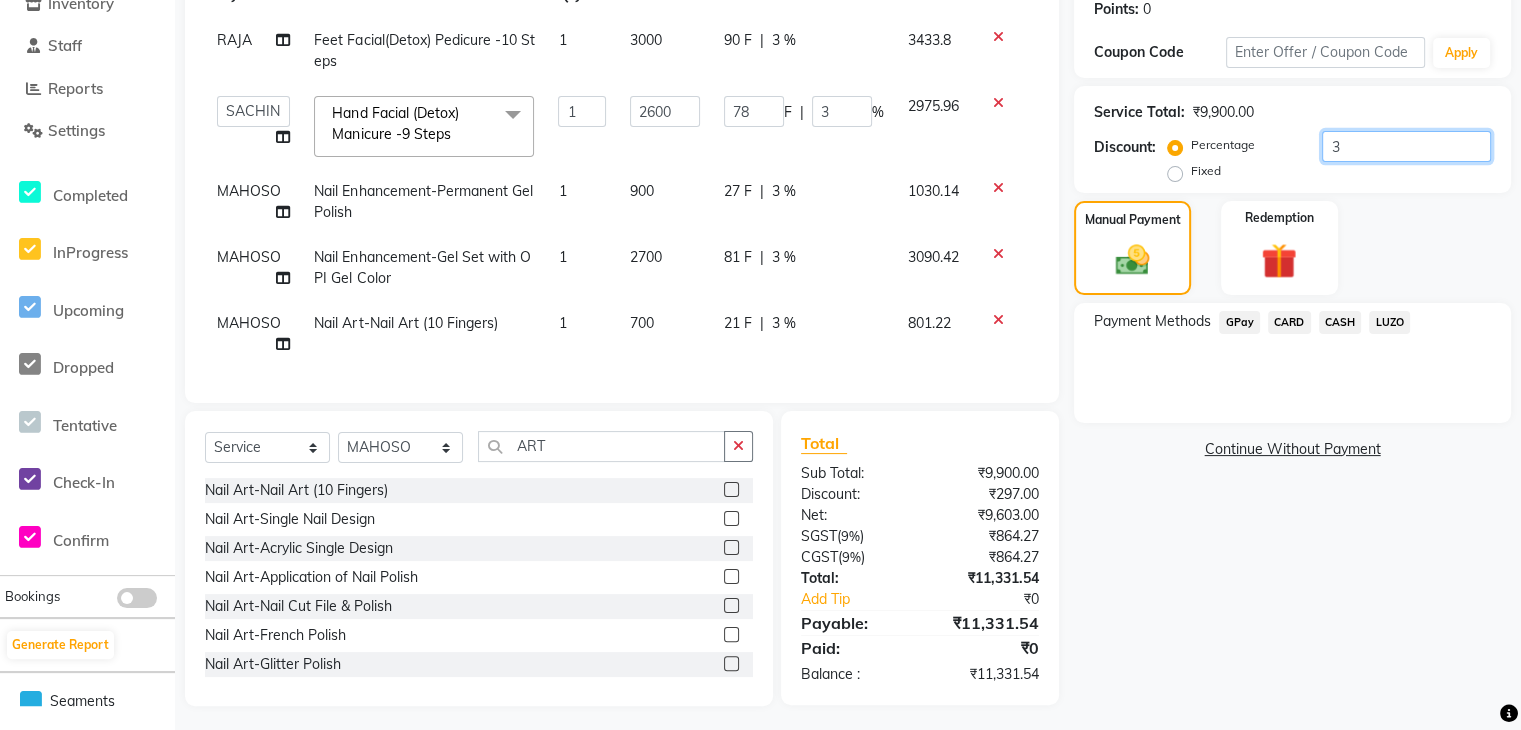 type on "30" 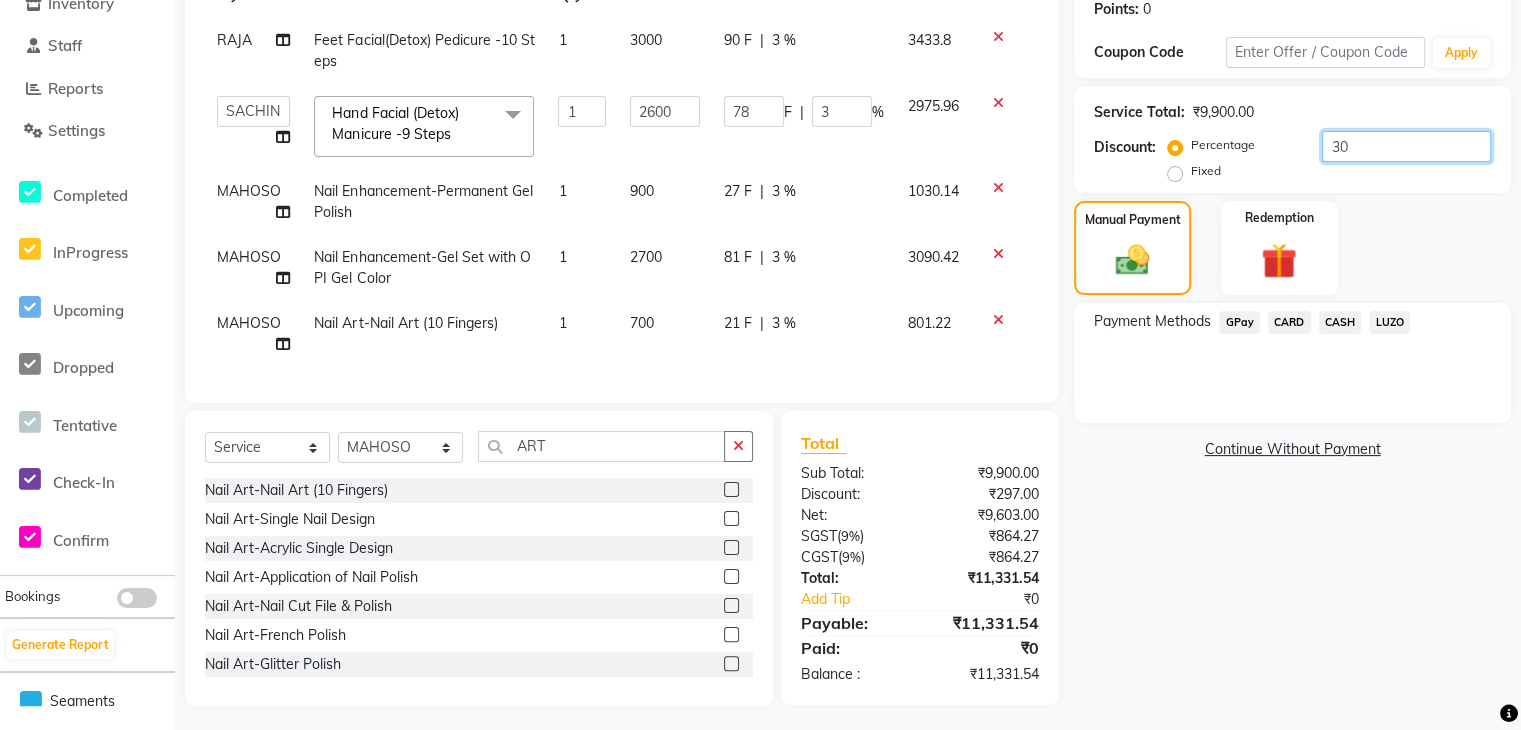 type on "780" 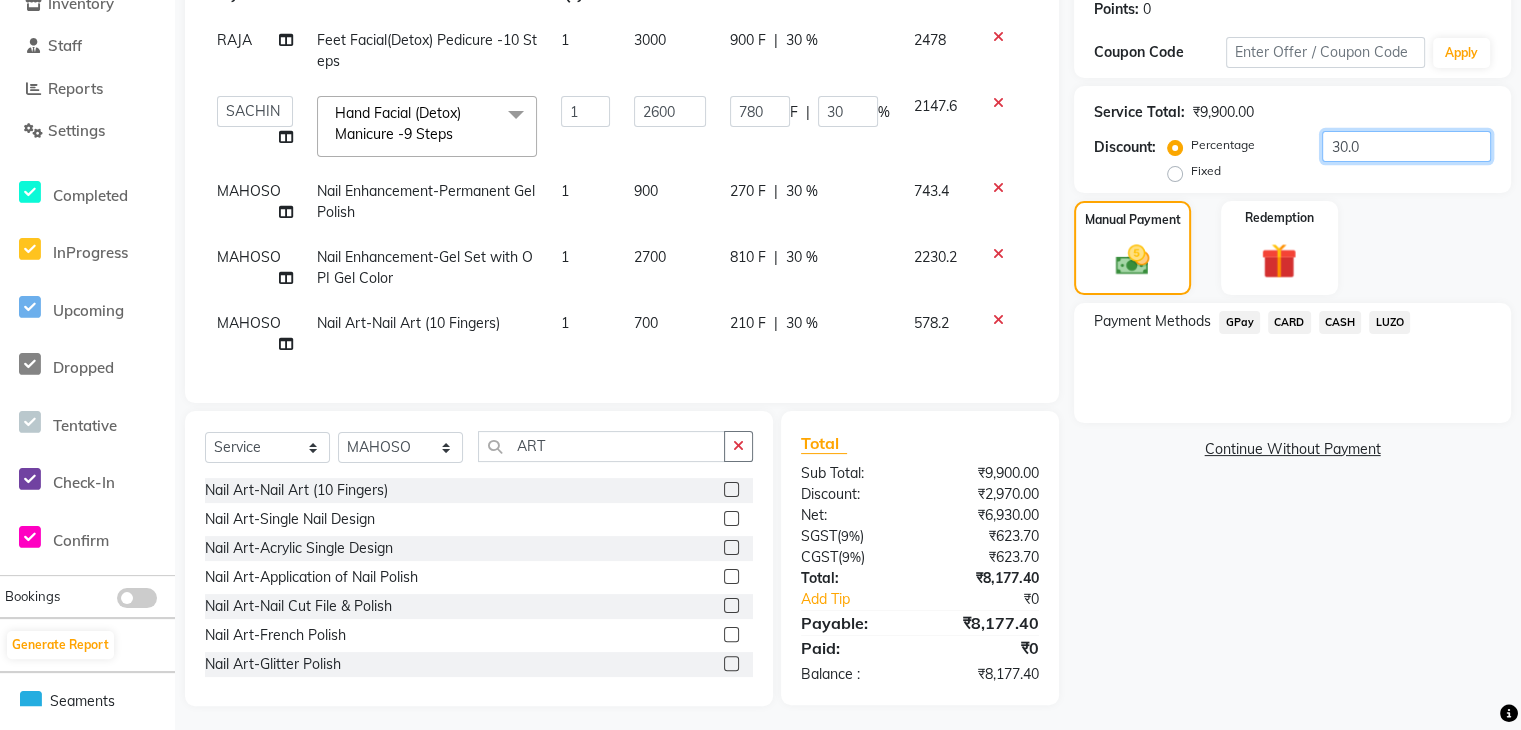 type on "30.06" 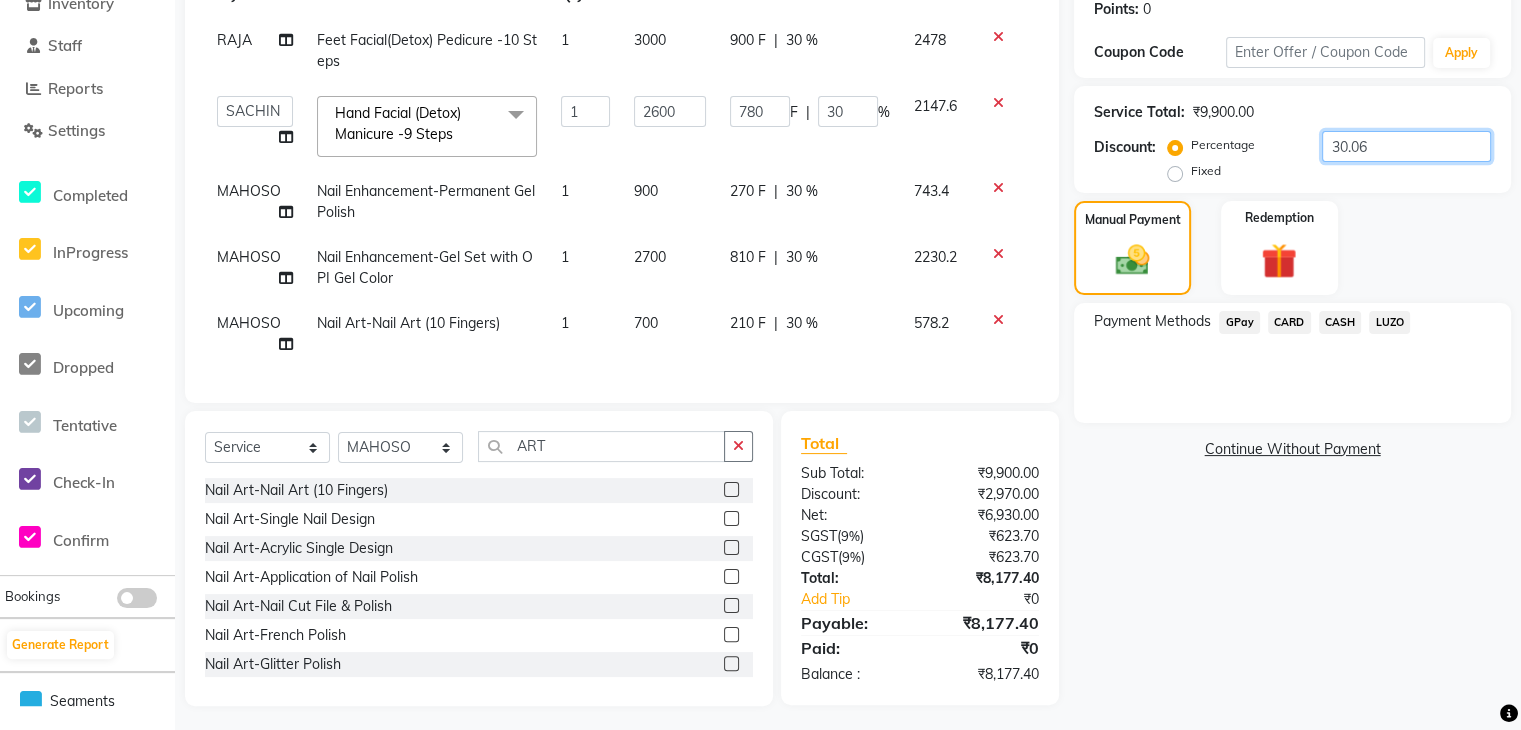 type on "781.56" 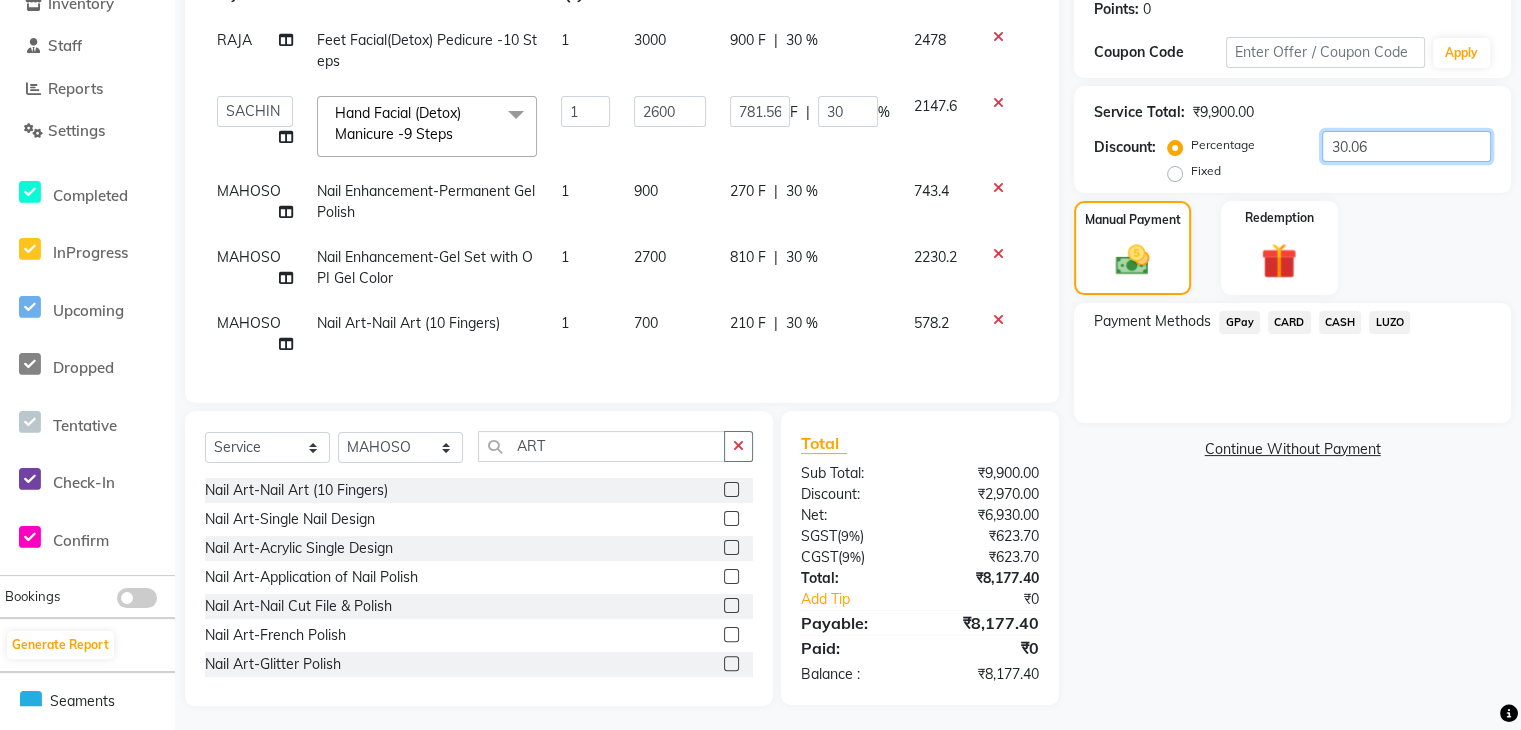 type on "30.06" 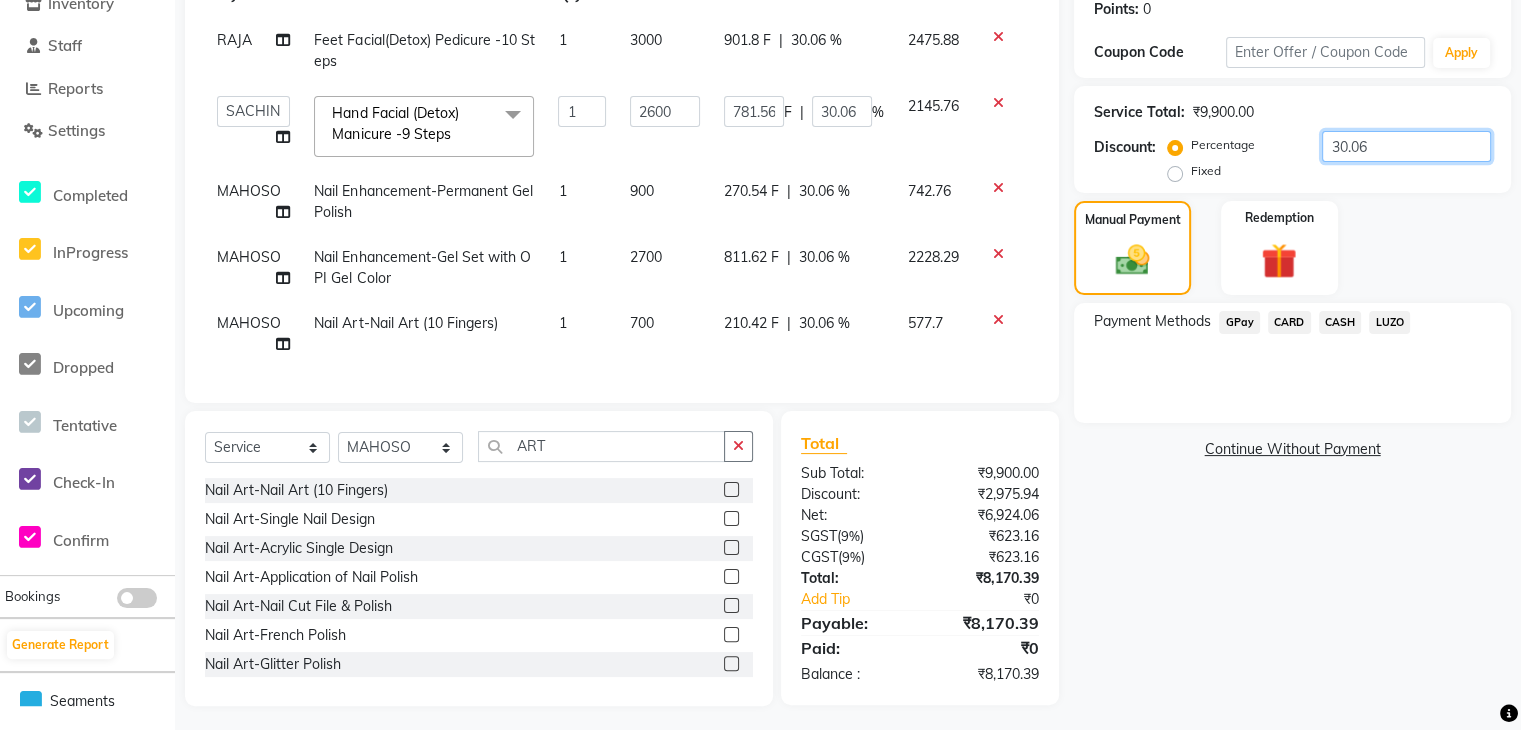 type on "30.063" 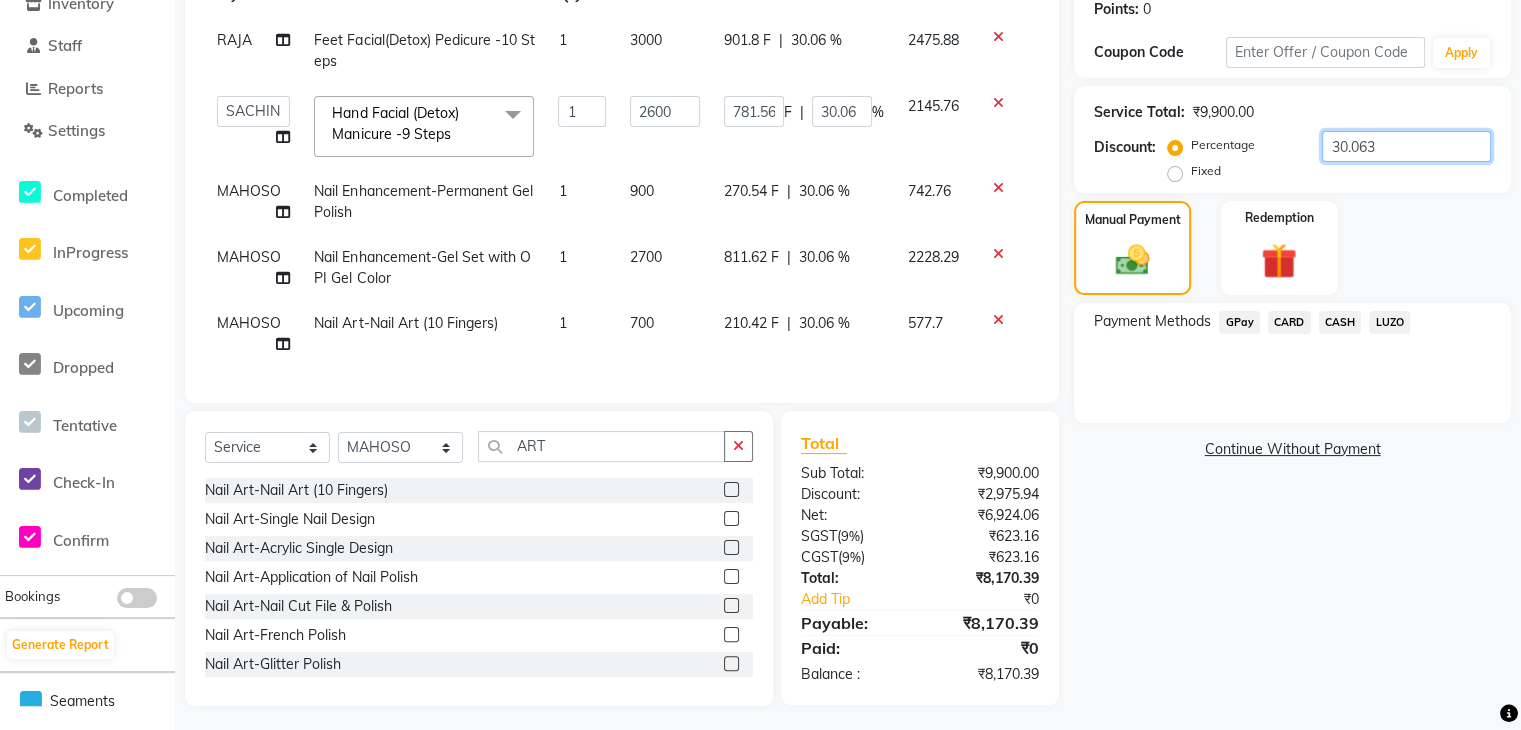 type on "781.64" 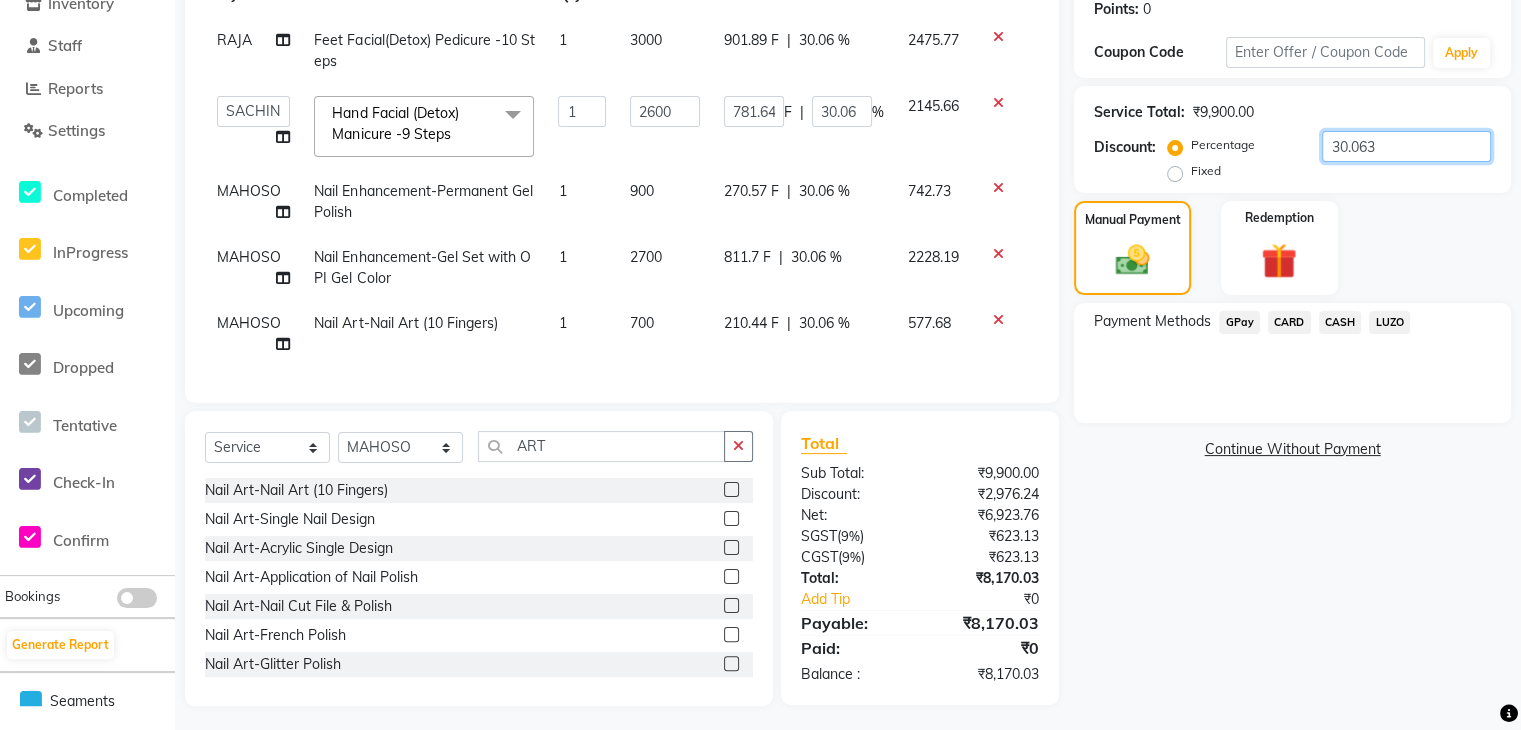 type on "30.0633" 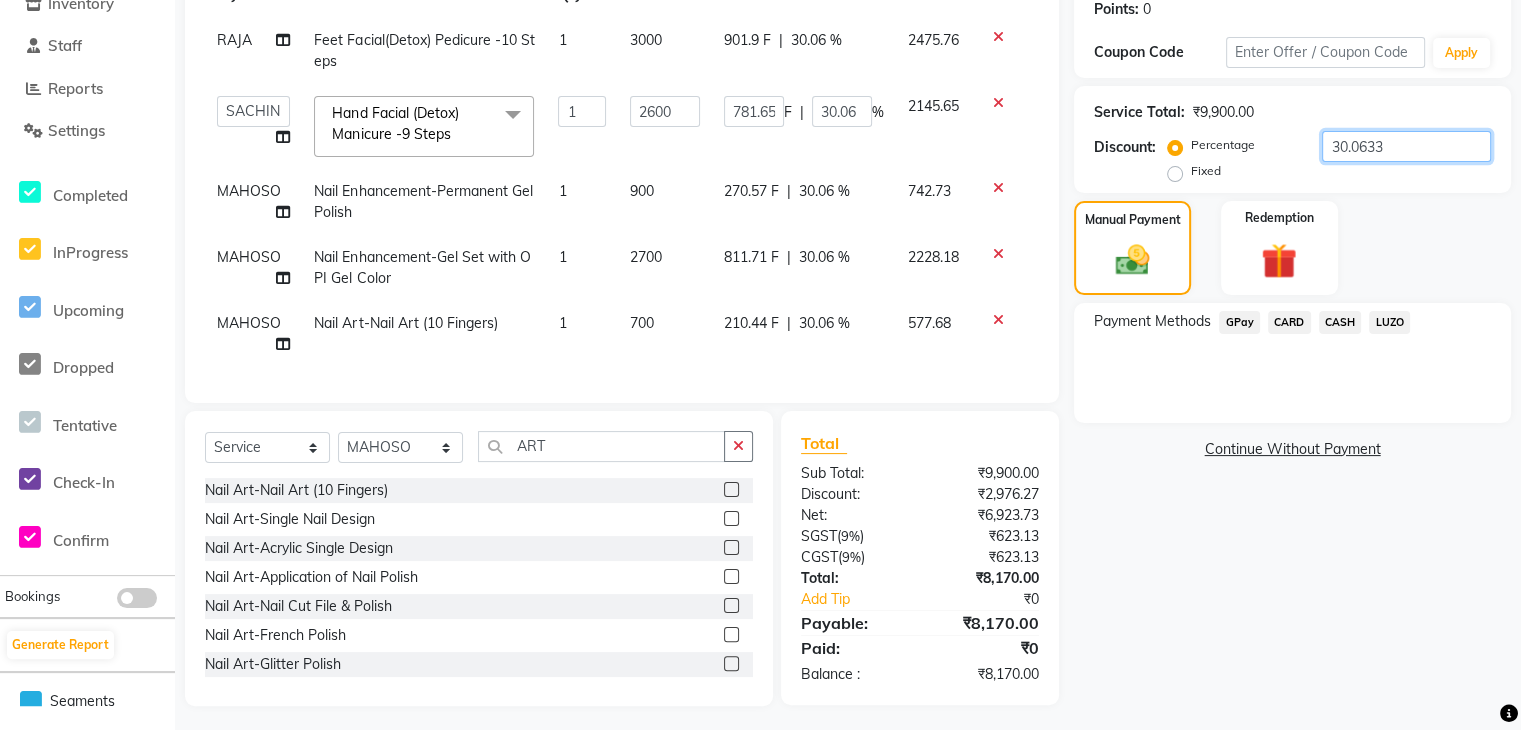 type on "30.0633" 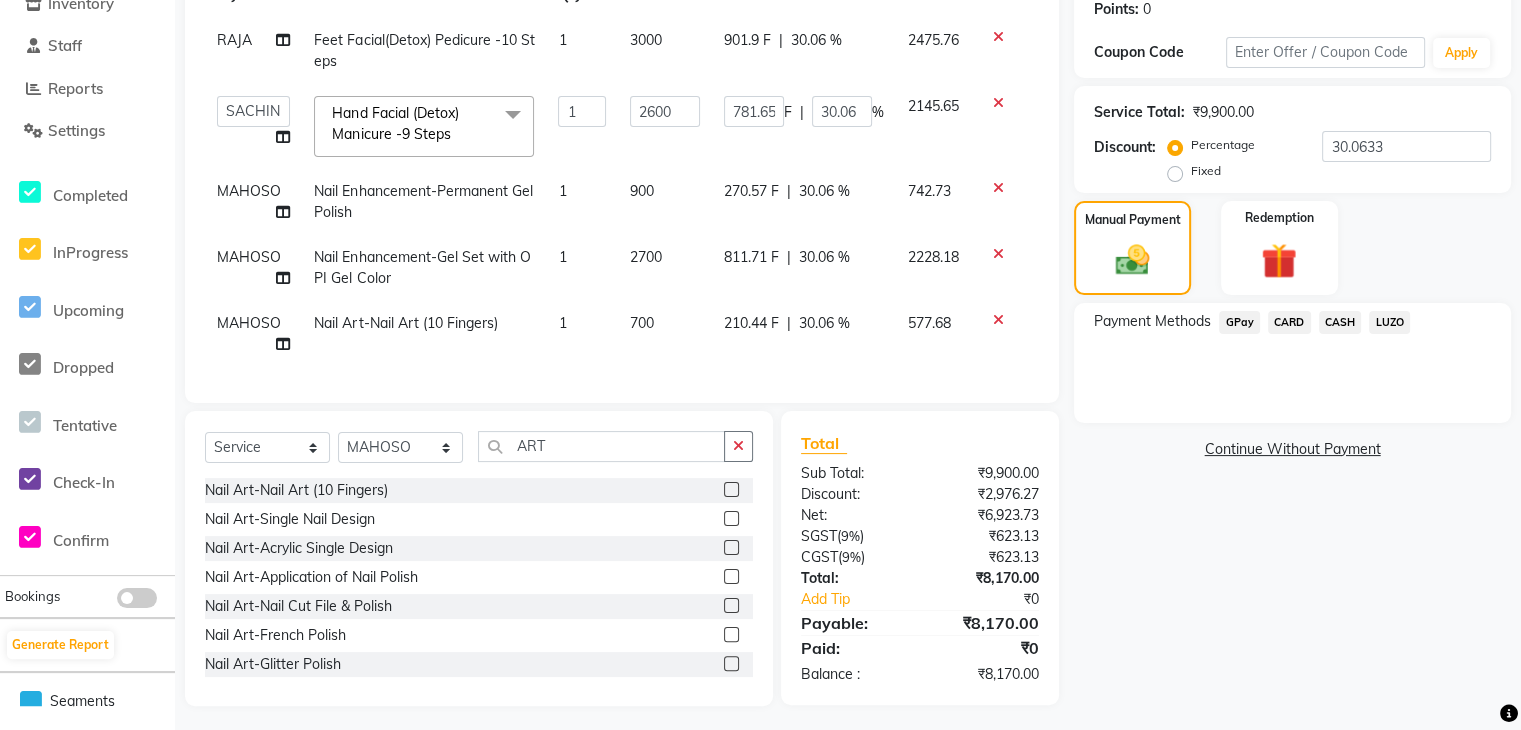 click on "CARD" 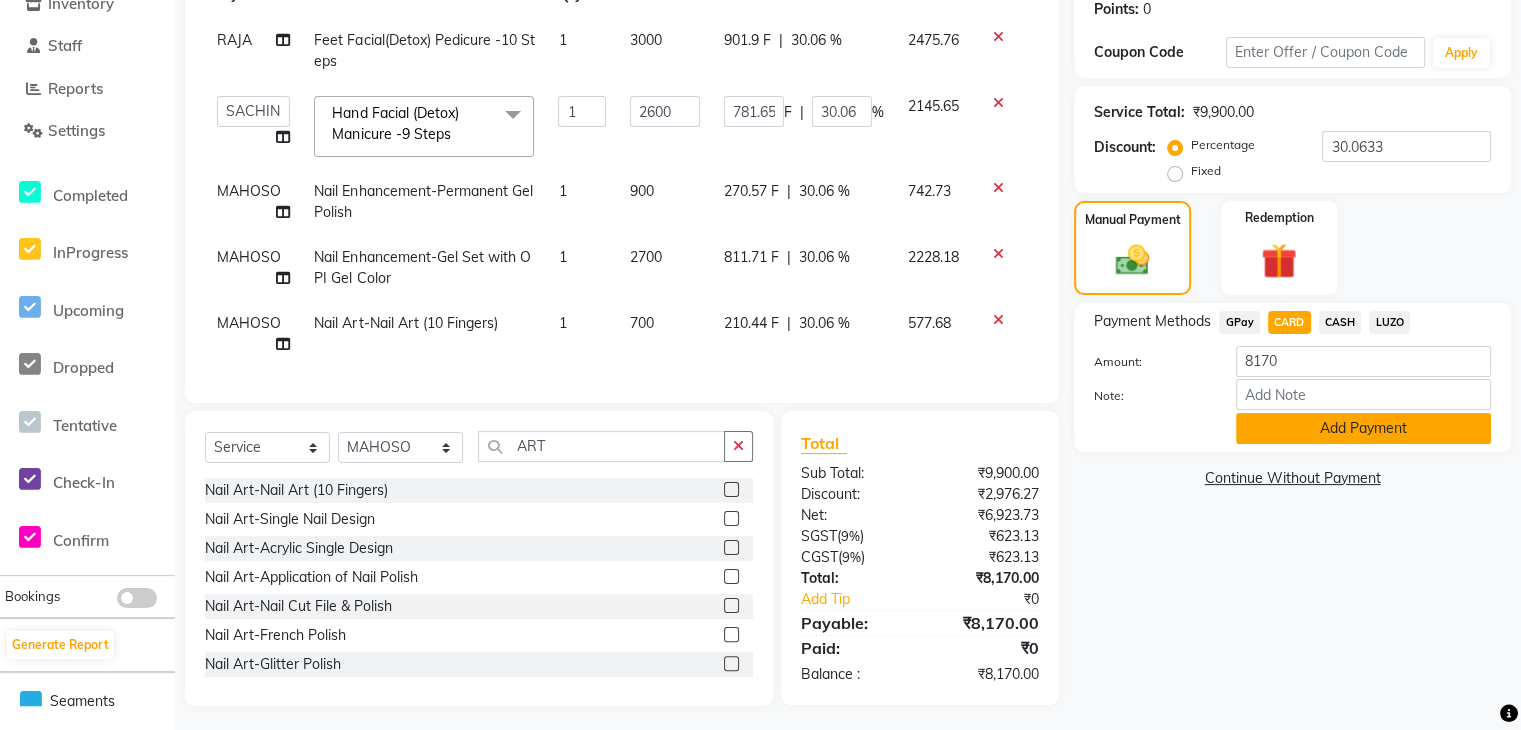 click on "Add Payment" 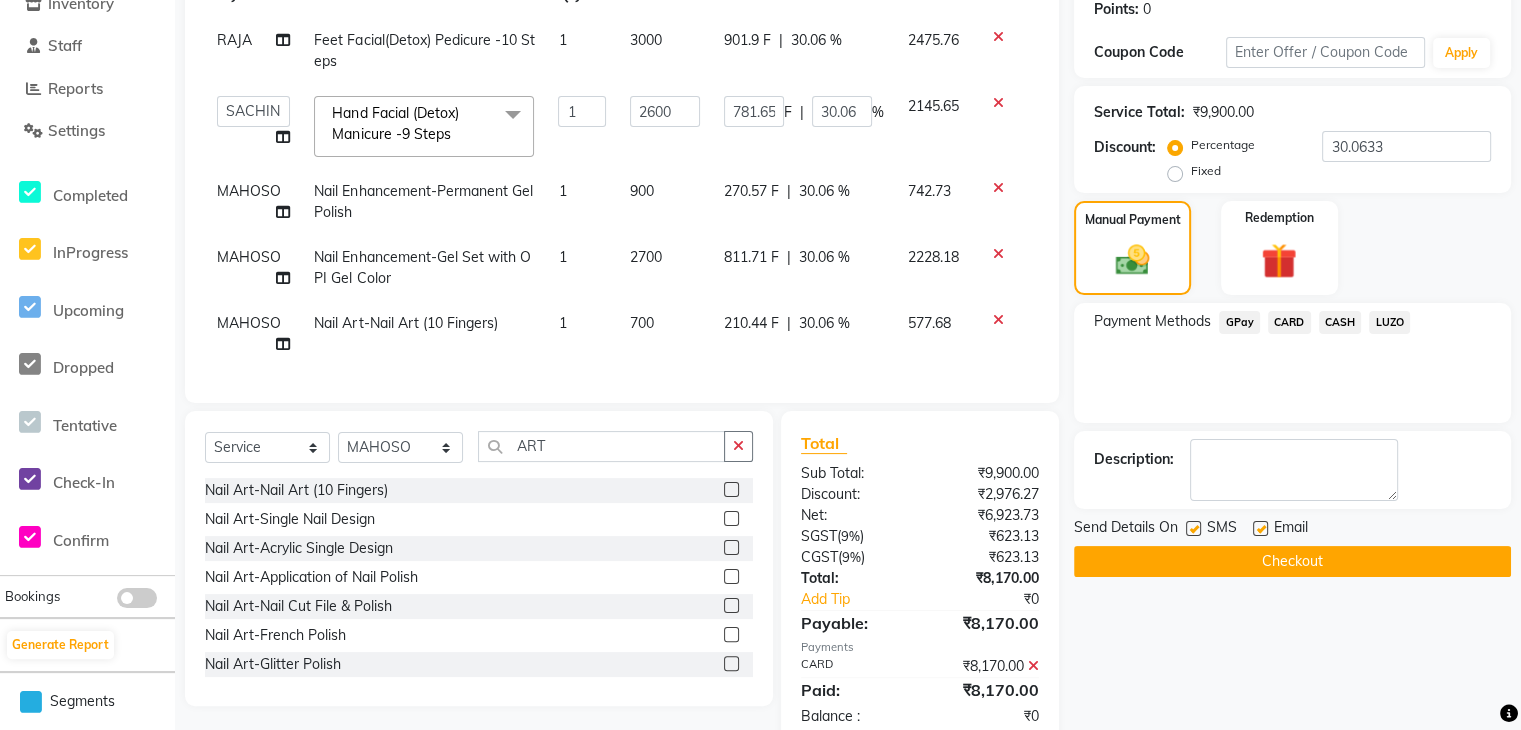 click on "Checkout" 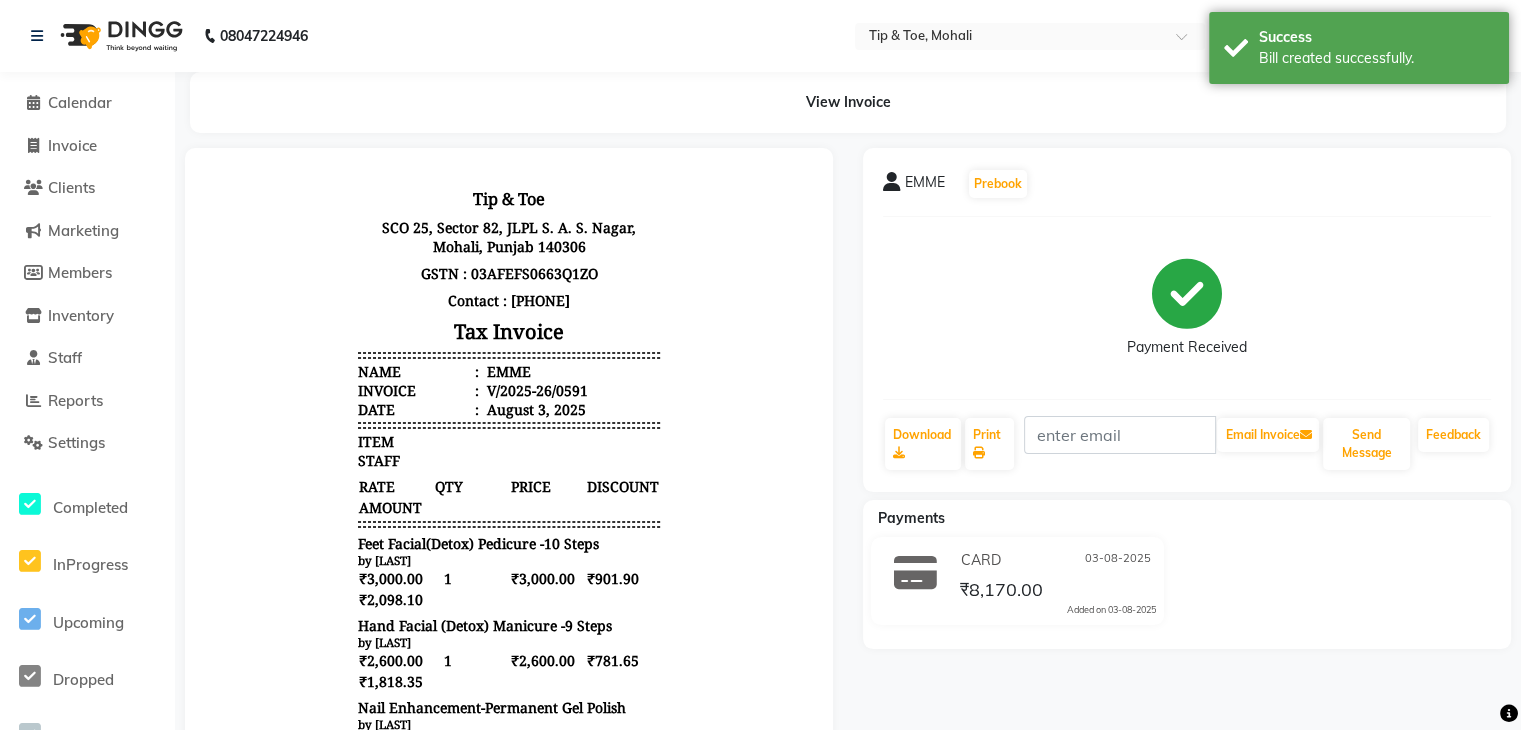 scroll, scrollTop: 0, scrollLeft: 0, axis: both 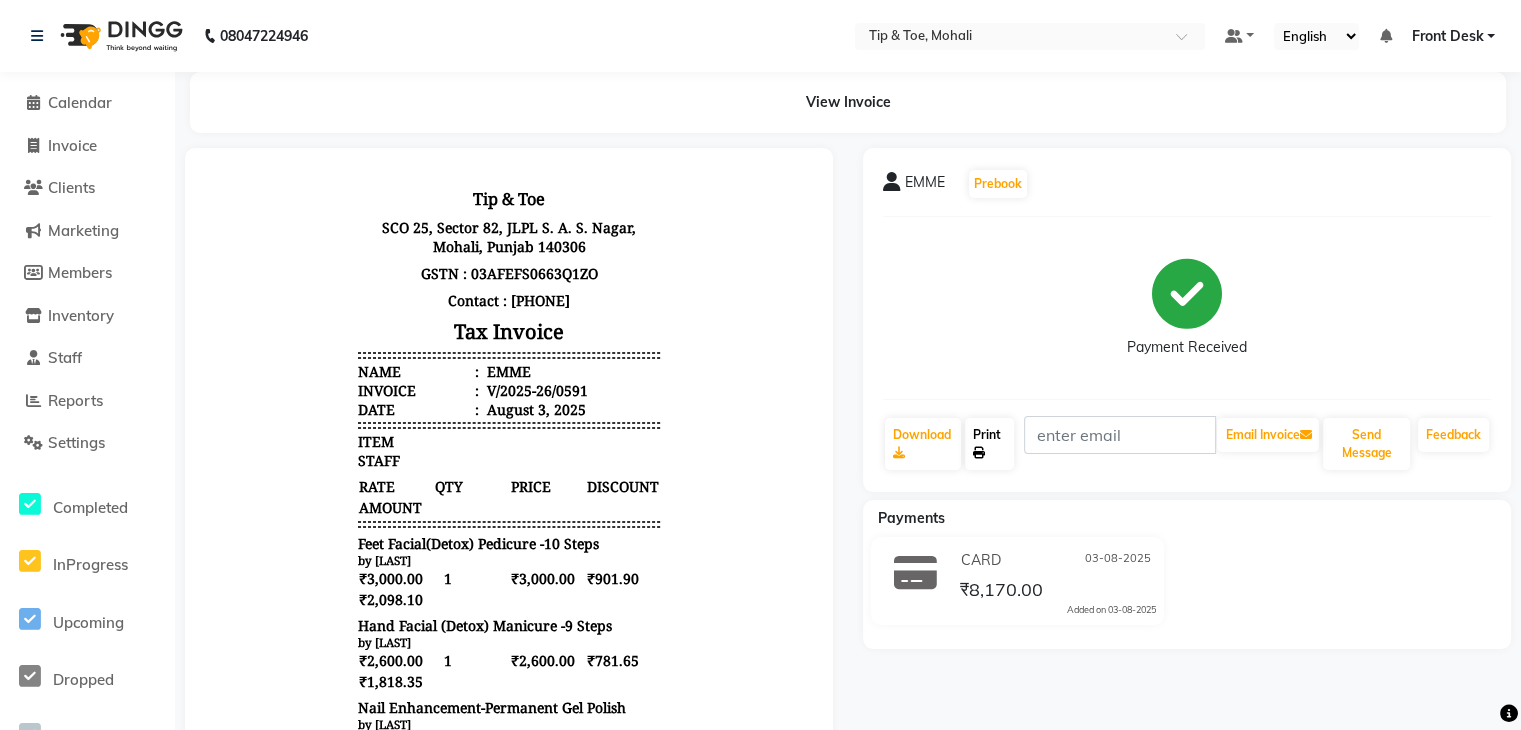 click on "Print" 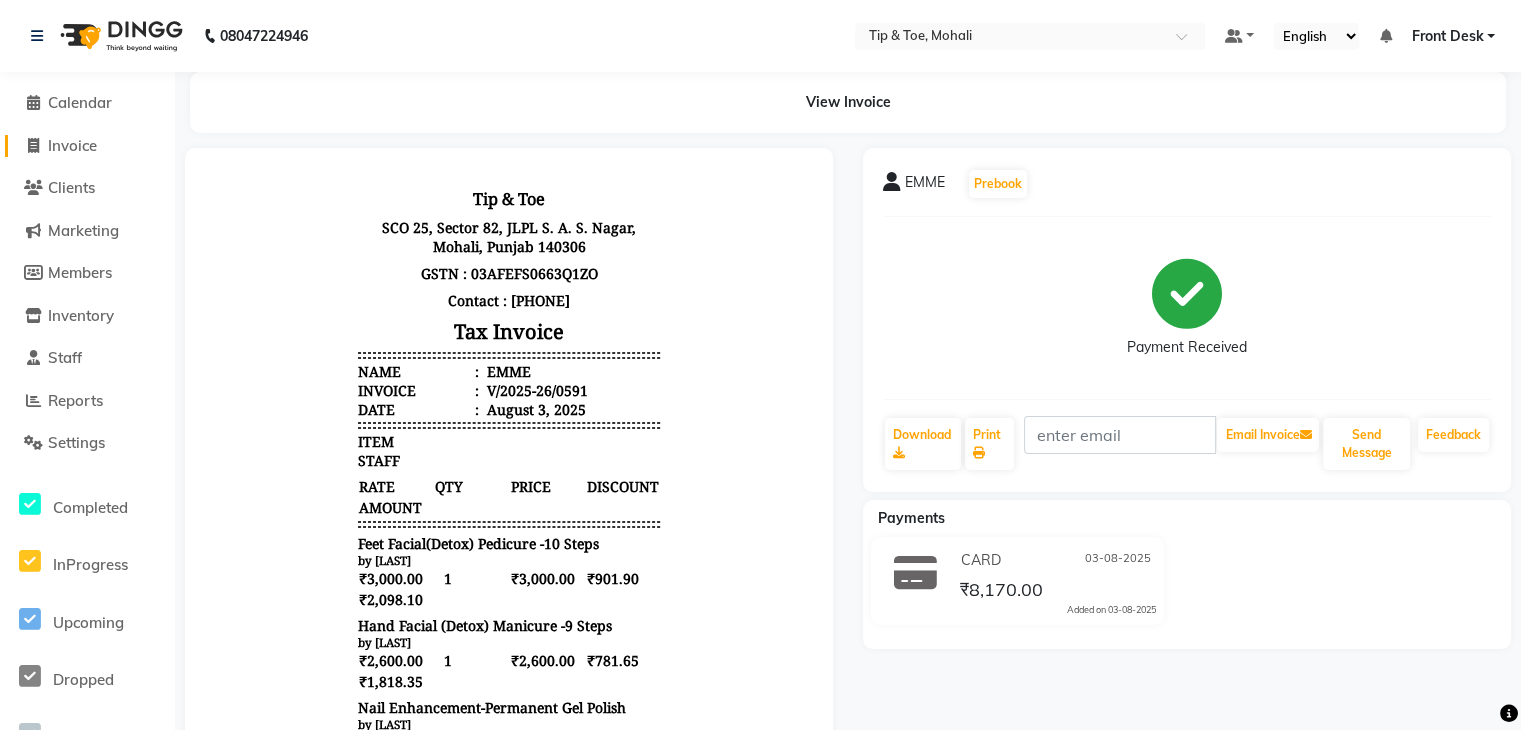 click on "Invoice" 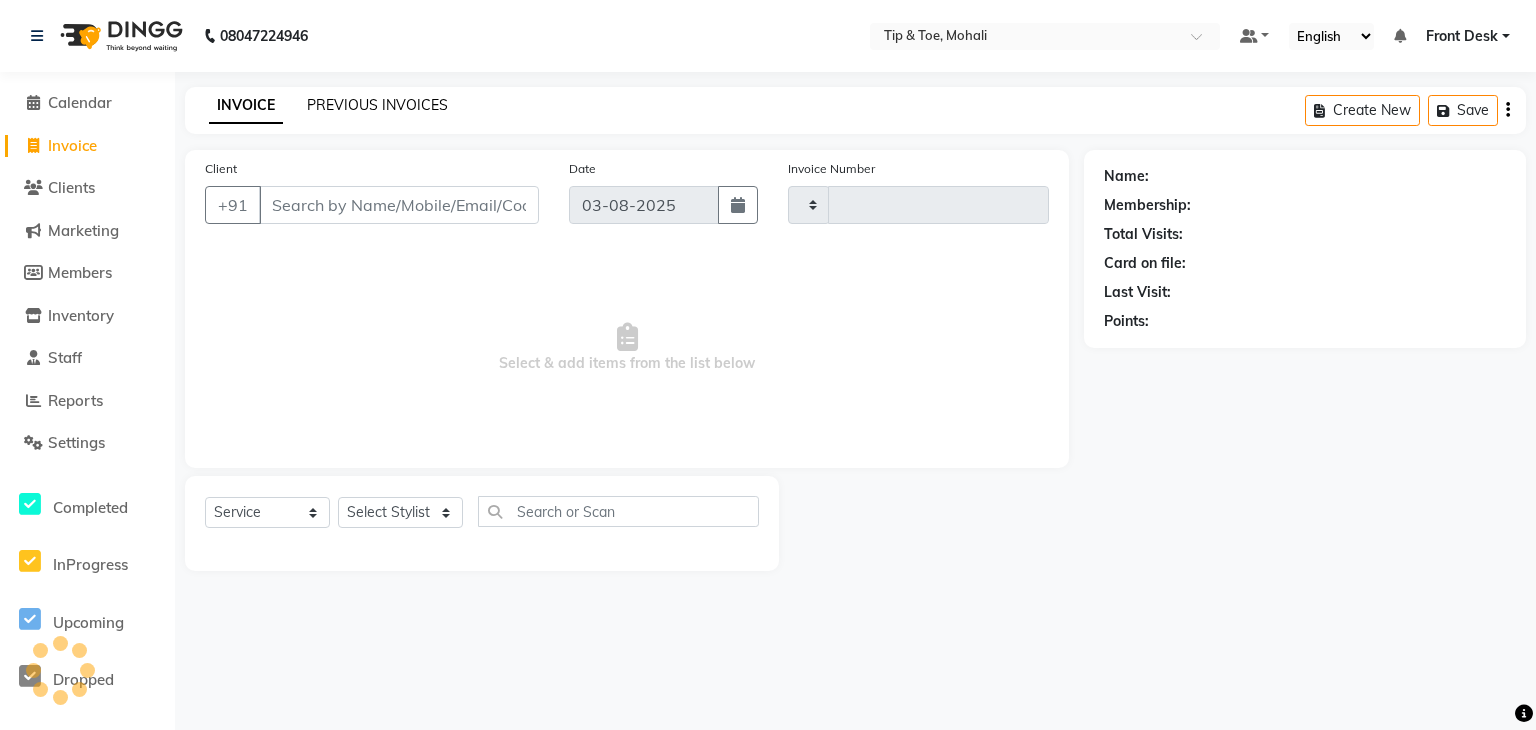 click on "PREVIOUS INVOICES" 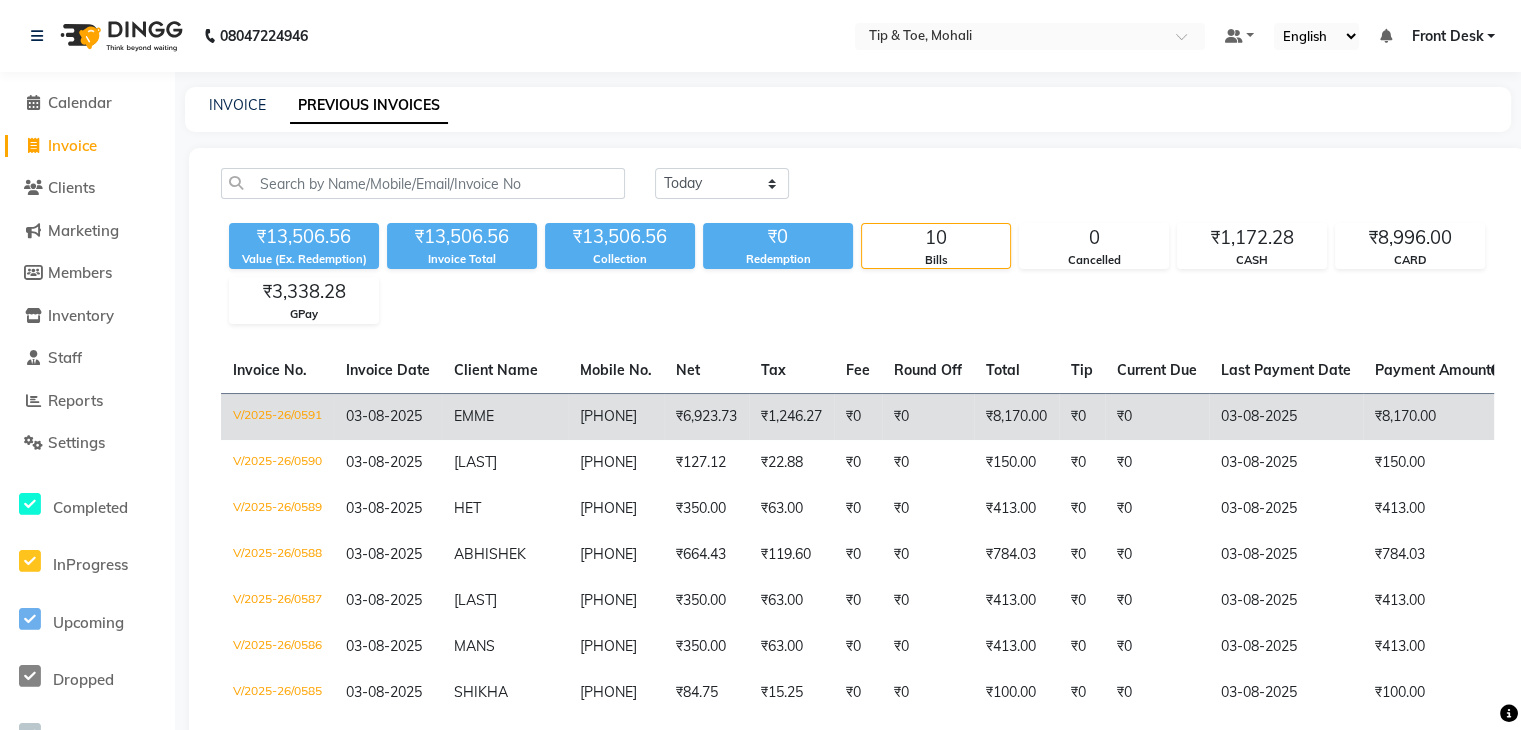 drag, startPoint x: 452, startPoint y: 411, endPoint x: 656, endPoint y: 436, distance: 205.52615 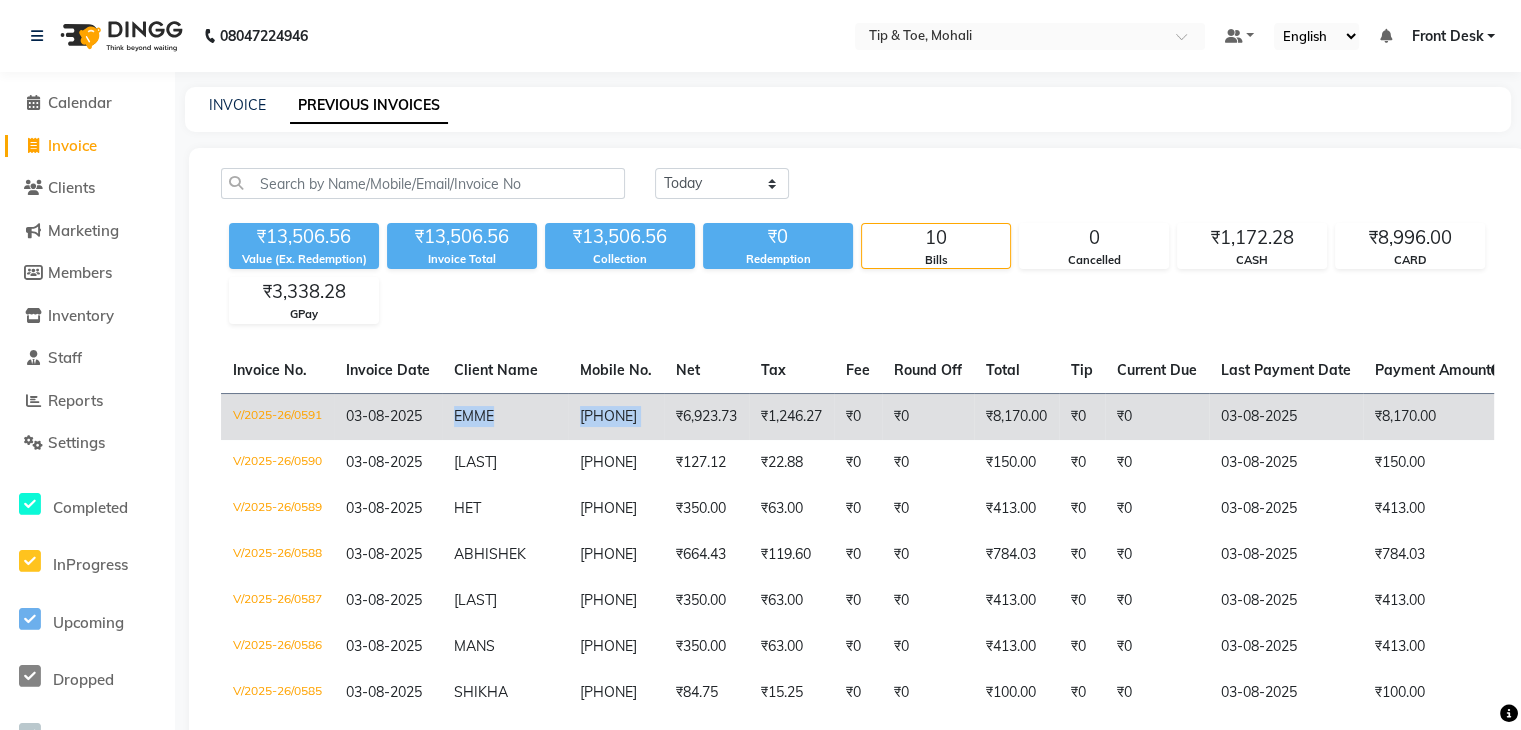 copy on "[LAST] [PHONE]" 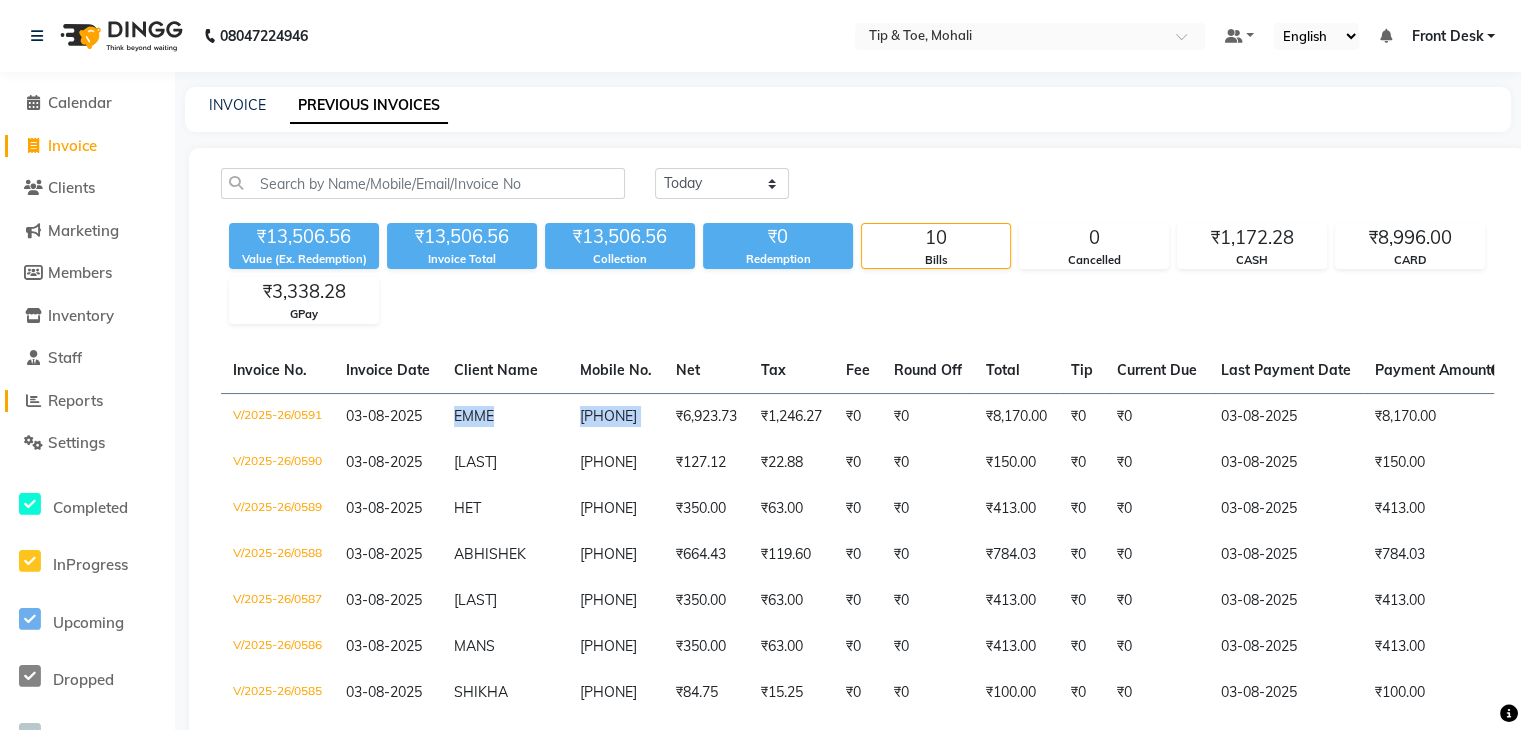 click on "Reports" 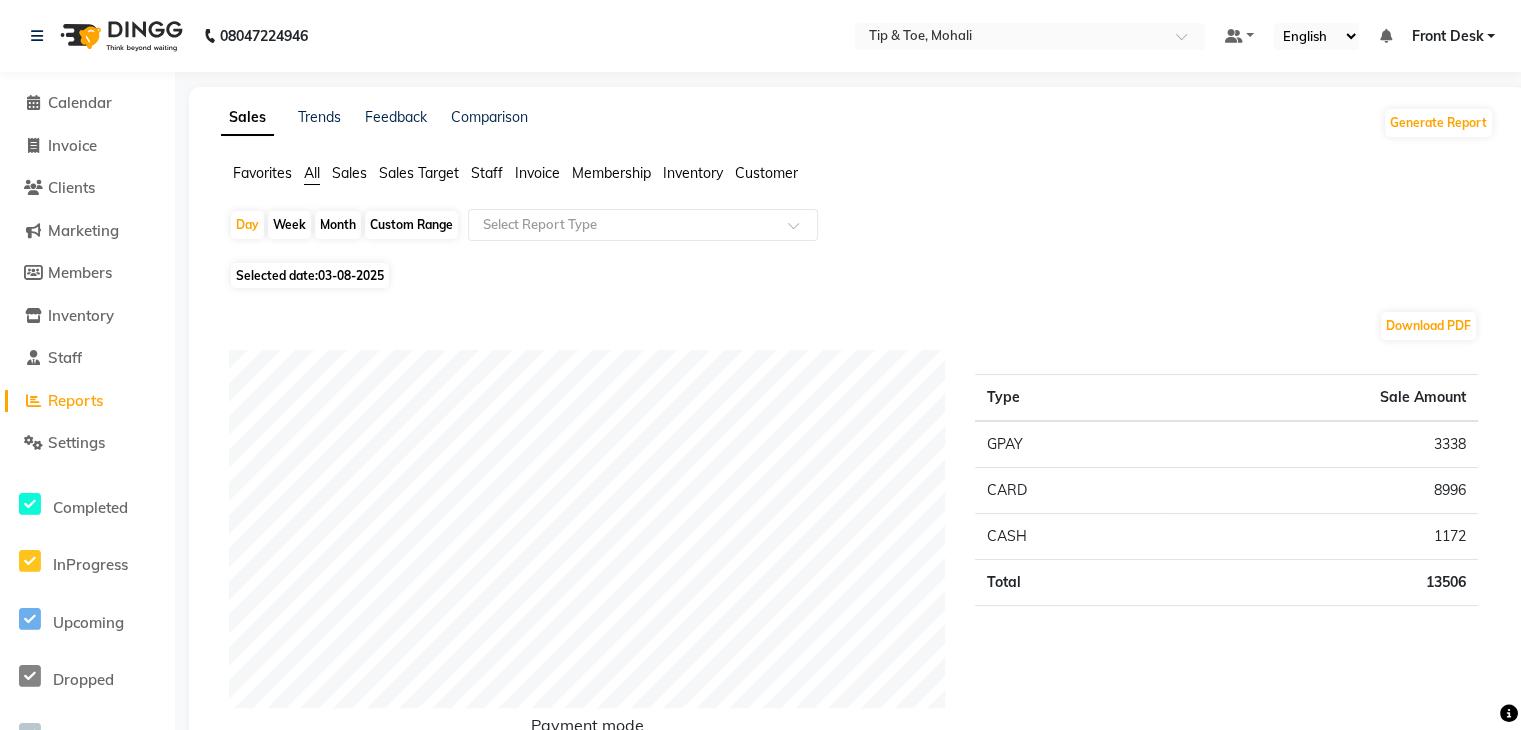 click on "Staff" 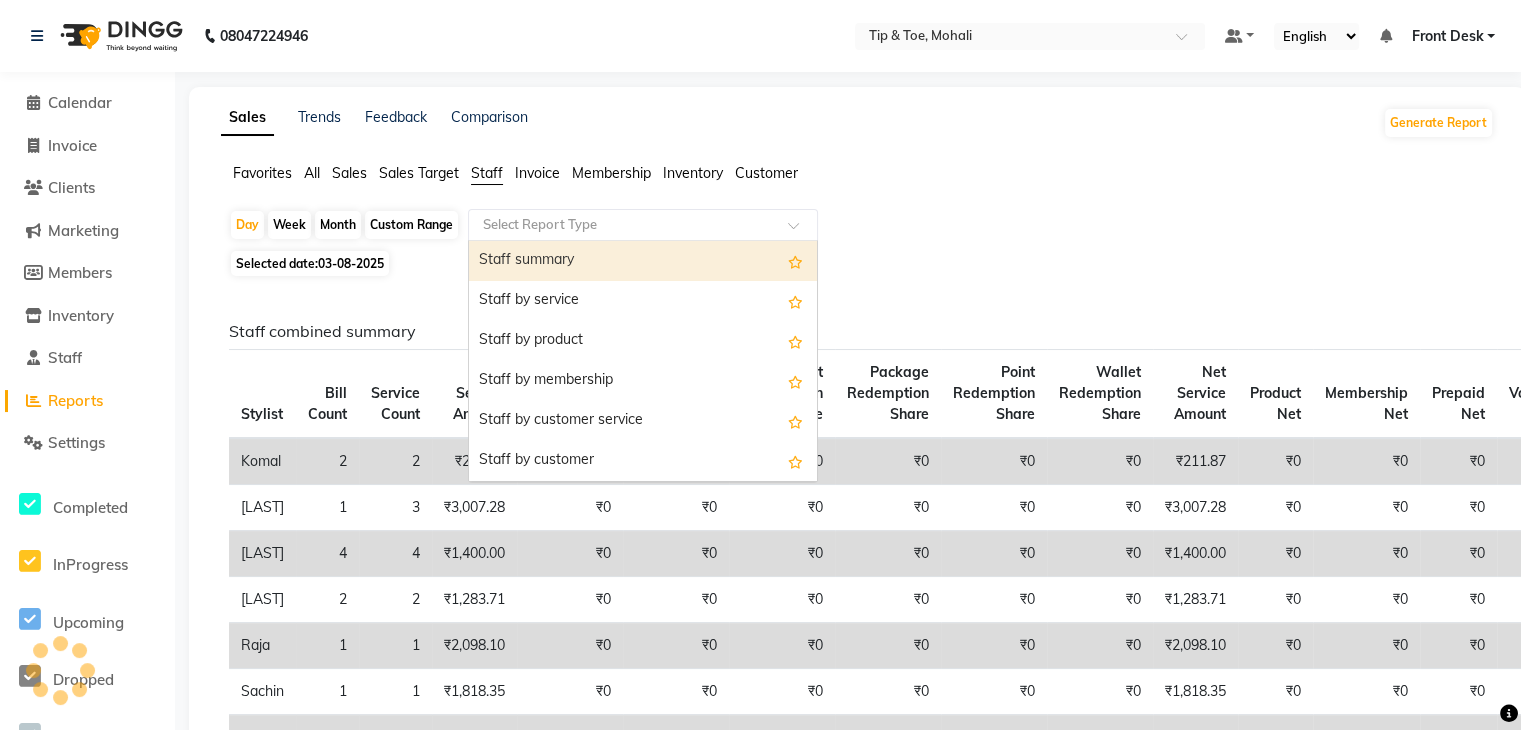click 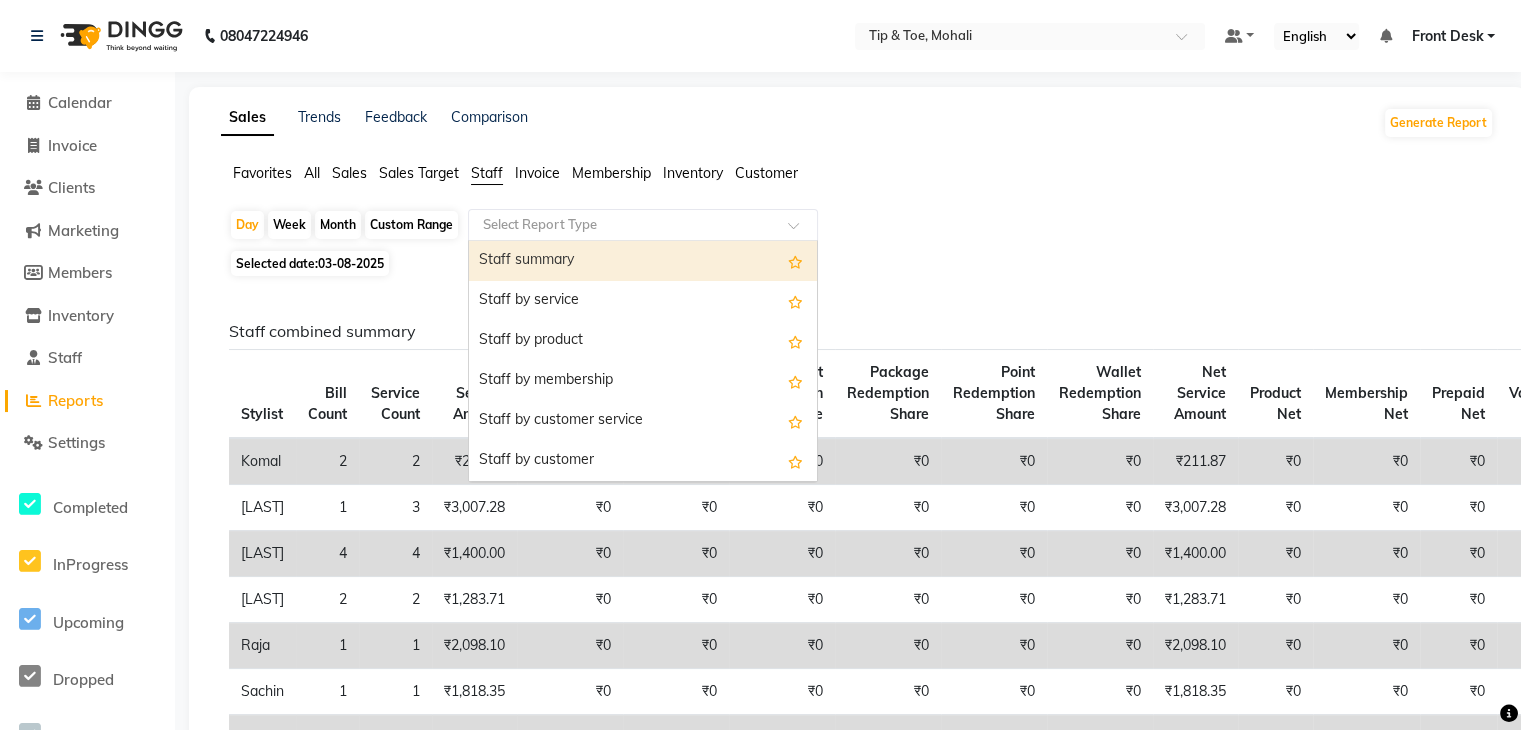 click on "Staff summary" at bounding box center (643, 261) 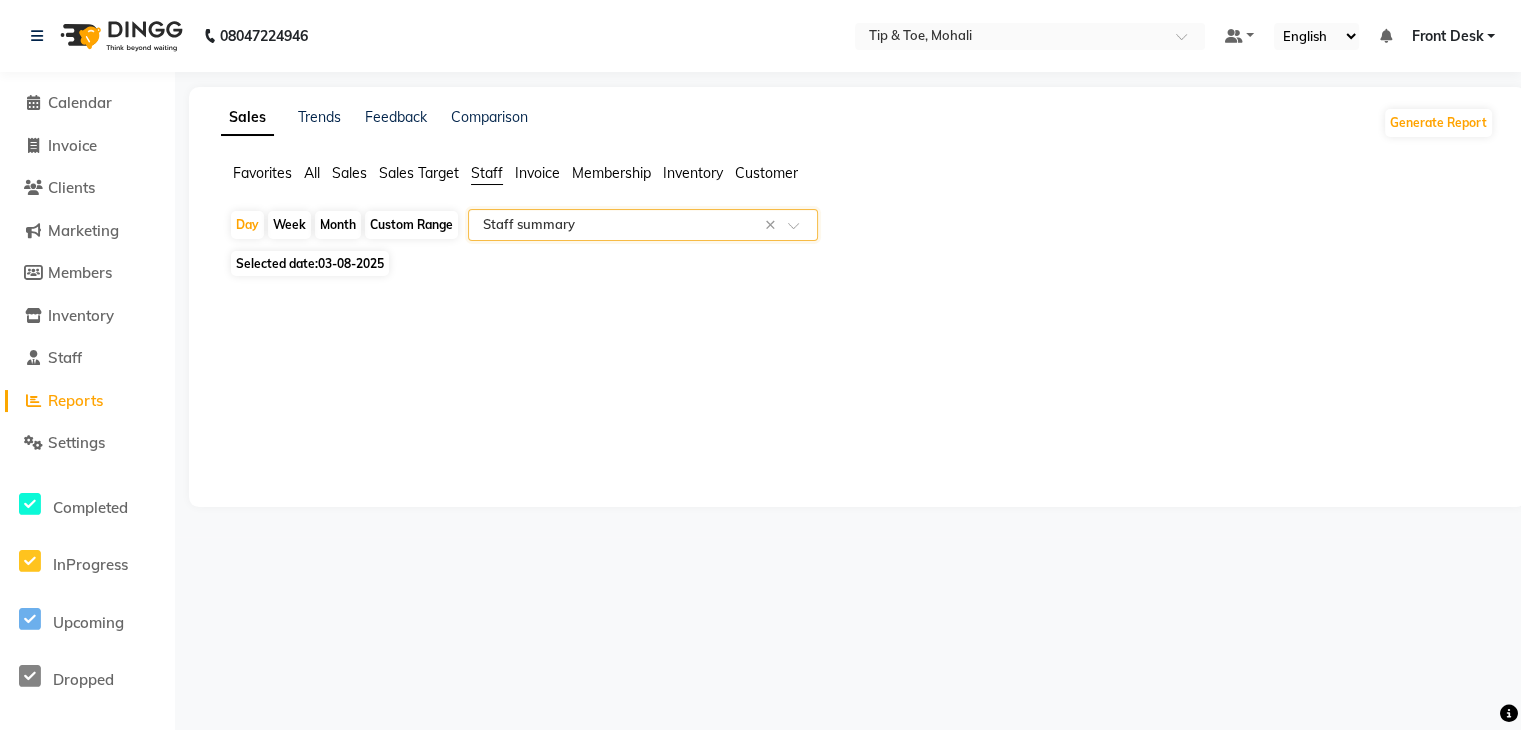 select on "full_report" 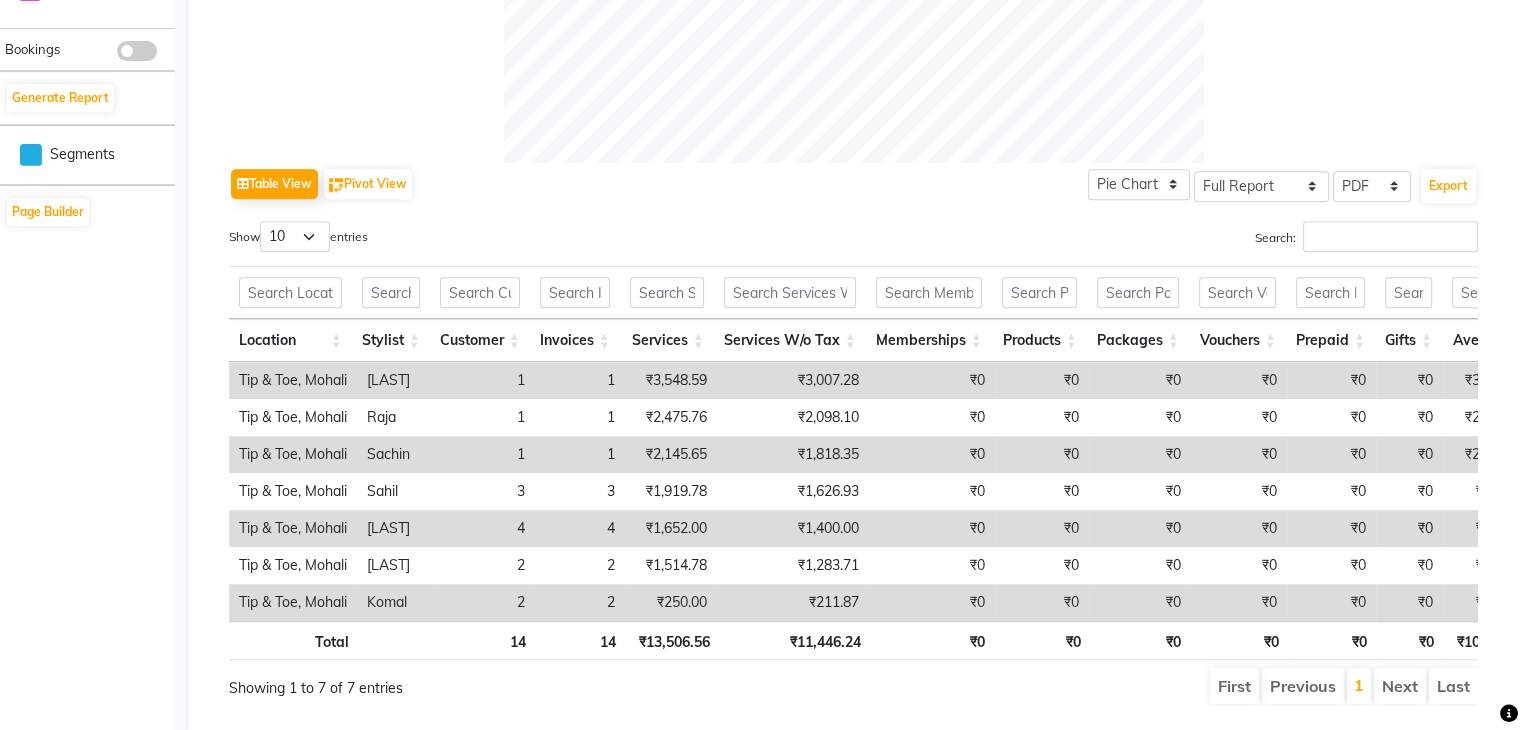scroll, scrollTop: 930, scrollLeft: 0, axis: vertical 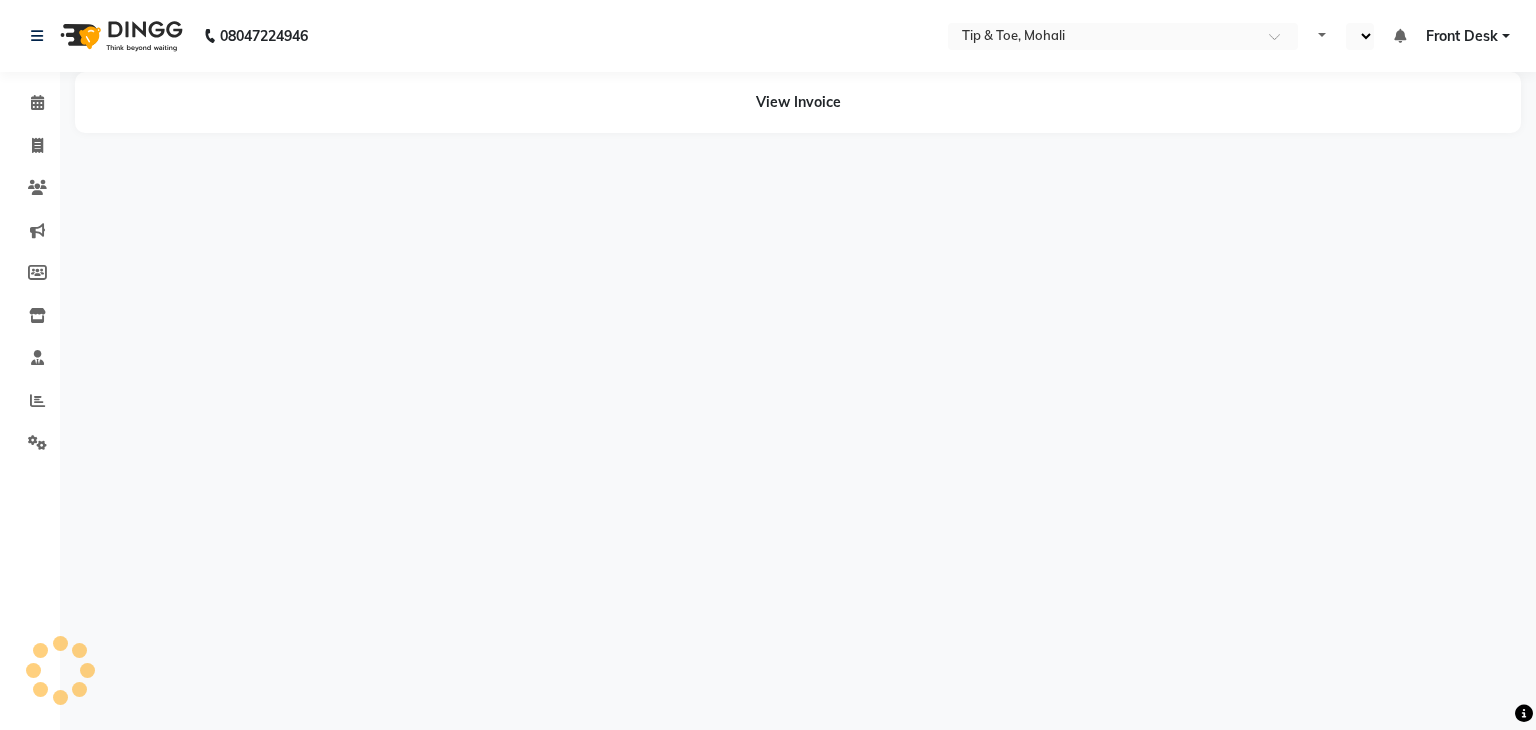 select on "en" 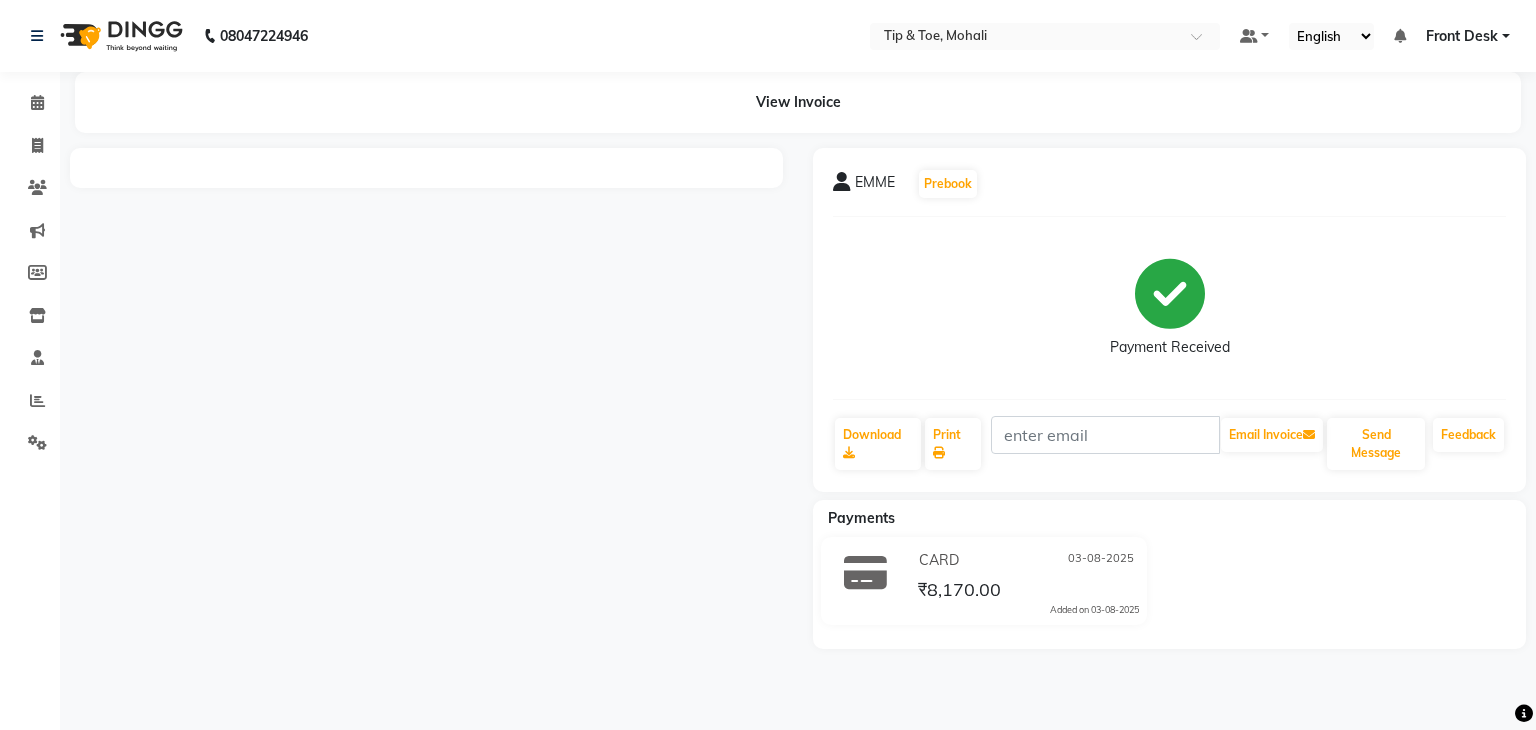 scroll, scrollTop: 0, scrollLeft: 0, axis: both 